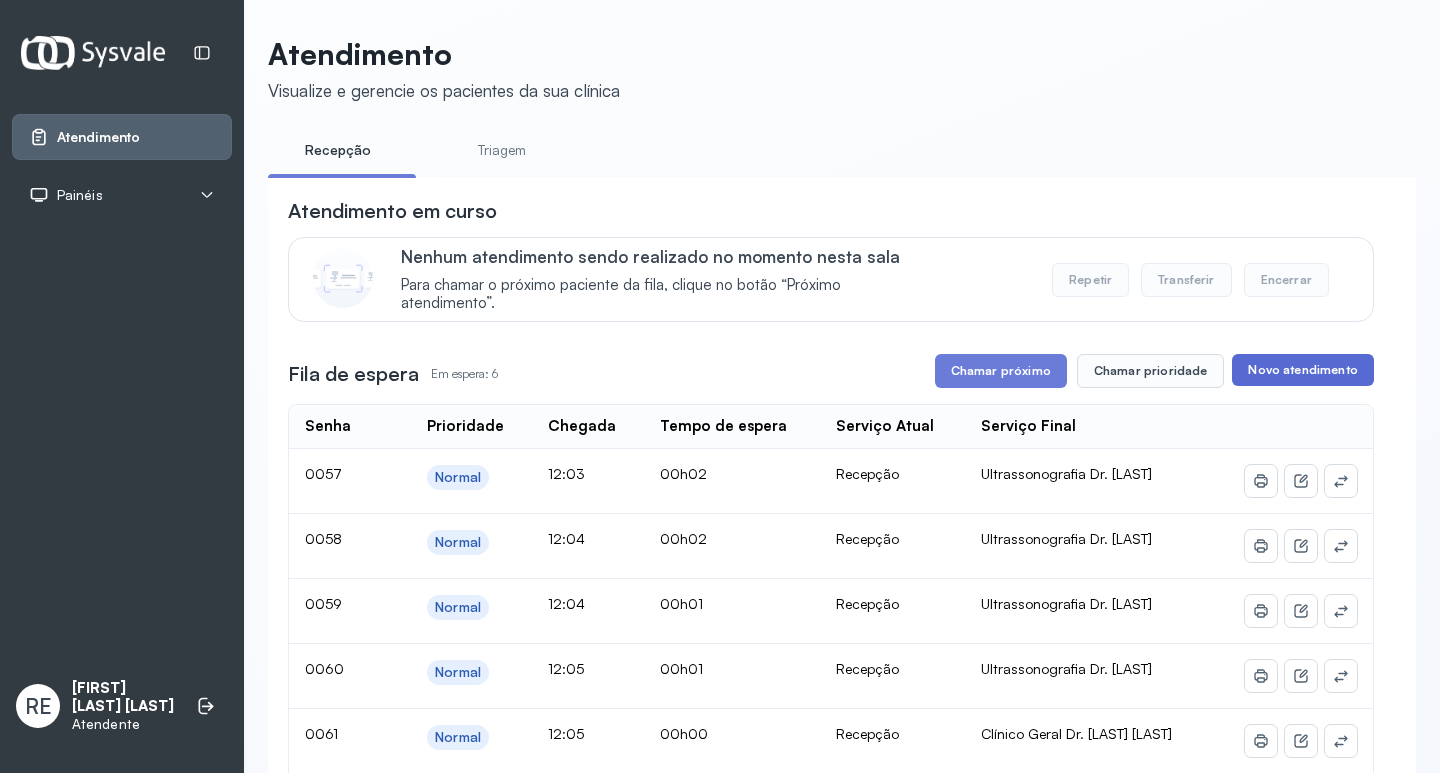 scroll, scrollTop: 0, scrollLeft: 0, axis: both 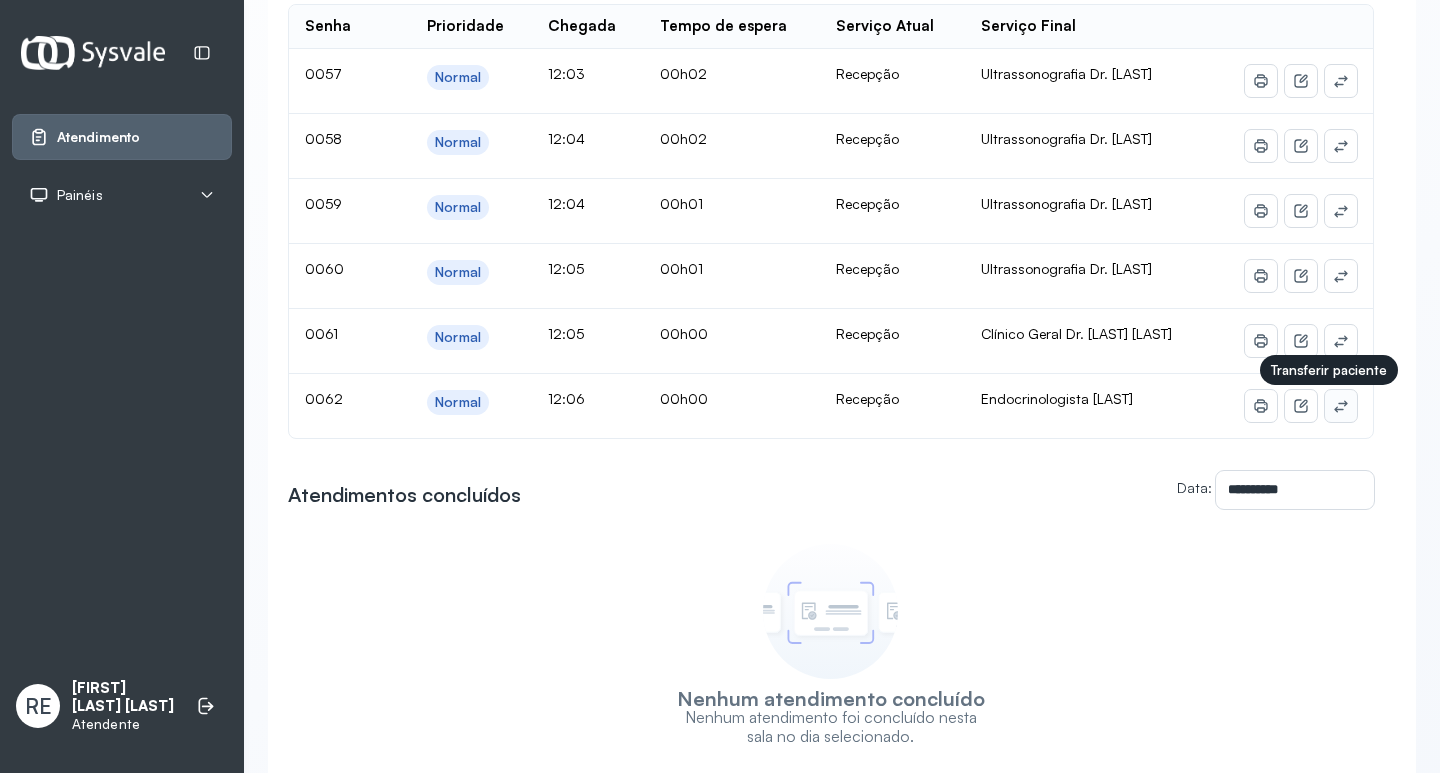 click 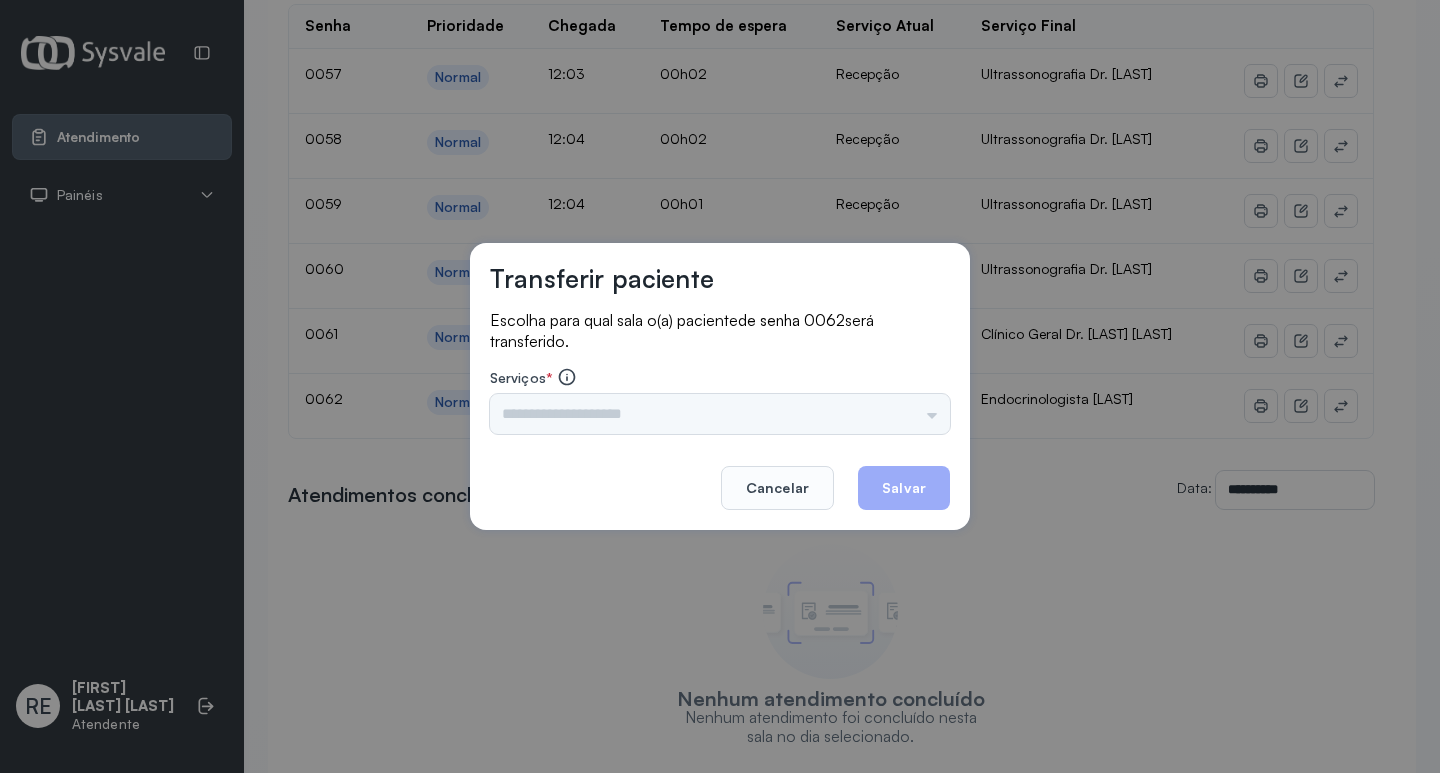 click on "Triagem Ortopedista Dr. [NAME] Ortopedista Dr. [NAME] Ginecologista Dr. [NAME] Ginecologista Dra. [NAME] Obstetra Dr. [NAME] Obstetra Dra. [NAME] Ultrassonografia Dr. [NAME] Ultrassonografia Dr. [NAME] Consulta com Neurologista Dr. [NAME] Reumatologista Dr. [NAME] Endocrinologista [NAME] Dermatologista Dra. [NAME] Nefrologista Dr. [NAME] Geriatra Dra. [NAME] Infectologista Dra. [NAME] Oftalmologista Dra. Consulta Proctologista/Cirurgia Geral Dra. [NAME] Otorrinolaringologista Dr. [NAME] Pequena Cirurgia Dr. [NAME] Pequena Cirurgia Dr. [NAME] ECG Espirometria com Broncodilatador Espirometria sem Broncodilatador Ecocardiograma - Dra. [NAME] [NAME] Exame de PPD Enf. [NAME] [NAME] RETIRADA DE CERUME DR. [NAME] VACINAÇÃO Preventivo Enf. [NAME] Preventivo Enf. [NAME] [NAME] Consulta de Enfermagem Enf. [NAME] Consulta de Enfermagem Enf. [NAME] Consulta Cardiologista Dr. [NAME] Consulta Enf. [NAME] [NAME] Dispensação de Medicação Agendamento Consulta Enf. [NAME] Agendamento consulta Enf. [NAME]" at bounding box center [720, 414] 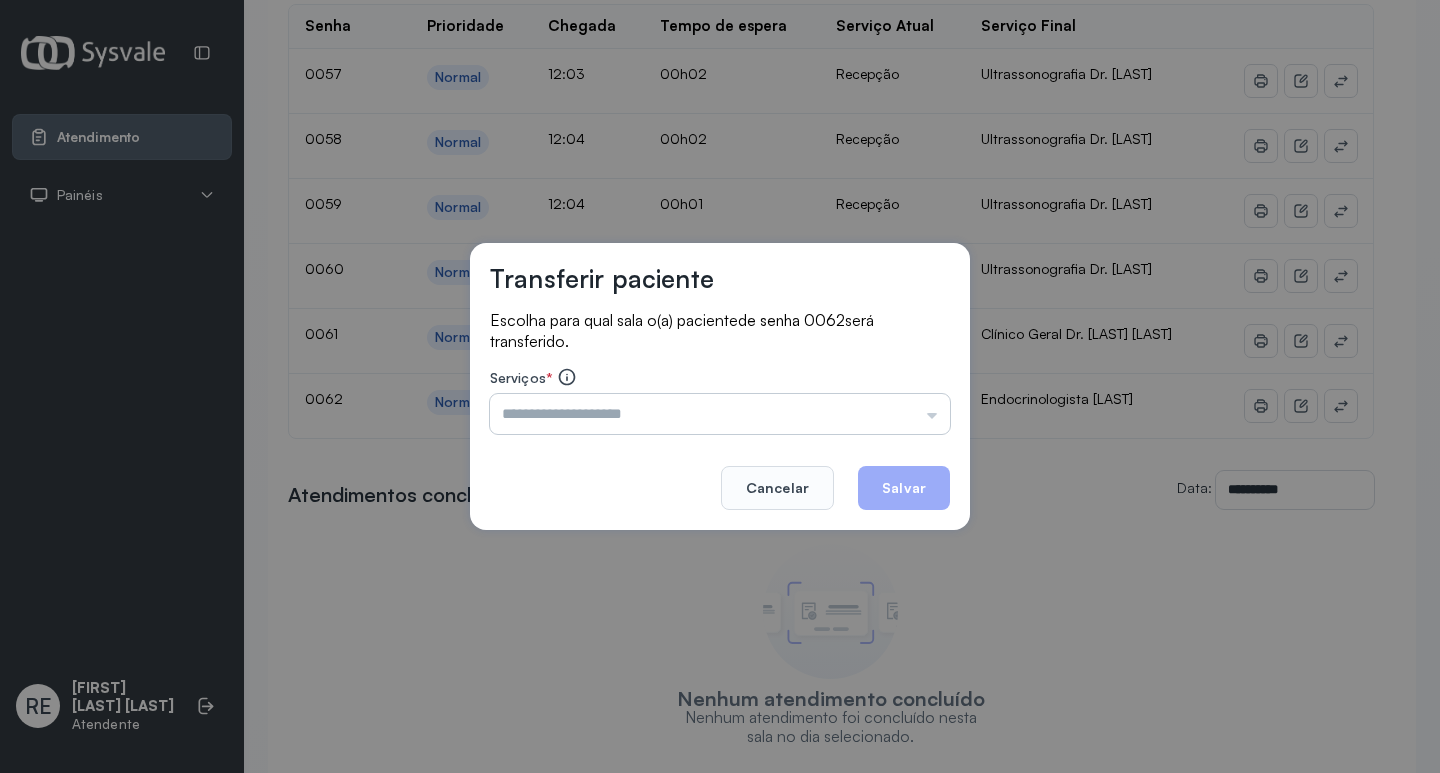 drag, startPoint x: 370, startPoint y: 419, endPoint x: 508, endPoint y: 429, distance: 138.36185 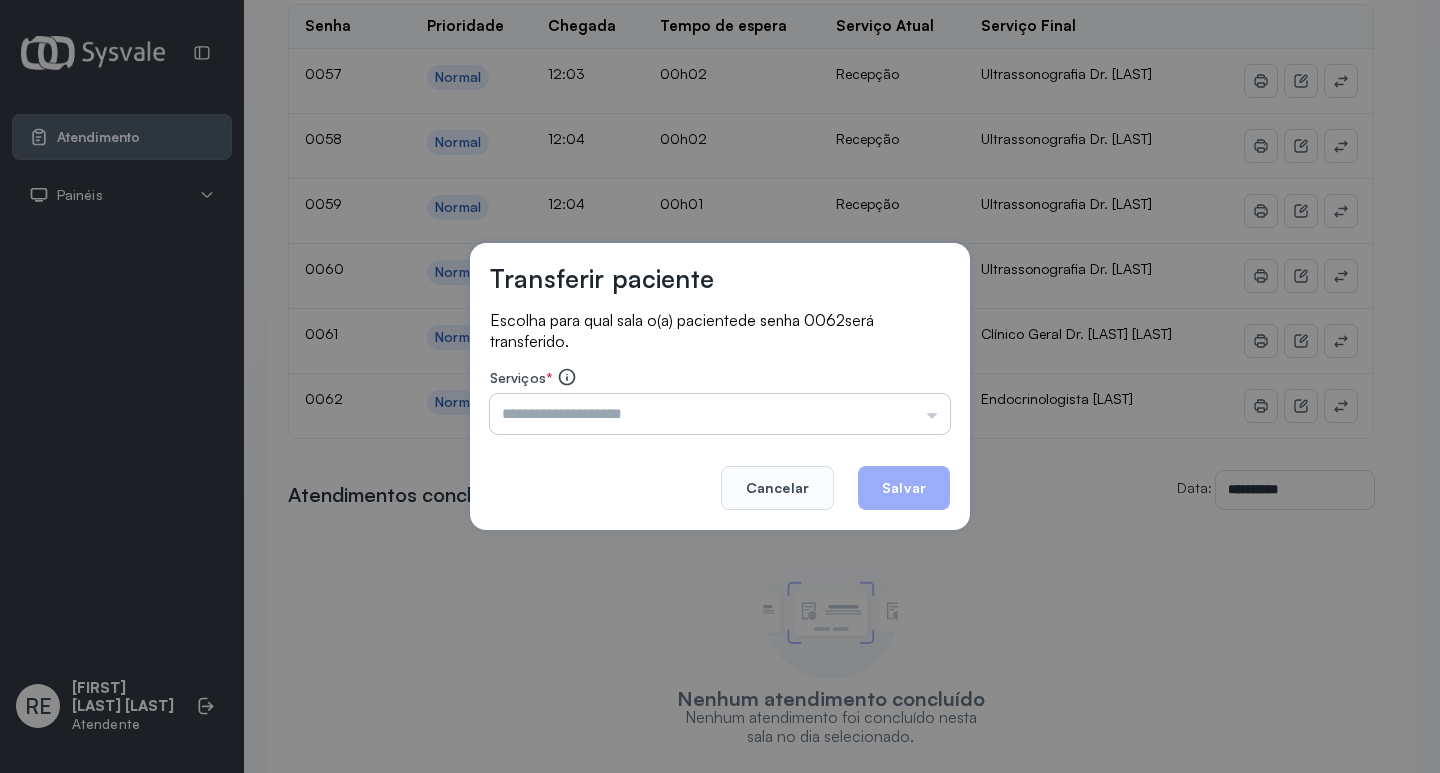 click on "Transferir paciente Escolha para qual sala o(a) paciente  de senha 0062  será transferido.  Serviços  *  Triagem Ortopedista Dr. Mauricio Ortopedista Dr. Ramon Ginecologista Dr. Amilton Ginecologista Dra. Luana Obstetra Dr. Orlindo Obstetra Dra. Vera Ultrassonografia Dr. Orlindo Ultrassonografia Dr. Amilton Consulta com Neurologista Dr. Ezir Reumatologista Dr. Juvenilson Endocrinologista Washington Dermatologista Dra. Renata Nefrologista Dr. Edvaldo Geriatra Dra. Vanessa Infectologista Dra. Vanessa Oftalmologista Dra. Consulta Proctologista/Cirurgia Geral Dra. Geislane Otorrinolaringologista Dr. Pedro Pequena Cirurgia Dr. Geislane Pequena Cirurgia Dr. AMILTON ECG Espirometria com Broncodilatador Espirometria sem Broncodilatador Ecocardiograma - Dra. Vanessa Viana Exame de PPD Enf. Jane Raquel RETIRADA DE CERUME DR. PEDRO VACINAÇÃO Preventivo Enf. Luciana Preventivo Enf. Tiago Araujo Consulta de Enfermagem Enf. Tiago Consulta de Enfermagem Enf. Luciana Consulta  Cardiologista Dr. Everson Cancelar Salvar" at bounding box center [720, 386] 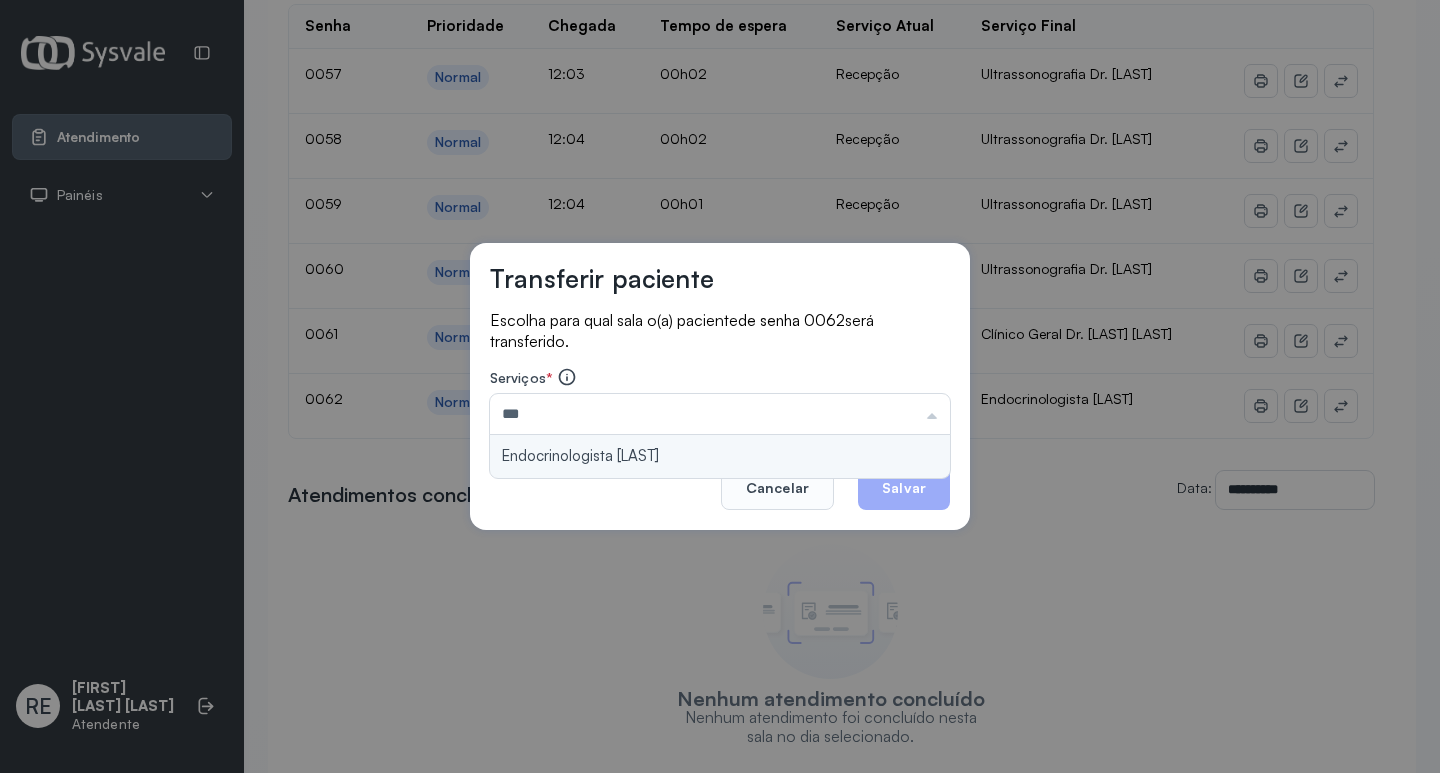 type on "**********" 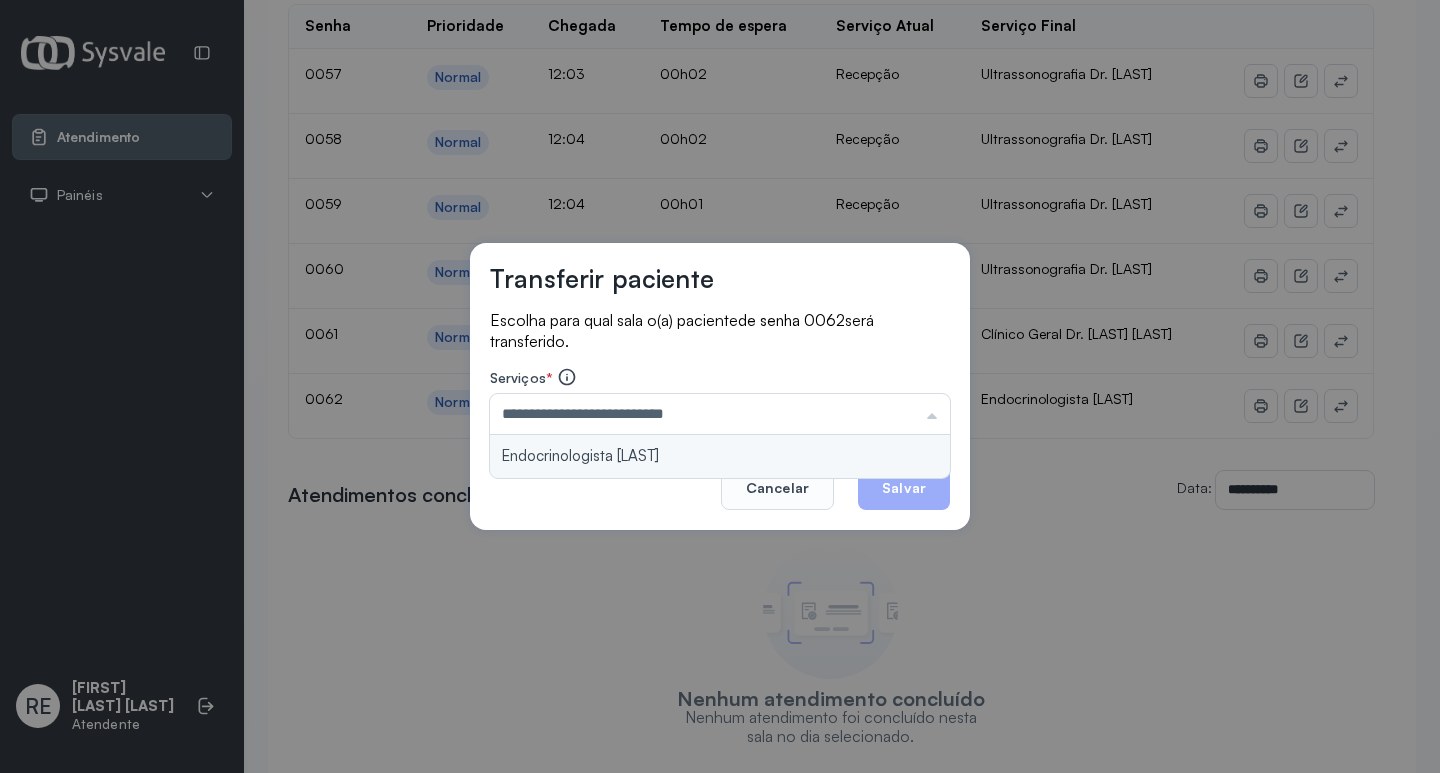 click on "**********" at bounding box center (720, 387) 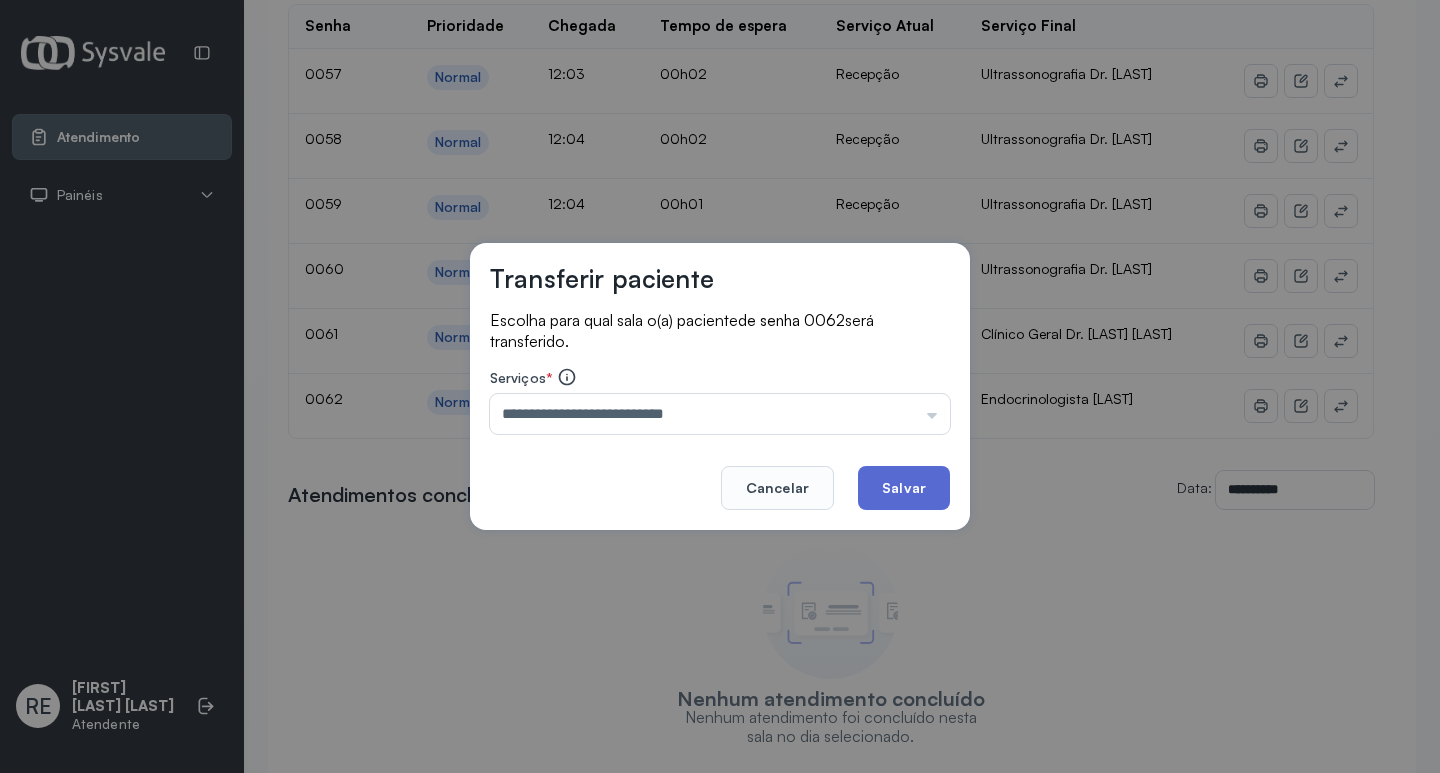 click on "Salvar" 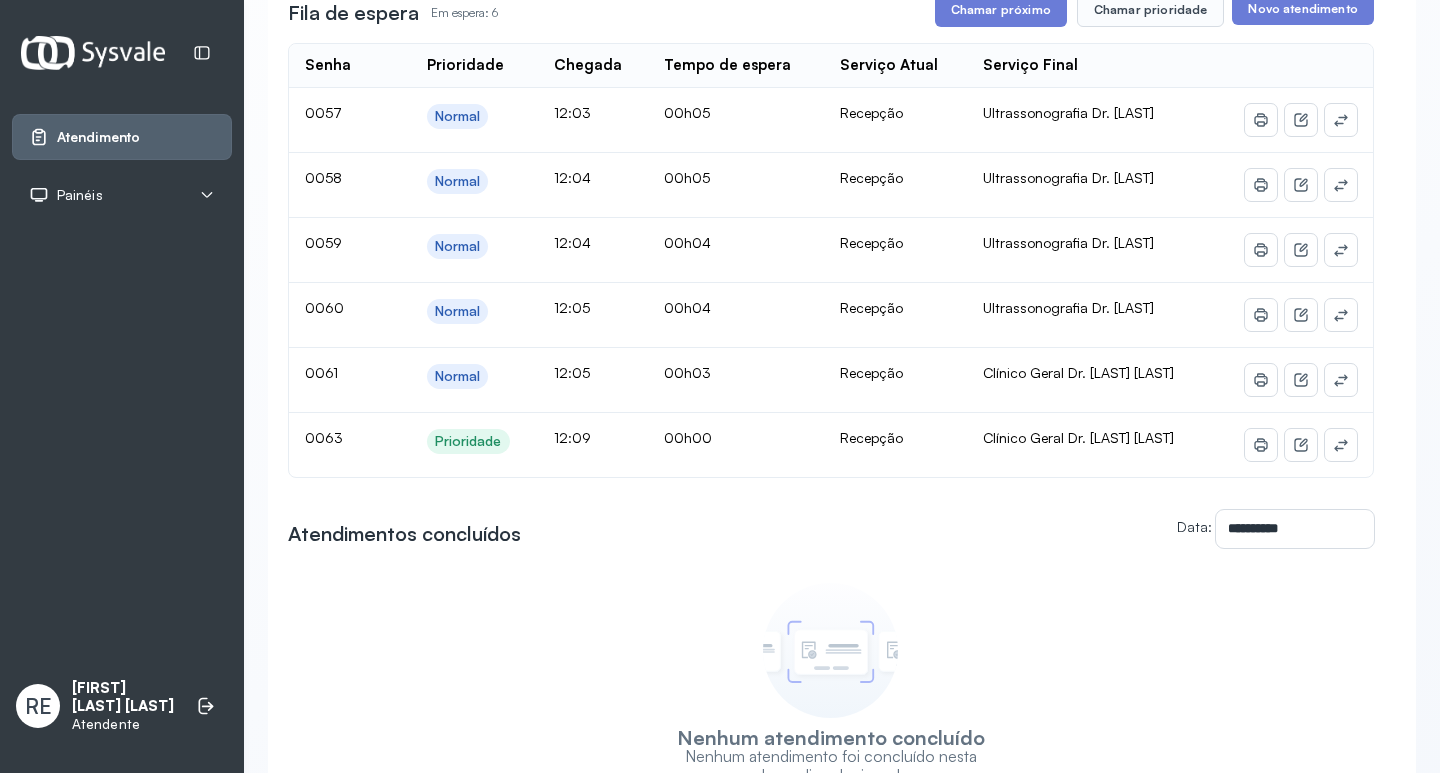 scroll, scrollTop: 400, scrollLeft: 0, axis: vertical 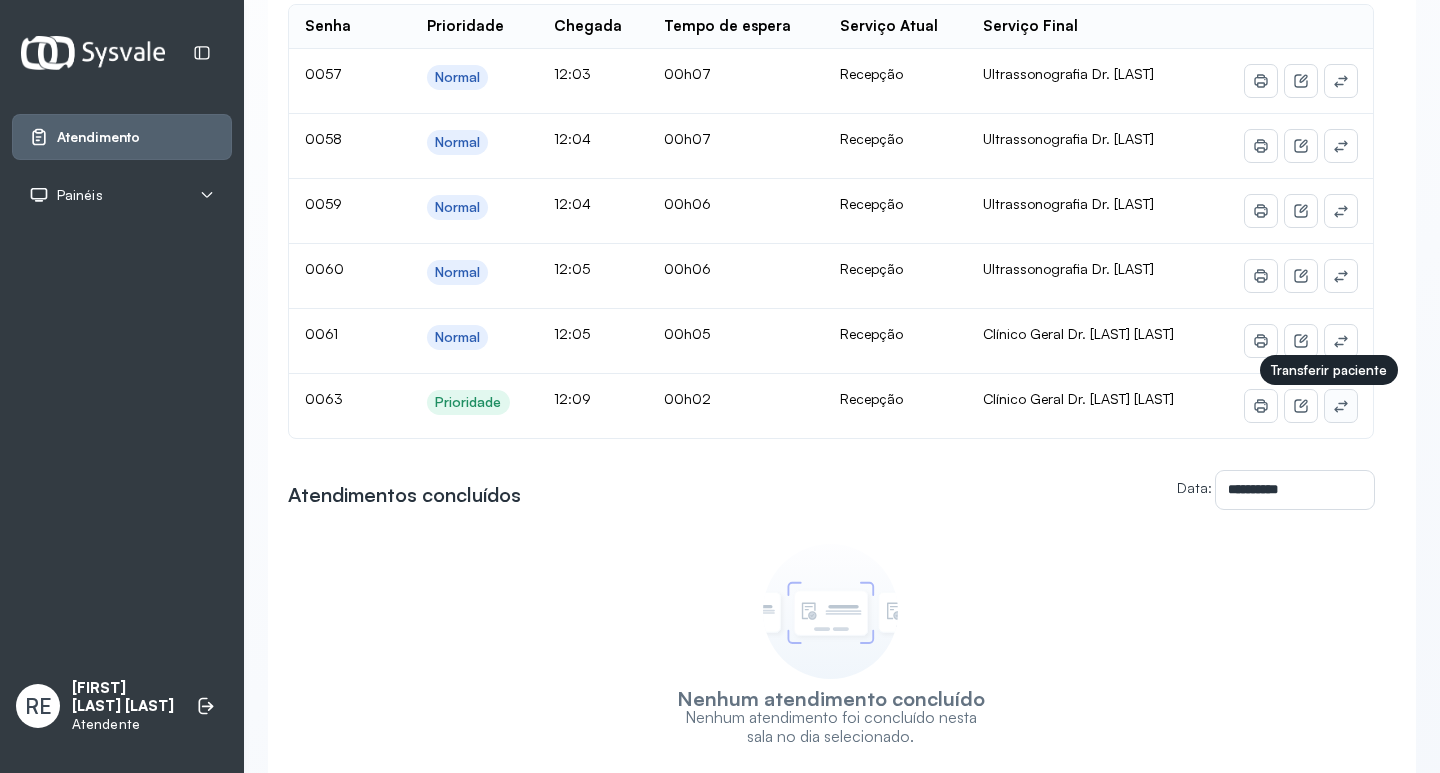 click 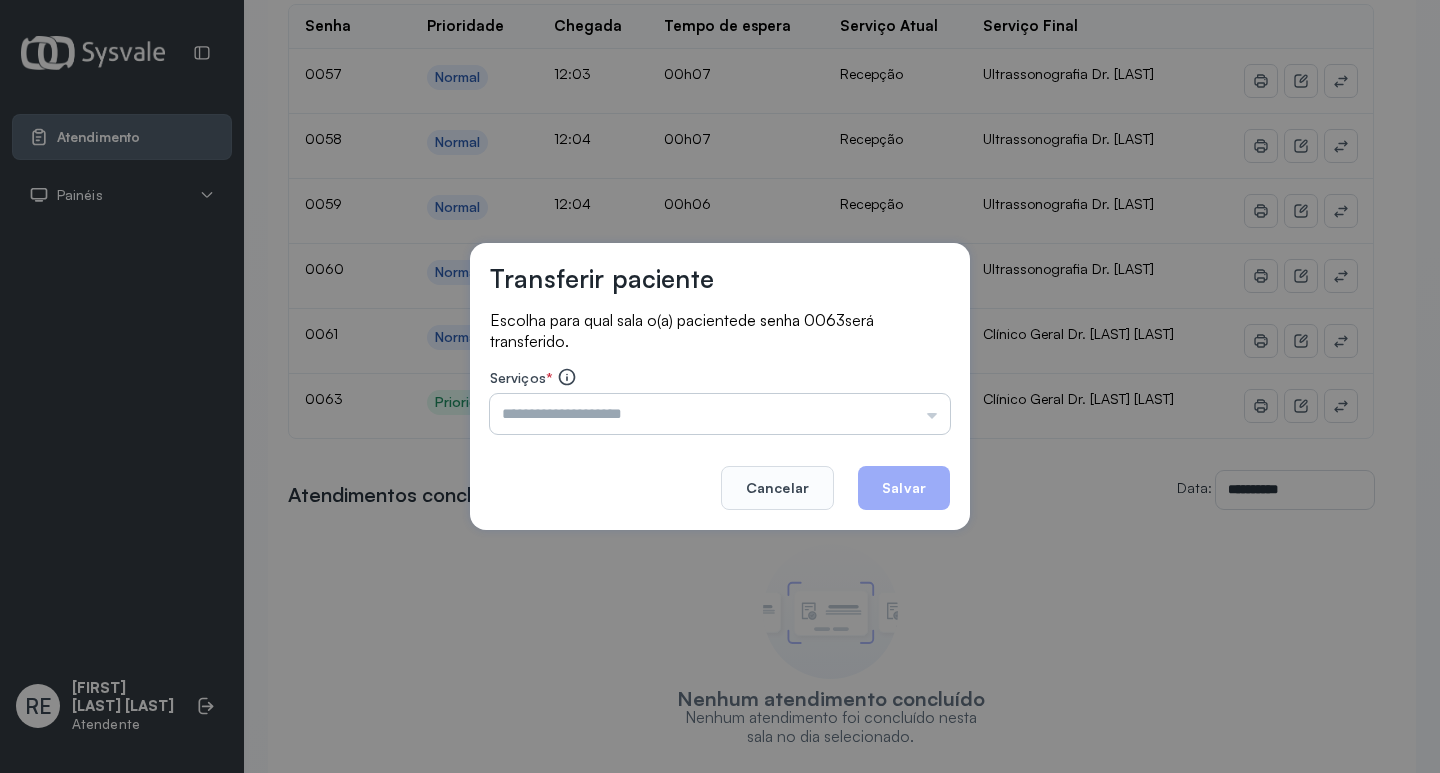 click at bounding box center (720, 414) 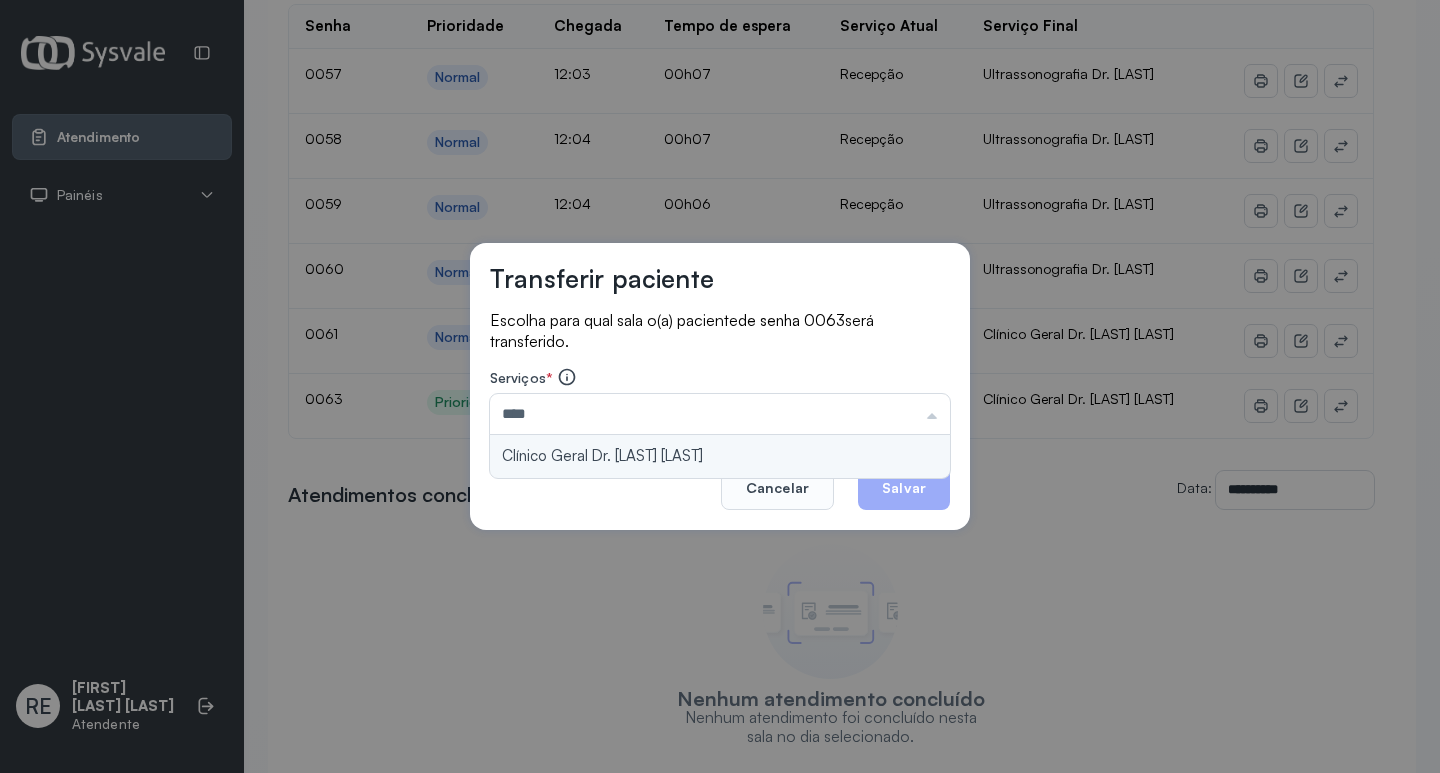 type on "**********" 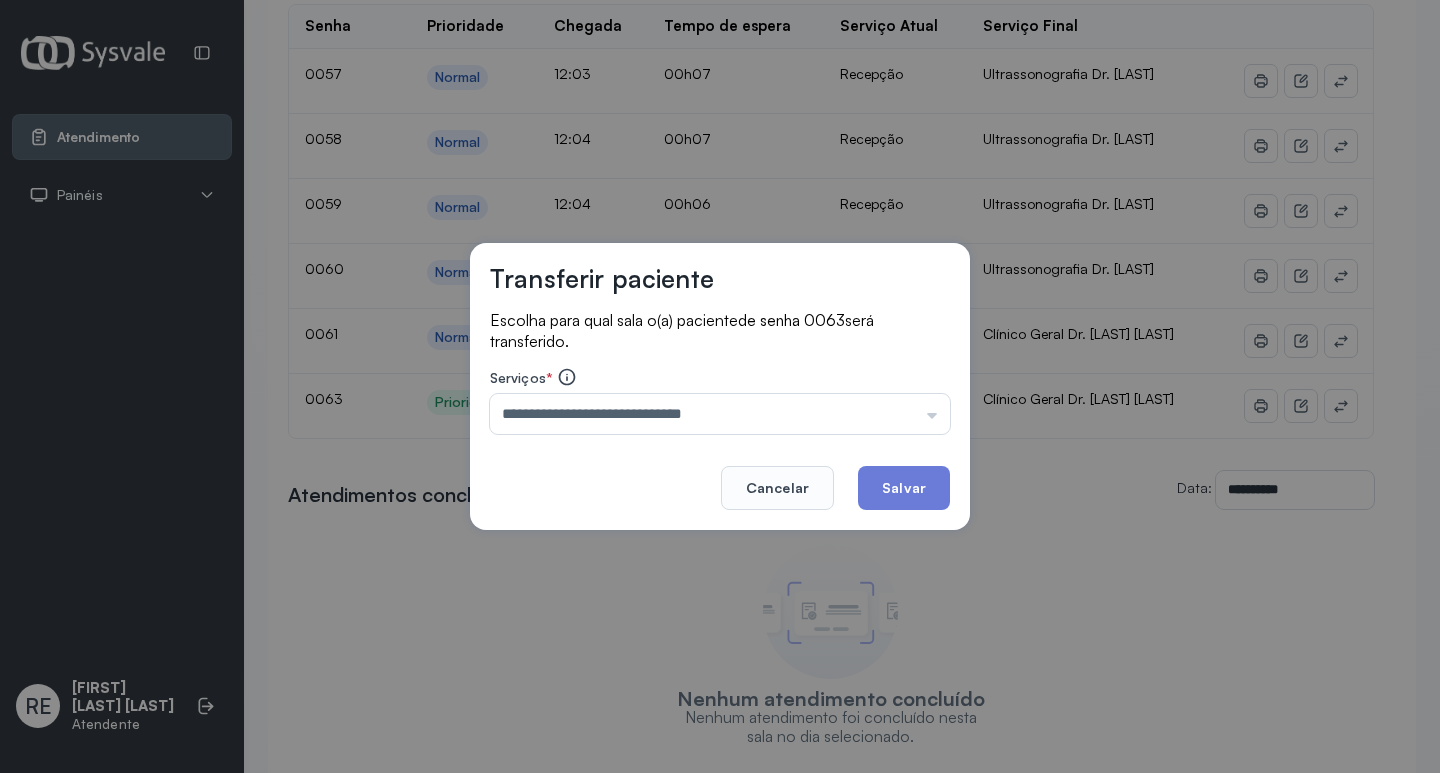 click on "**********" at bounding box center (720, 387) 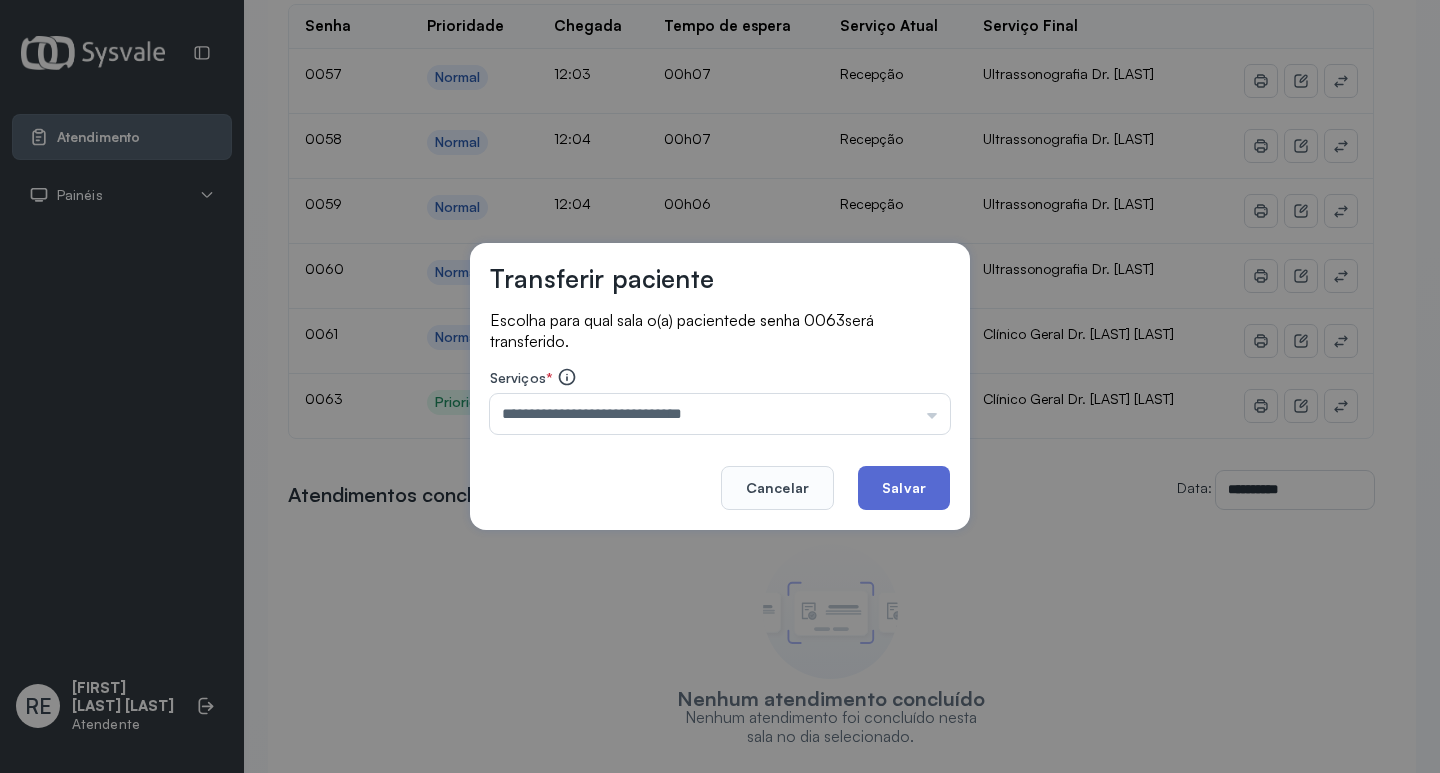 click on "Salvar" 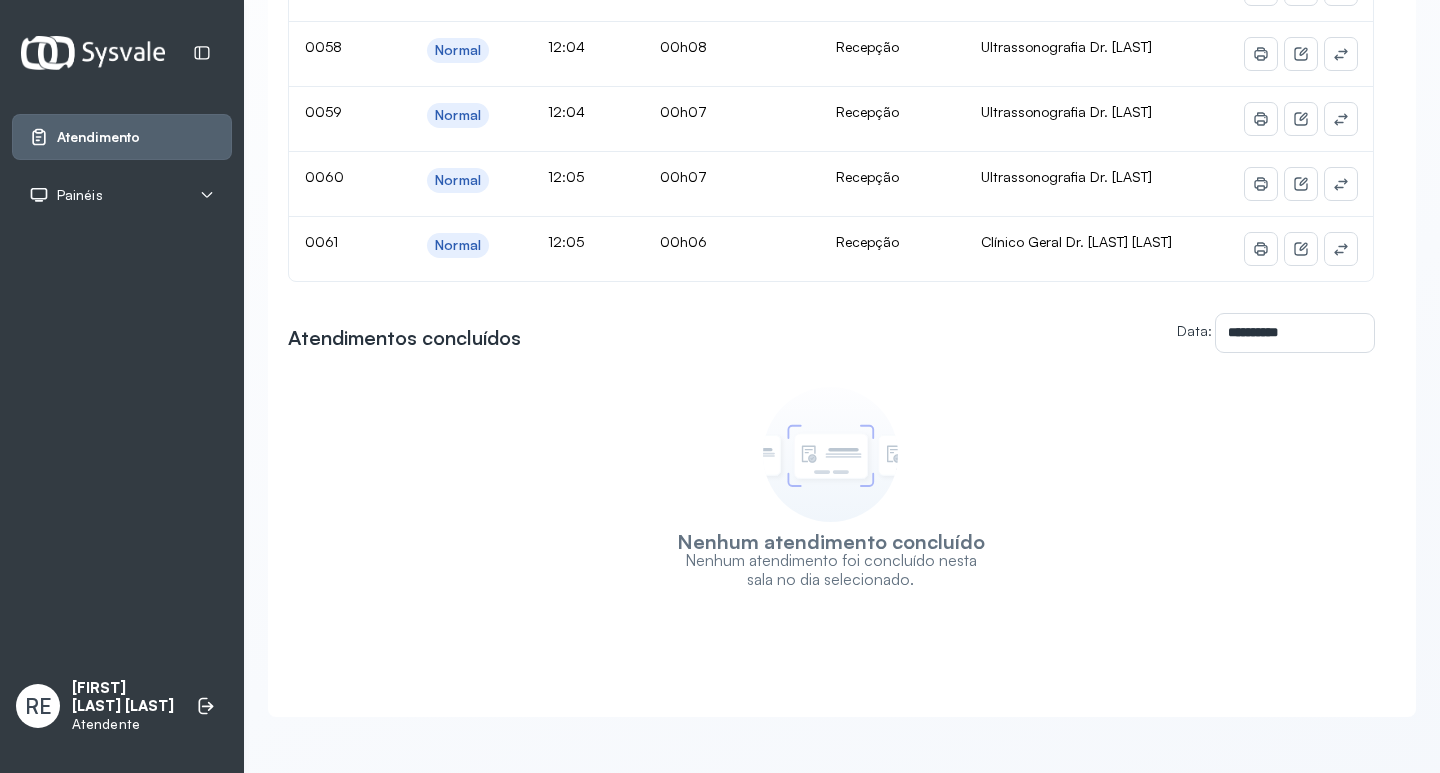scroll, scrollTop: 0, scrollLeft: 0, axis: both 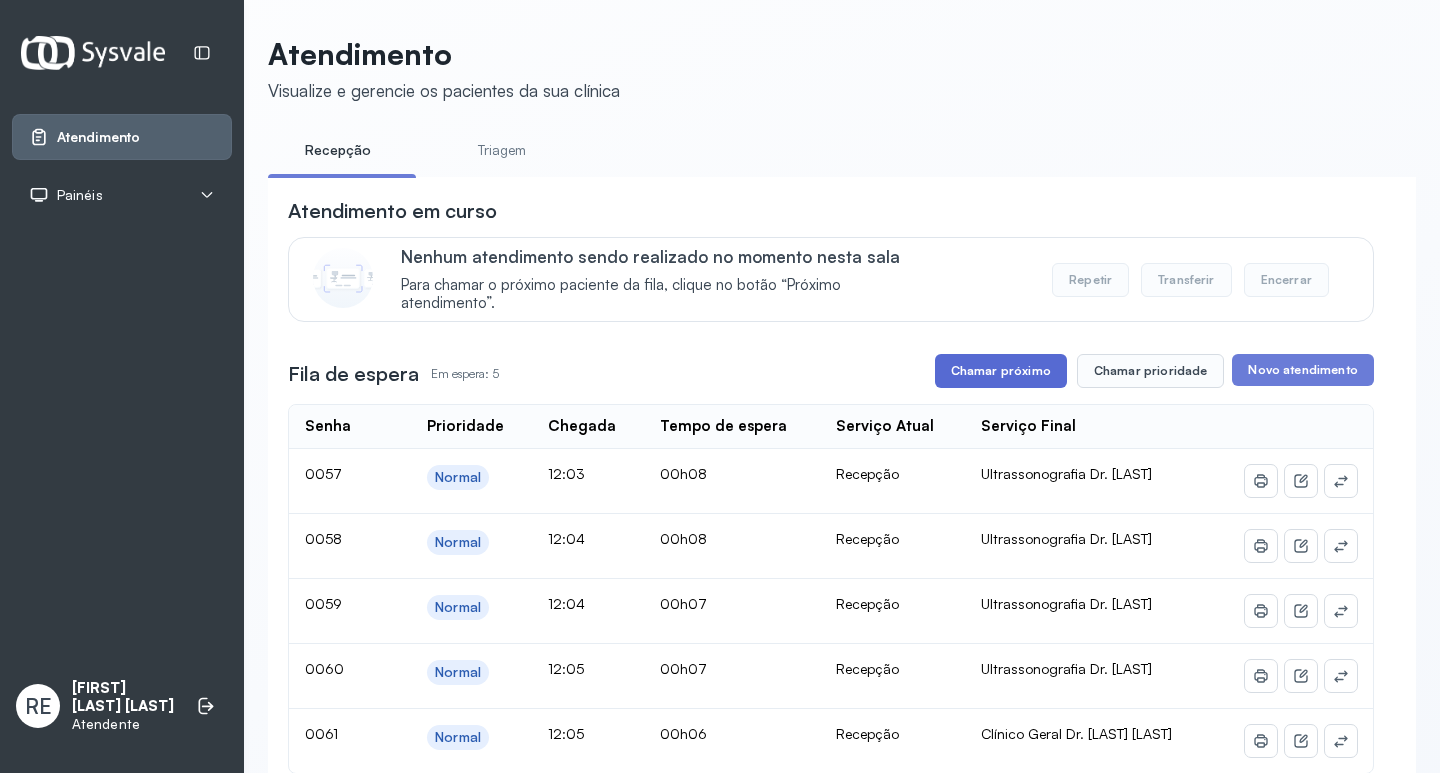 click on "Chamar próximo" at bounding box center (1001, 371) 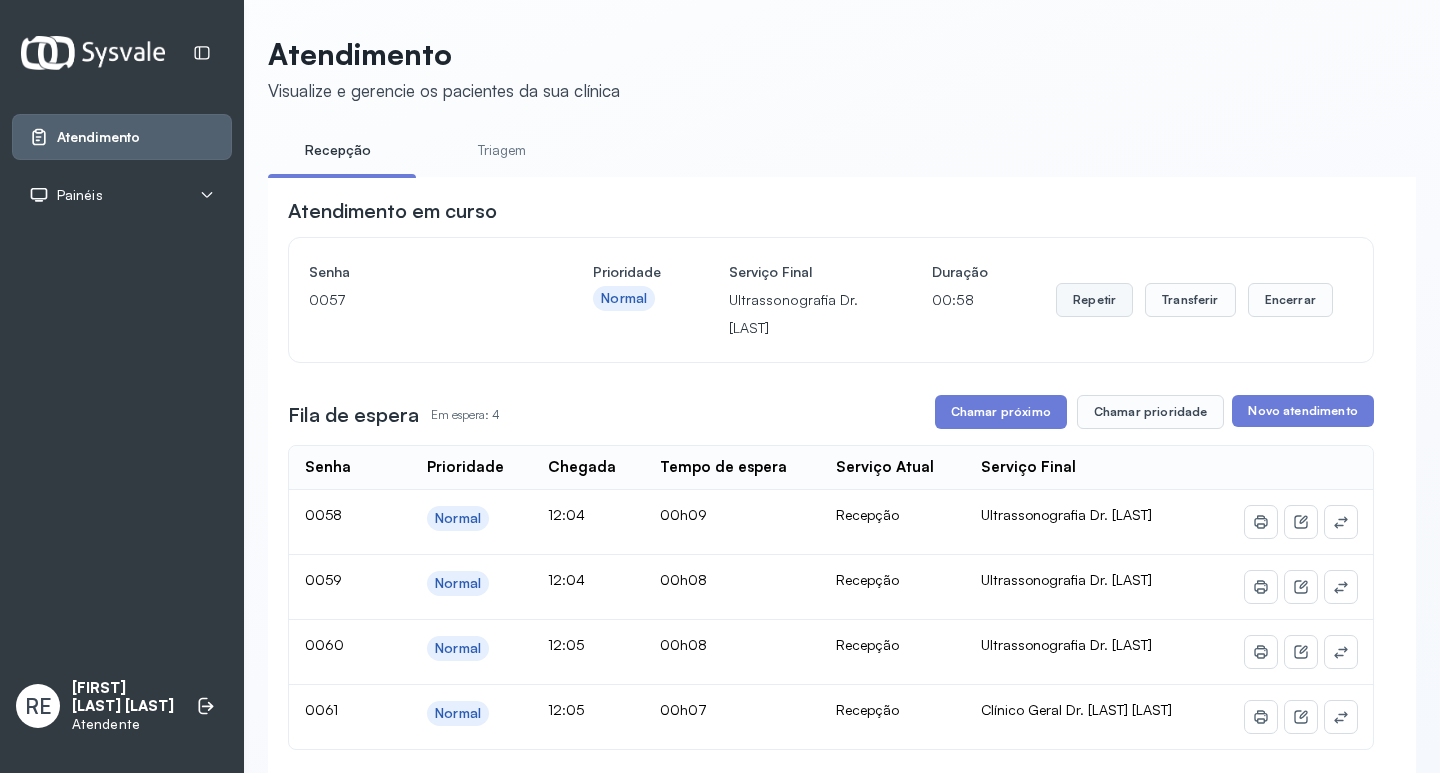 click on "Repetir" at bounding box center [1094, 300] 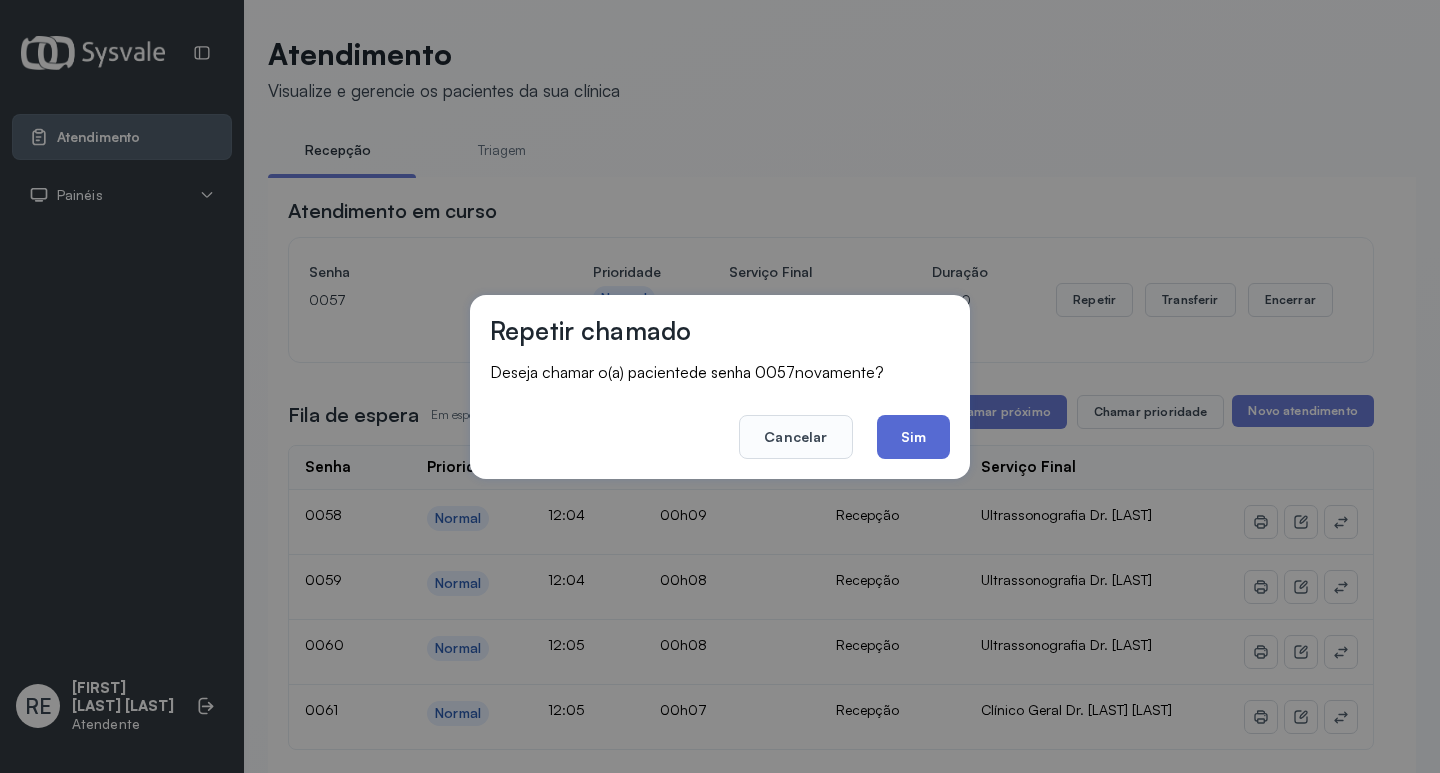 click on "Sim" 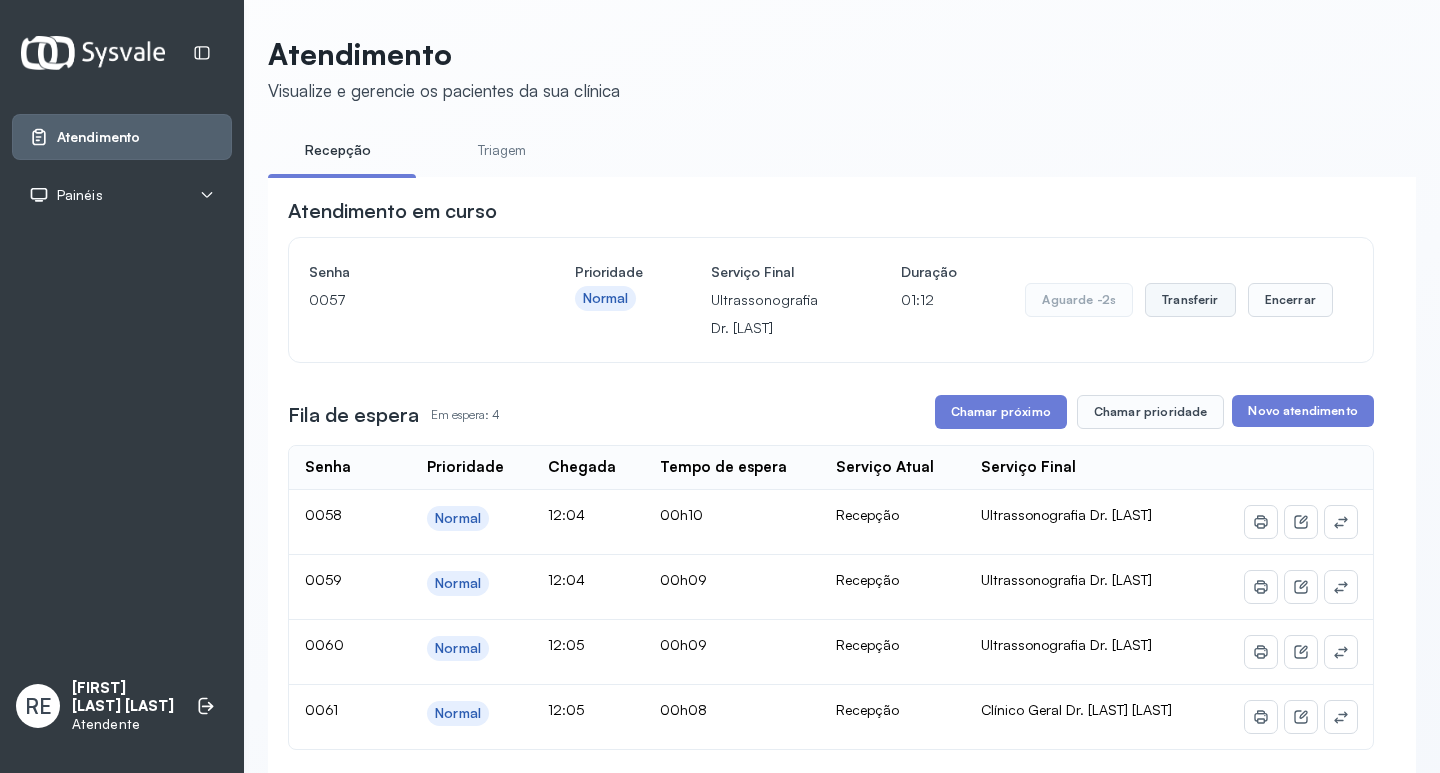 click on "Transferir" at bounding box center [1190, 300] 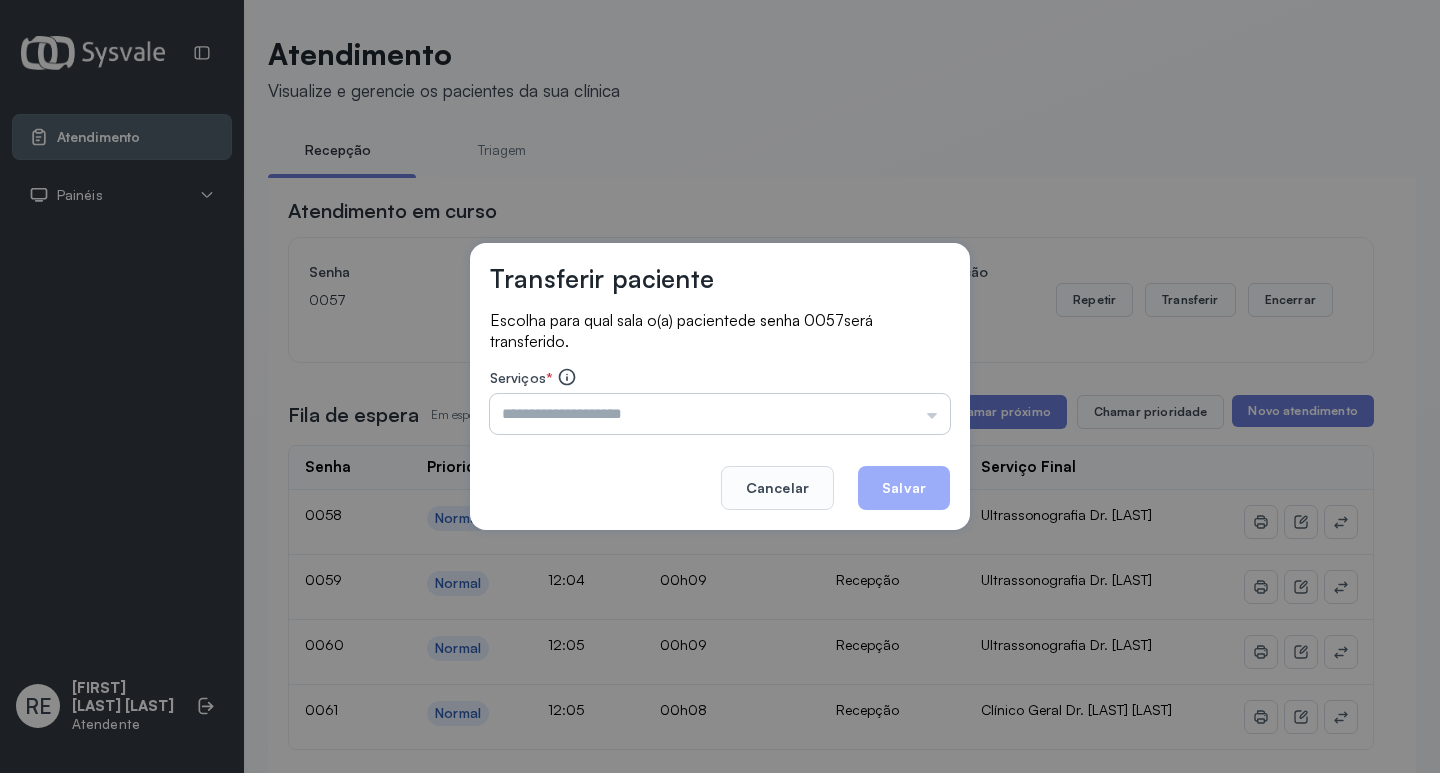 click at bounding box center (720, 414) 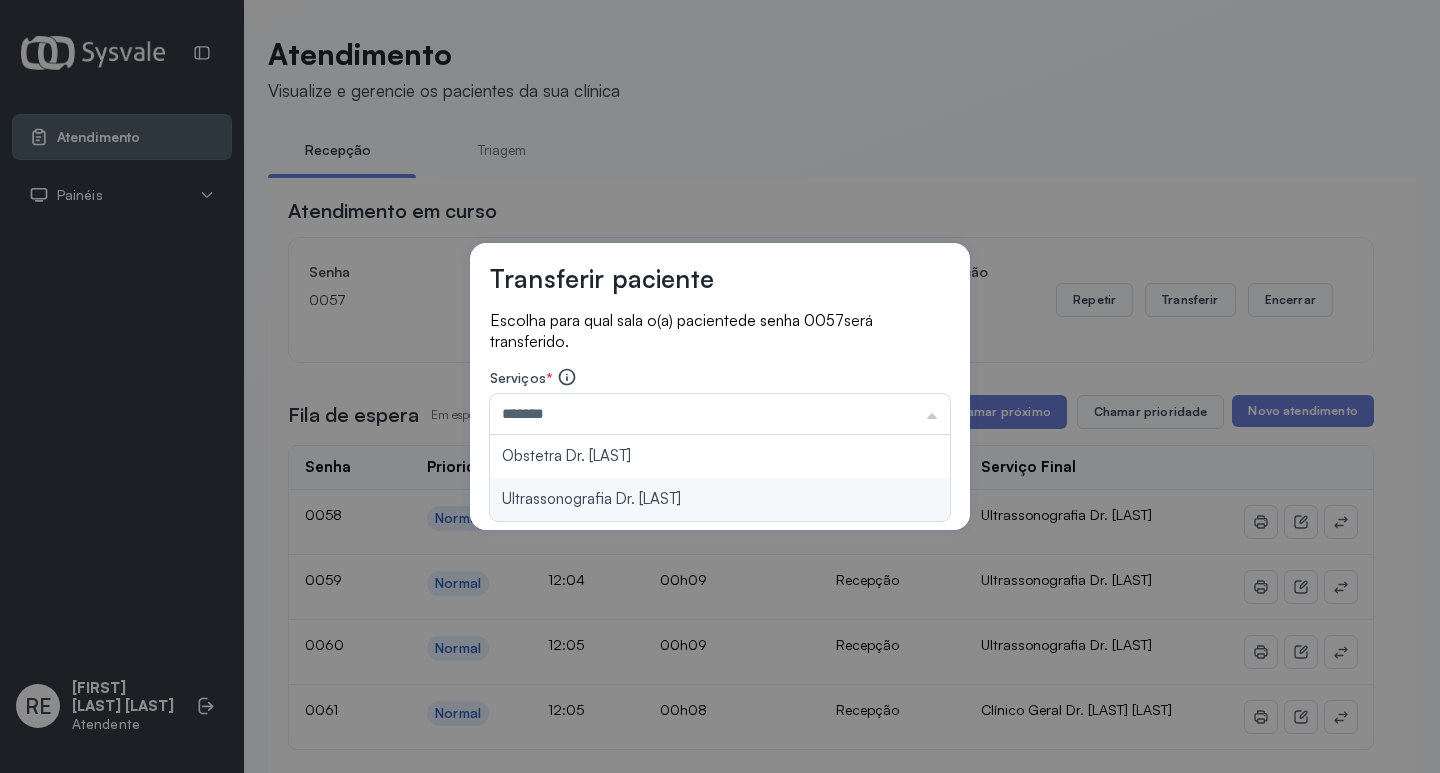 type on "**********" 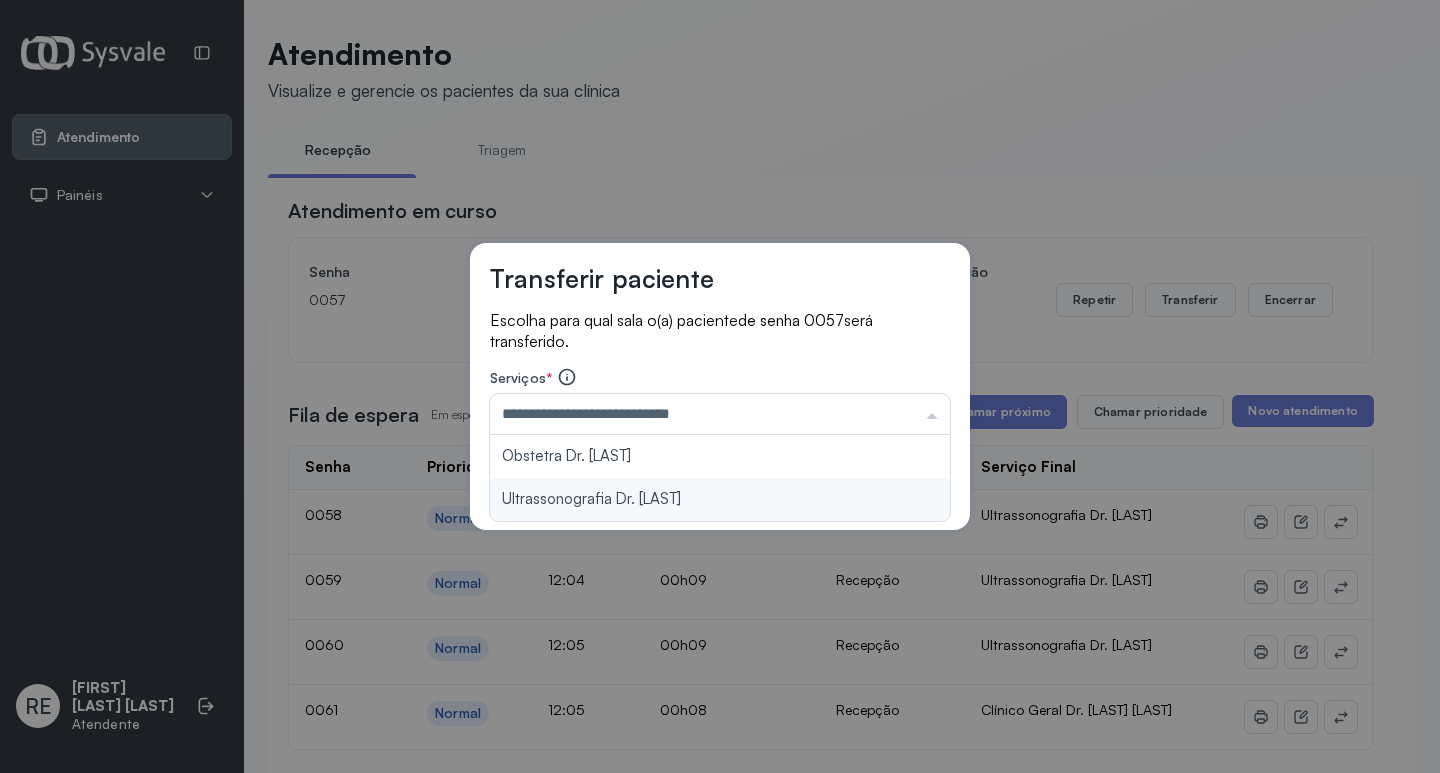 click on "**********" at bounding box center (720, 387) 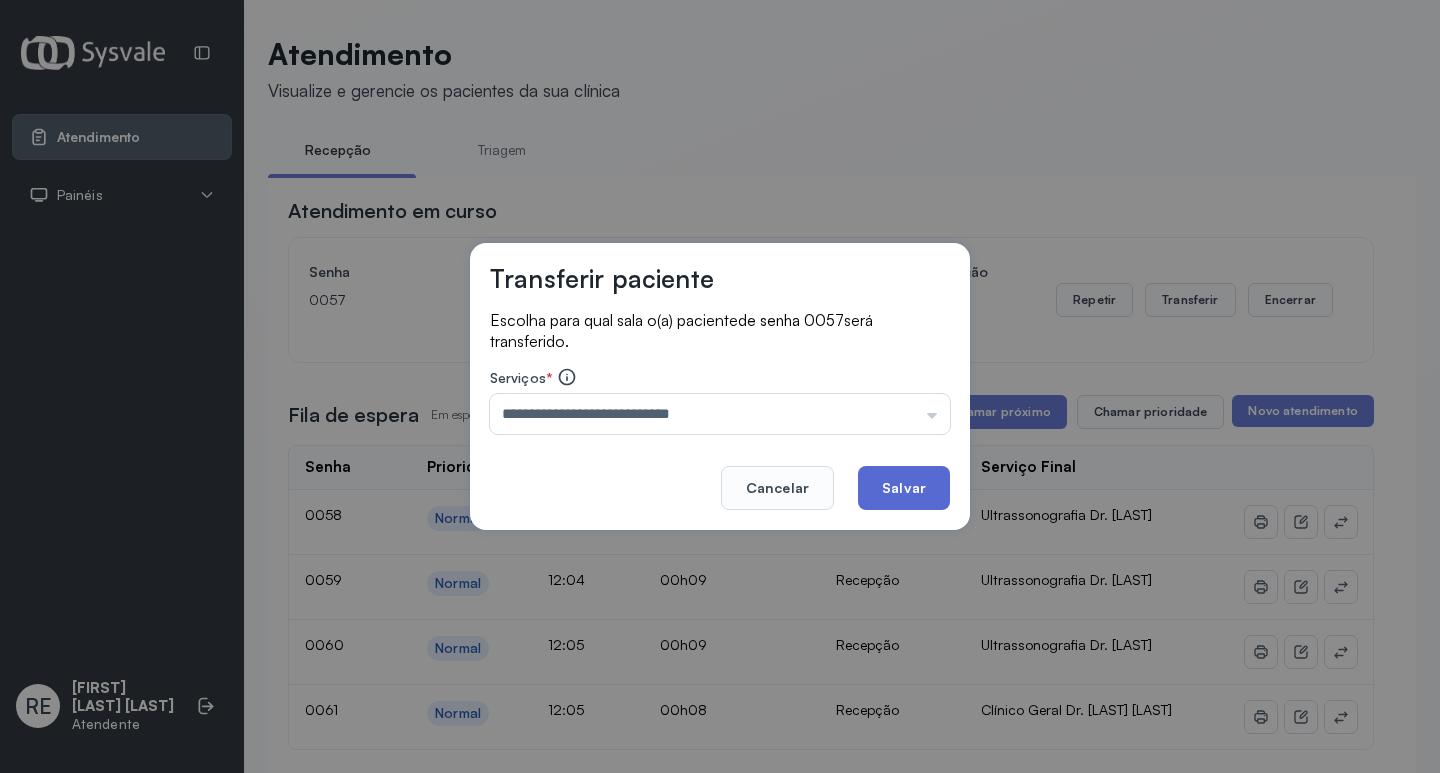 click on "Salvar" 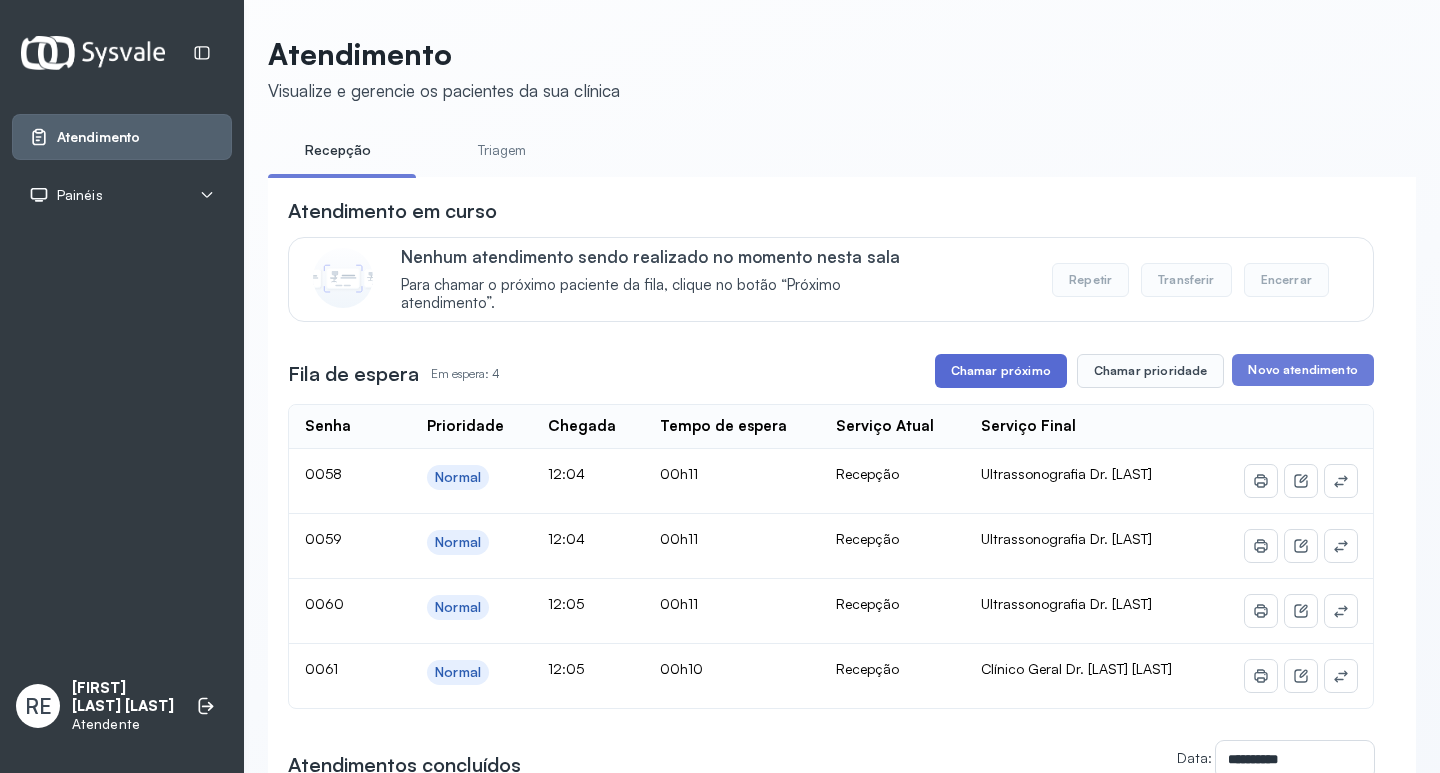 click on "Chamar próximo" at bounding box center [1001, 371] 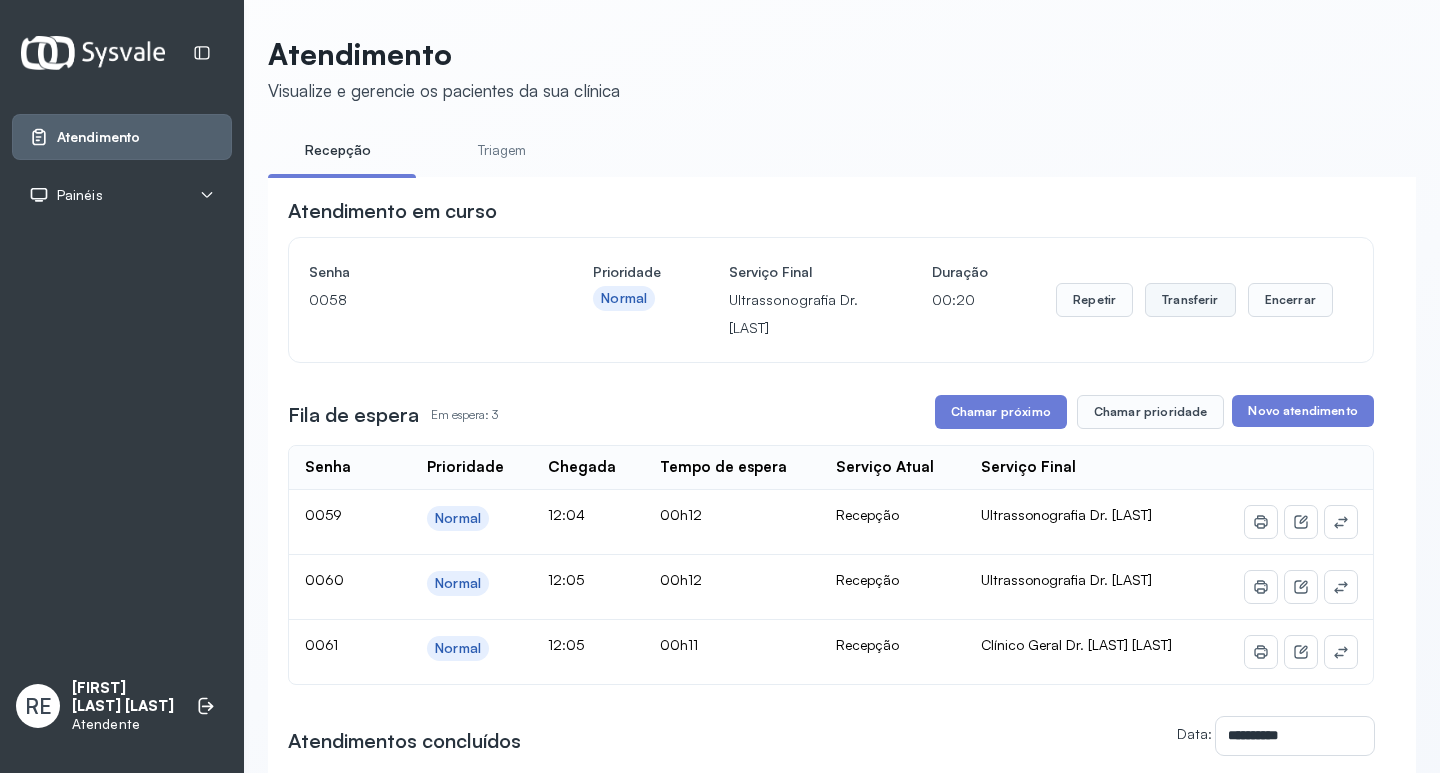 click on "Transferir" at bounding box center [1190, 300] 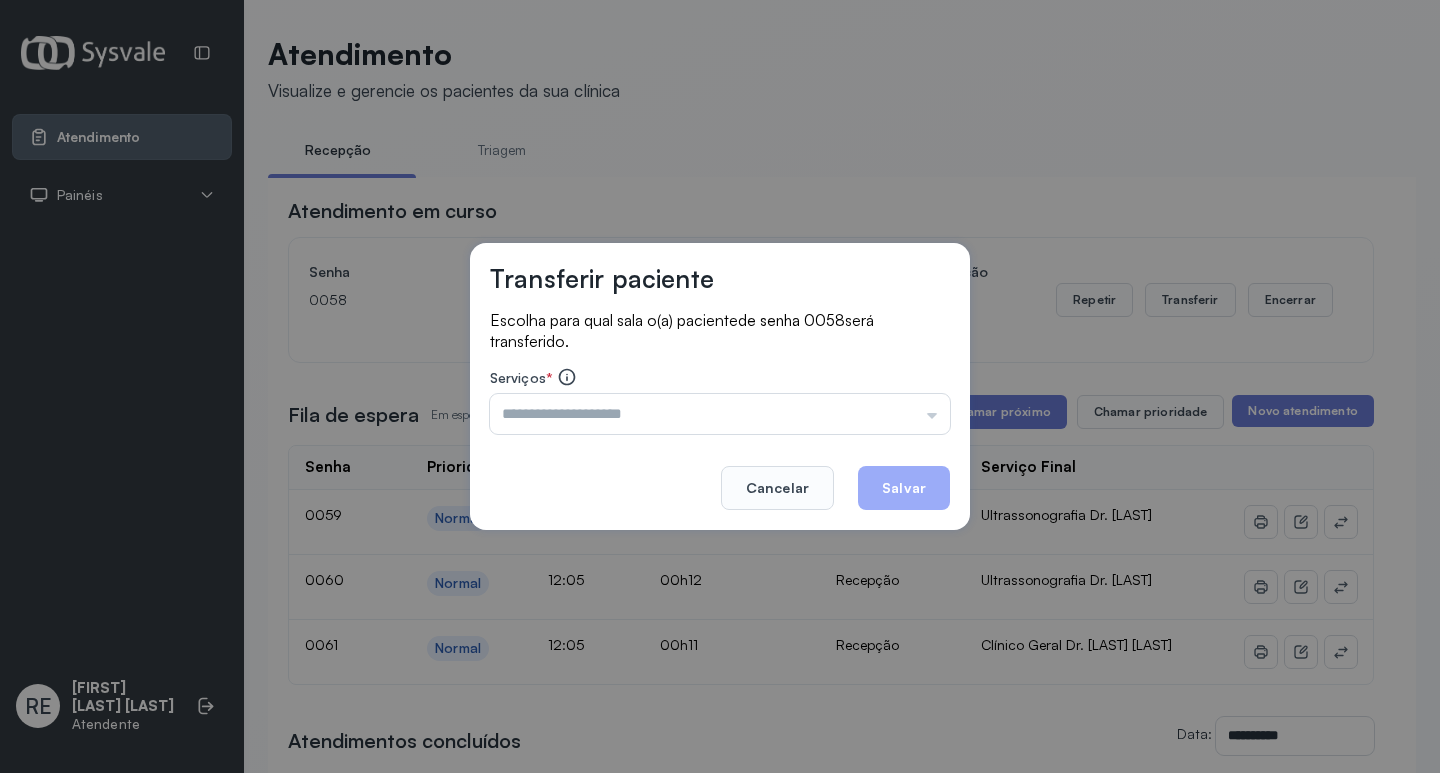 click at bounding box center (720, 414) 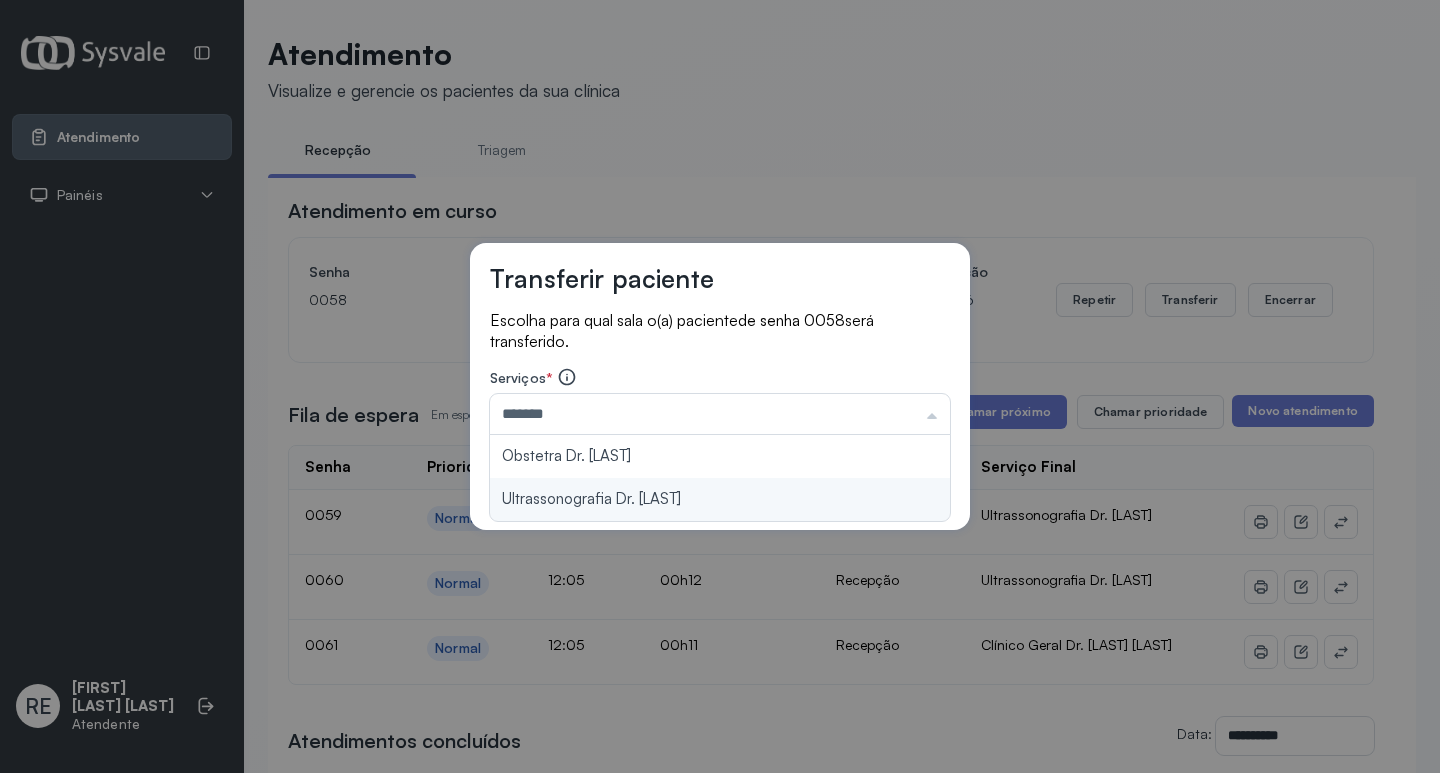 type on "**********" 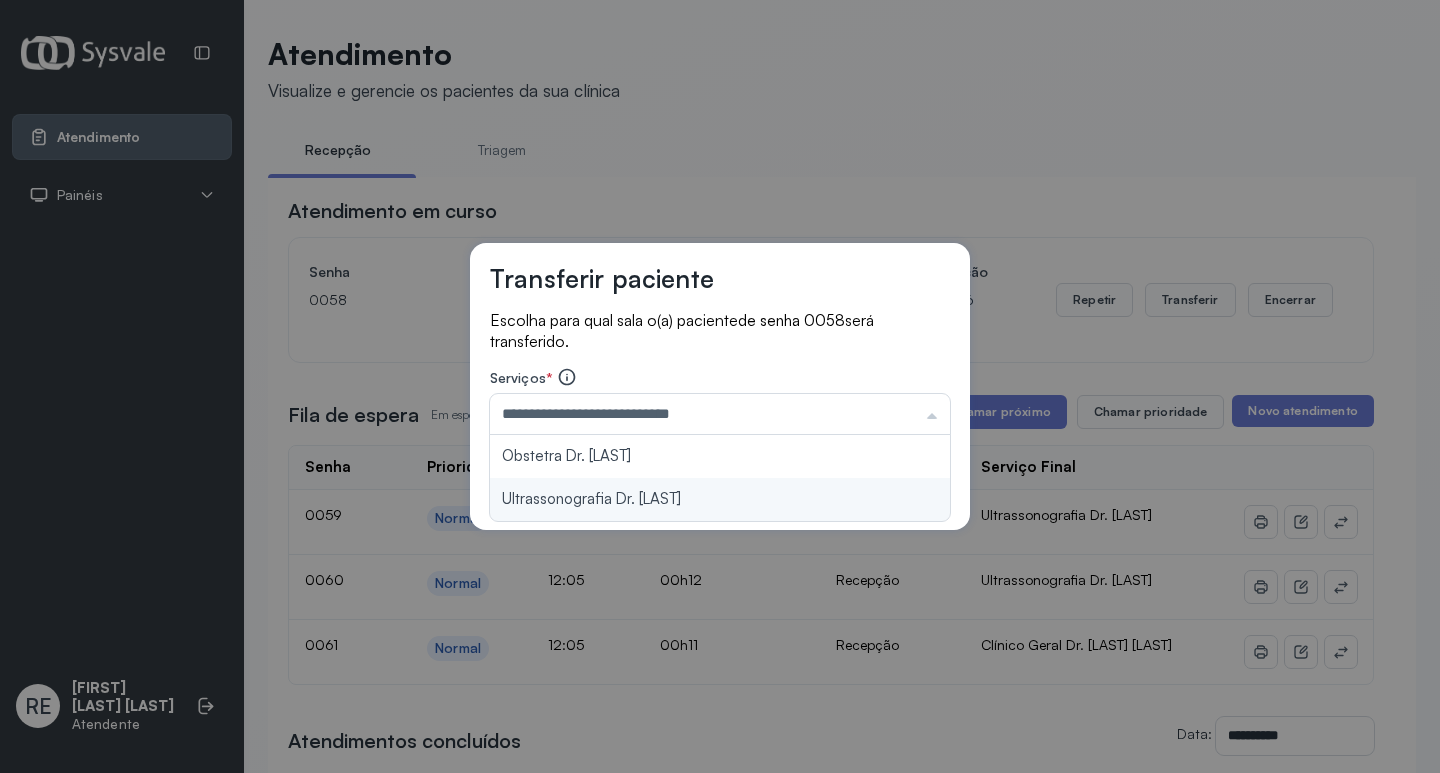 click on "**********" at bounding box center (720, 387) 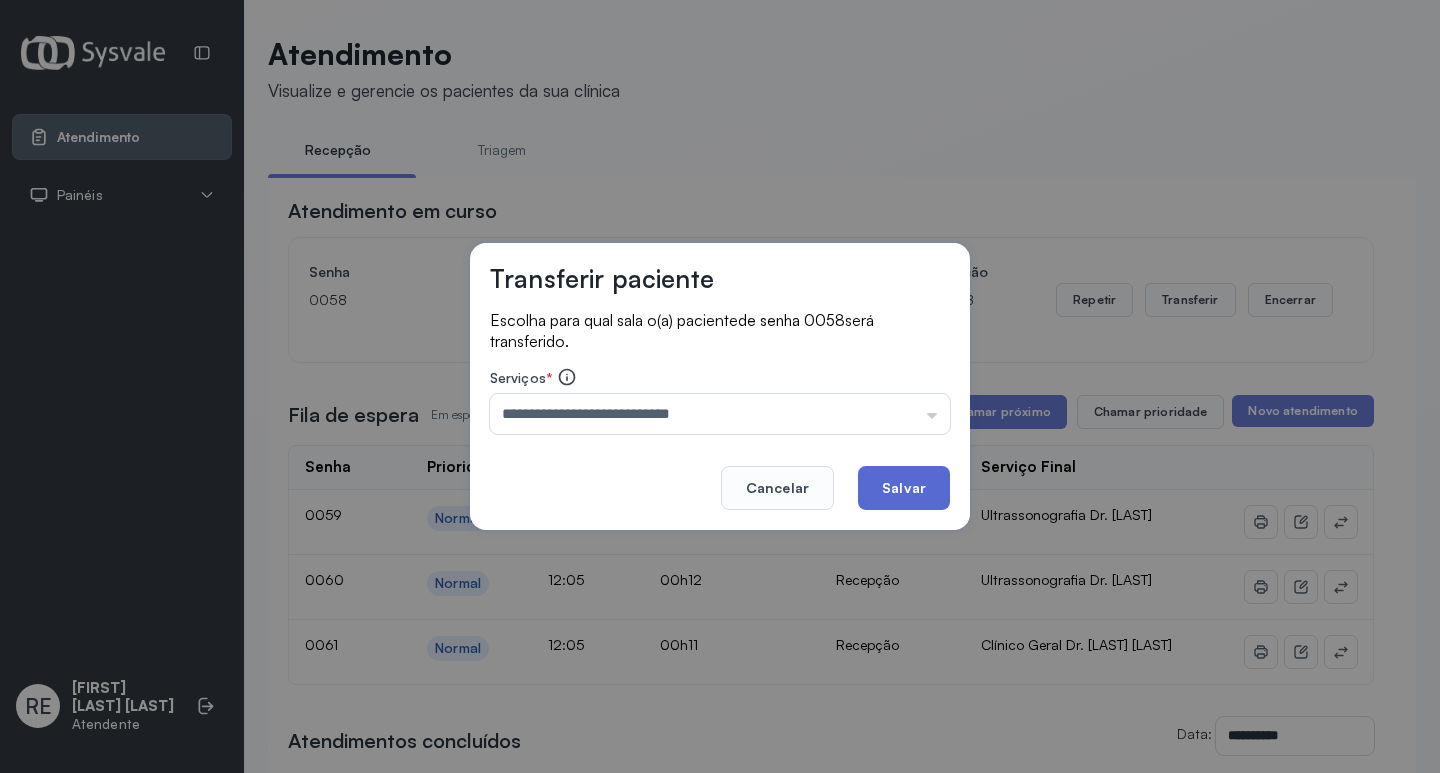 click on "Salvar" 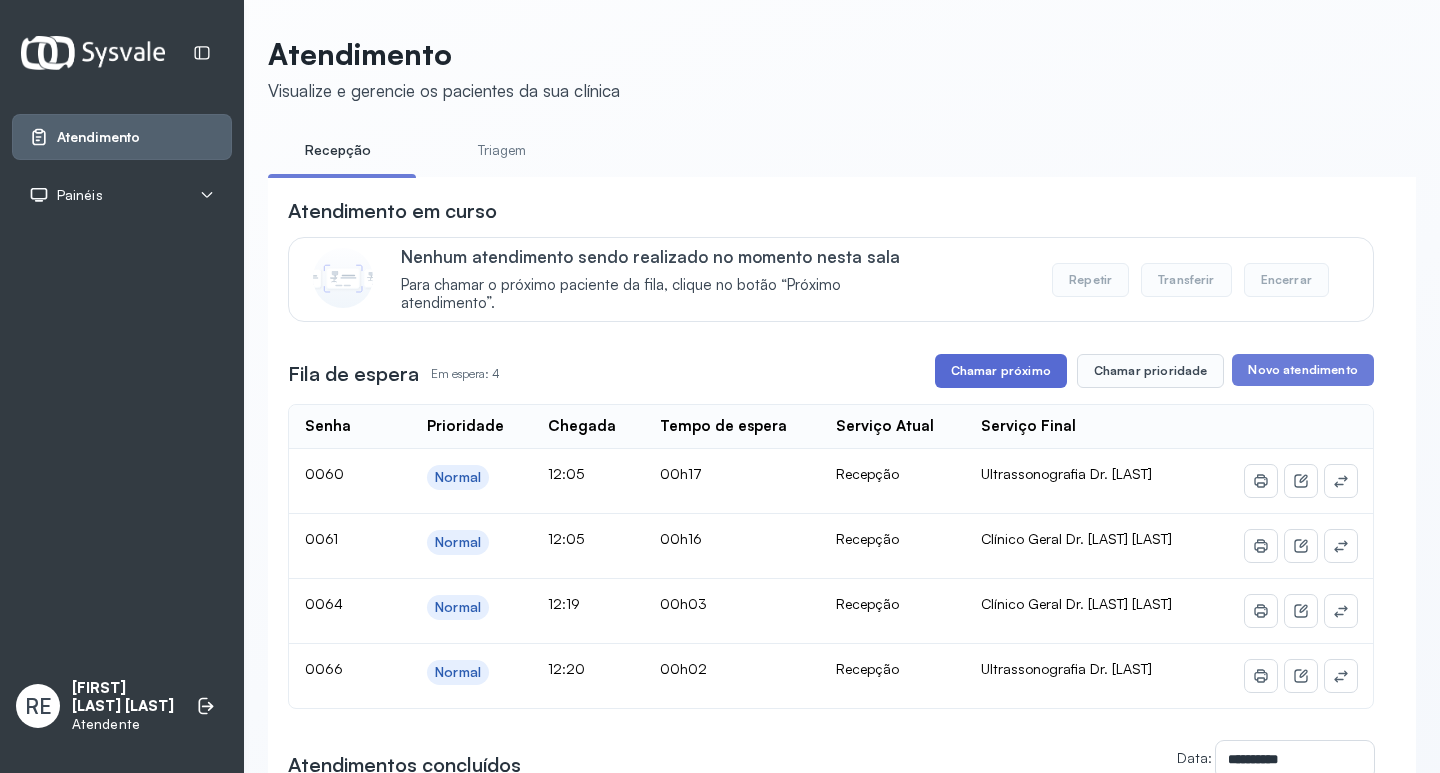 click on "Chamar próximo" at bounding box center (1001, 371) 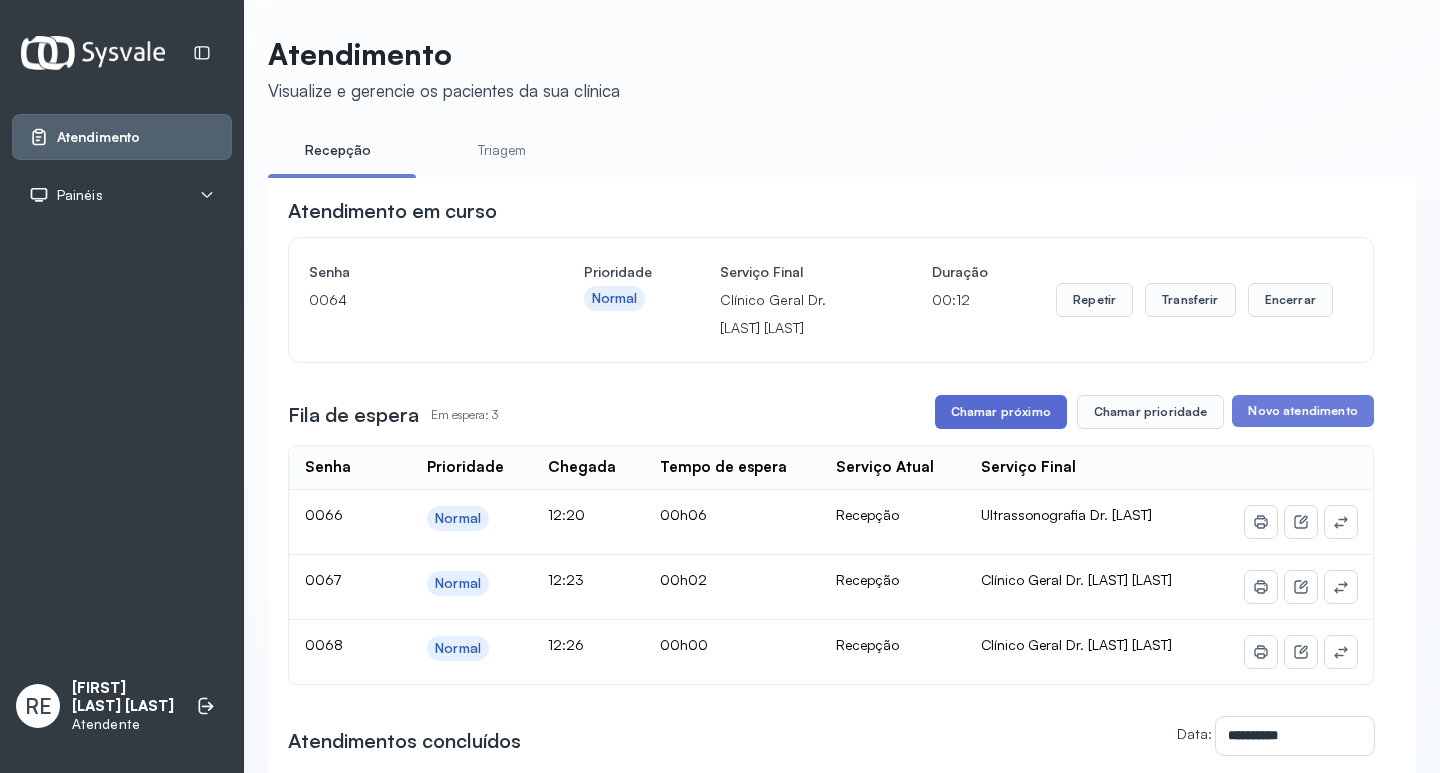 click on "Chamar próximo" at bounding box center [1001, 412] 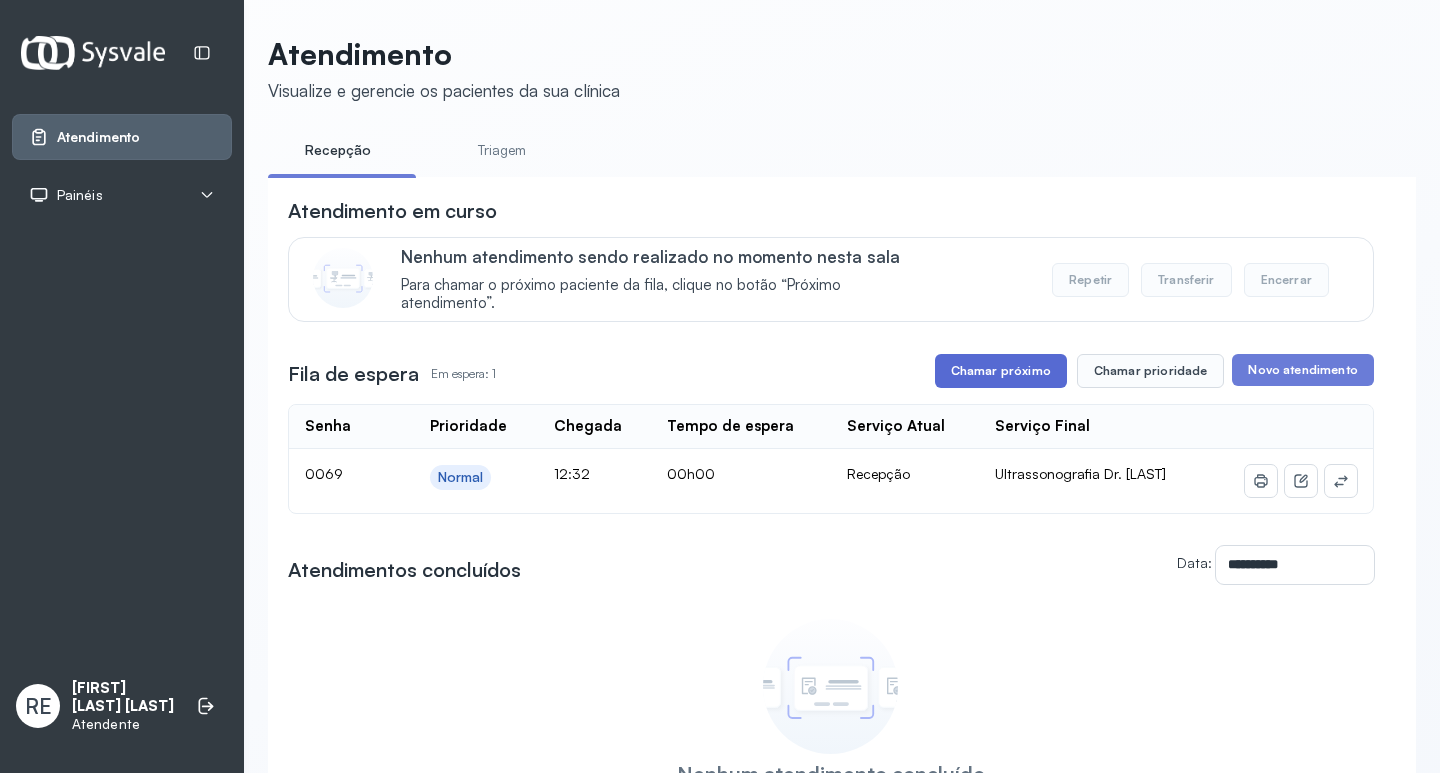 click on "Chamar próximo" at bounding box center (1001, 371) 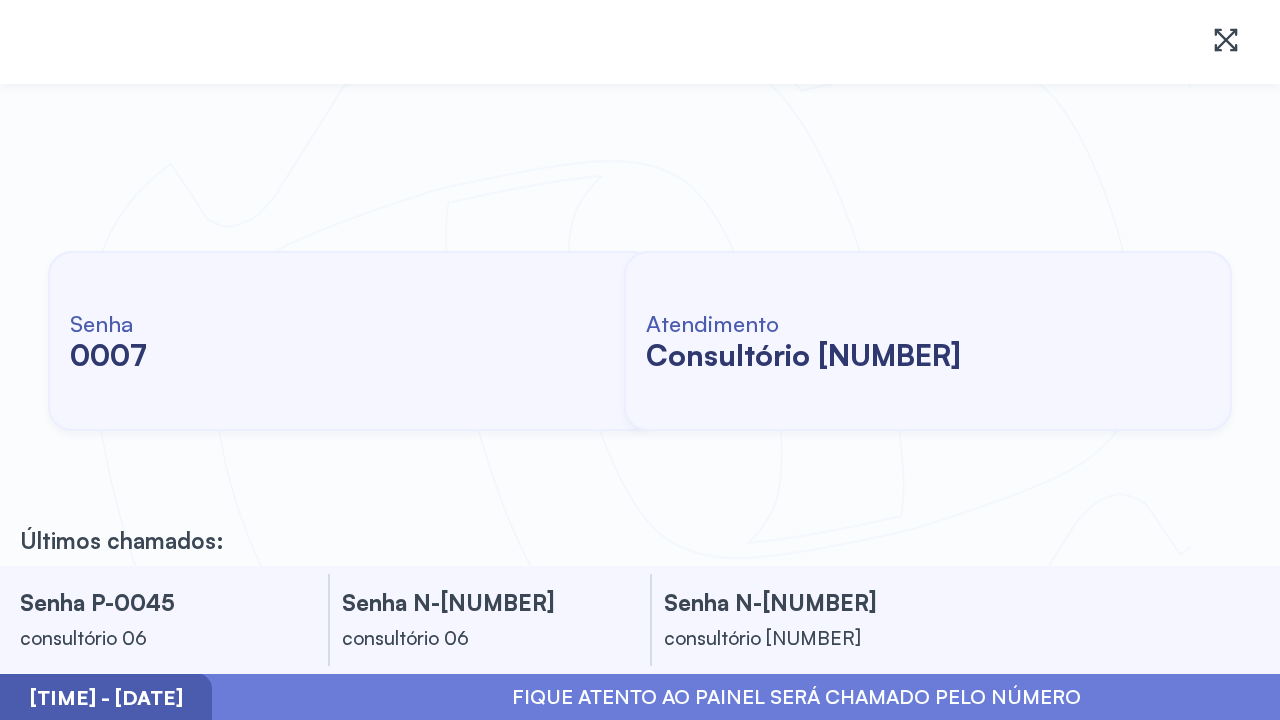 scroll, scrollTop: 0, scrollLeft: 0, axis: both 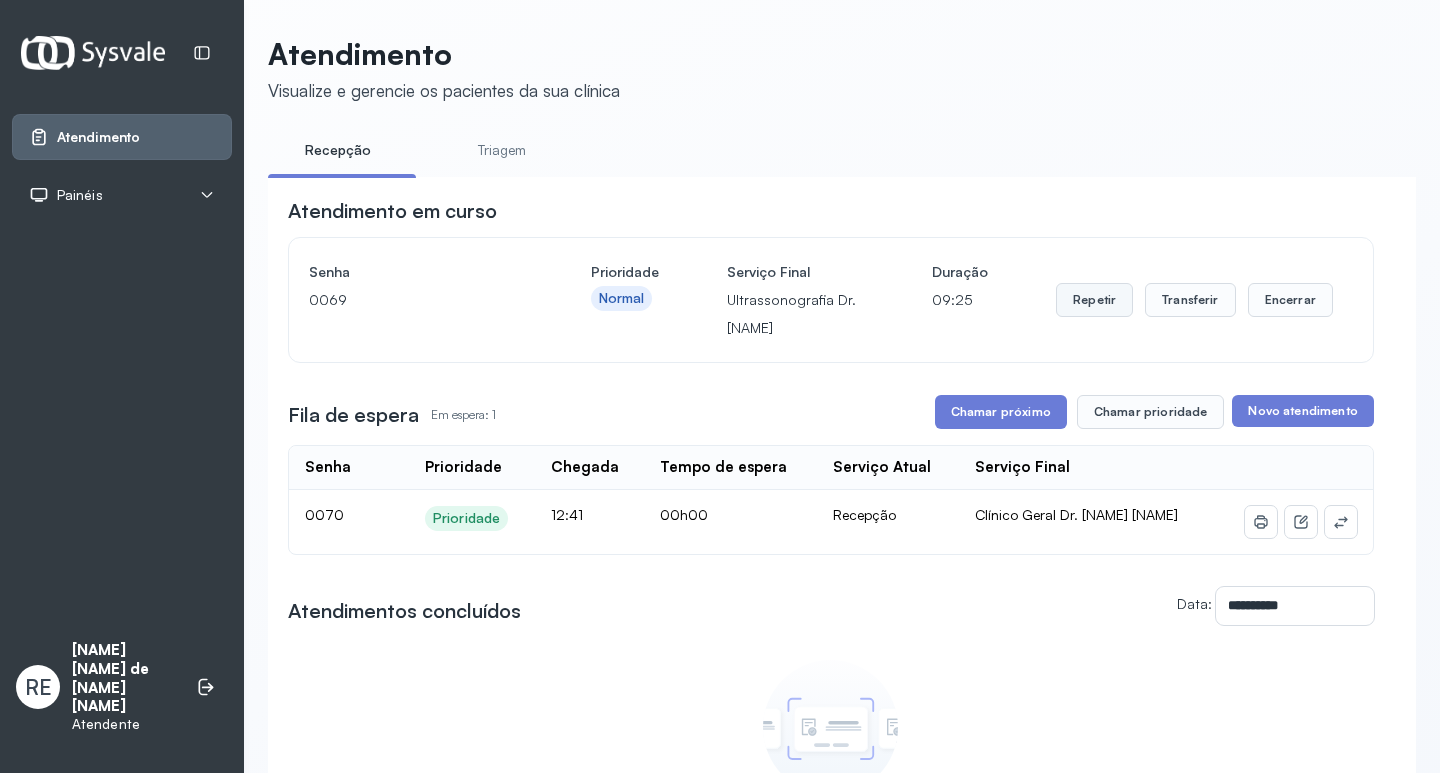 click on "Repetir" at bounding box center [1094, 300] 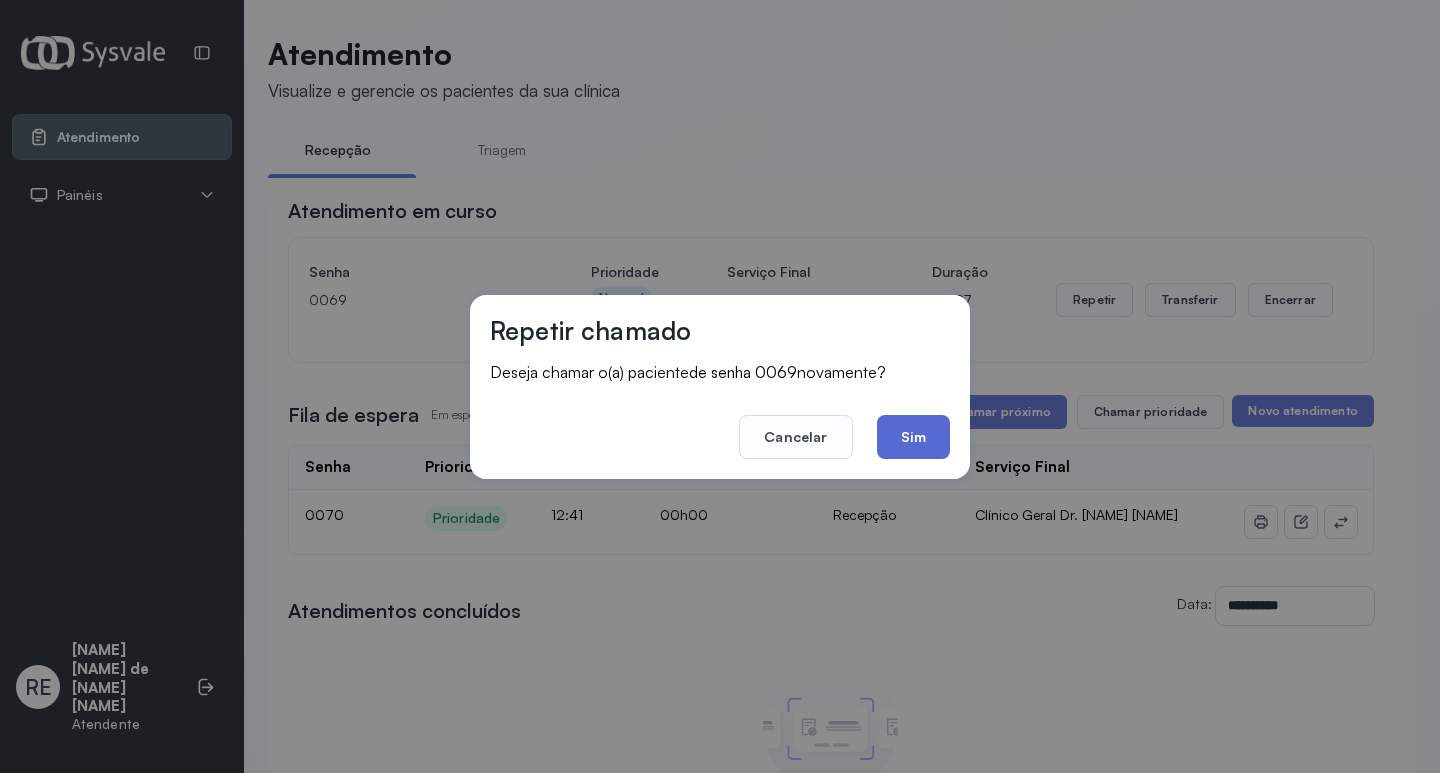 click on "Sim" 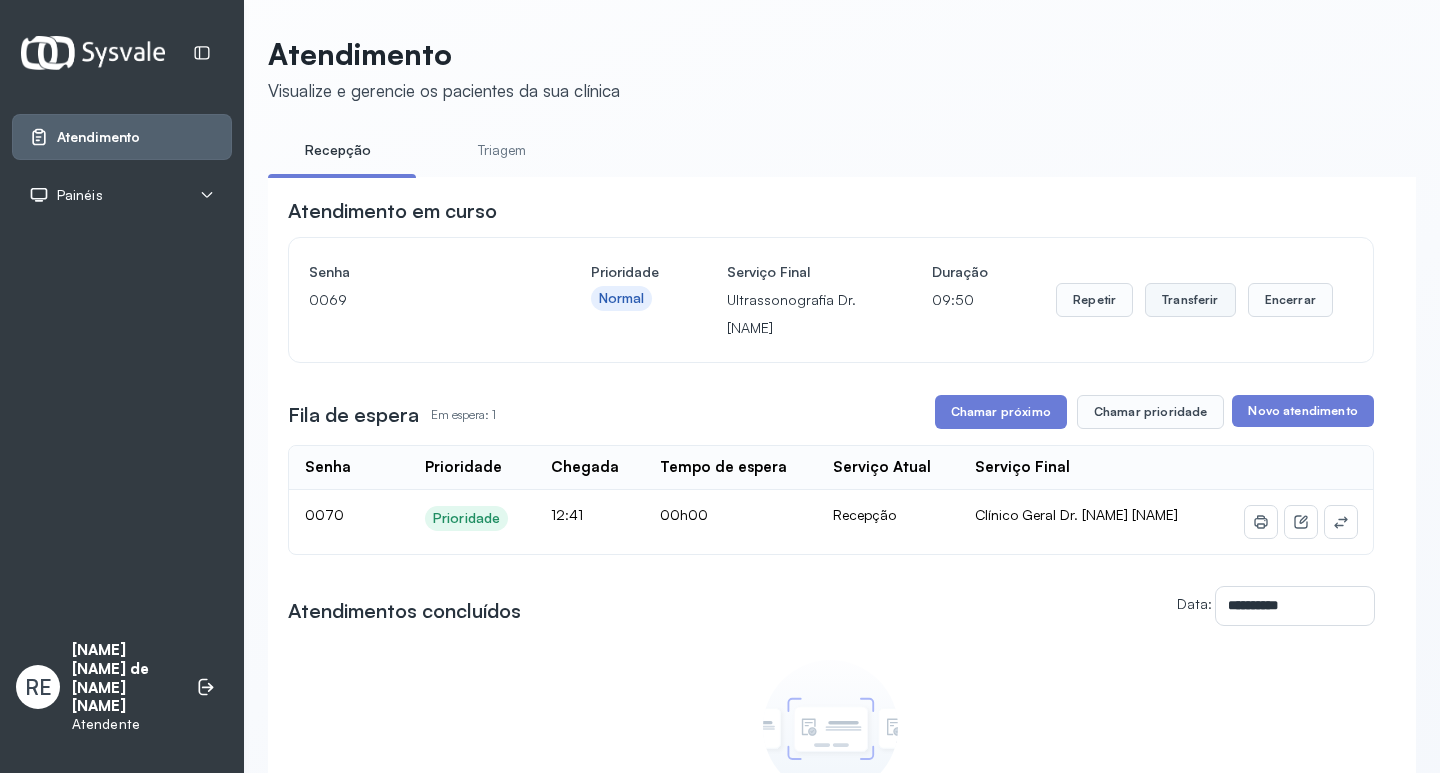 click on "Transferir" at bounding box center (1190, 300) 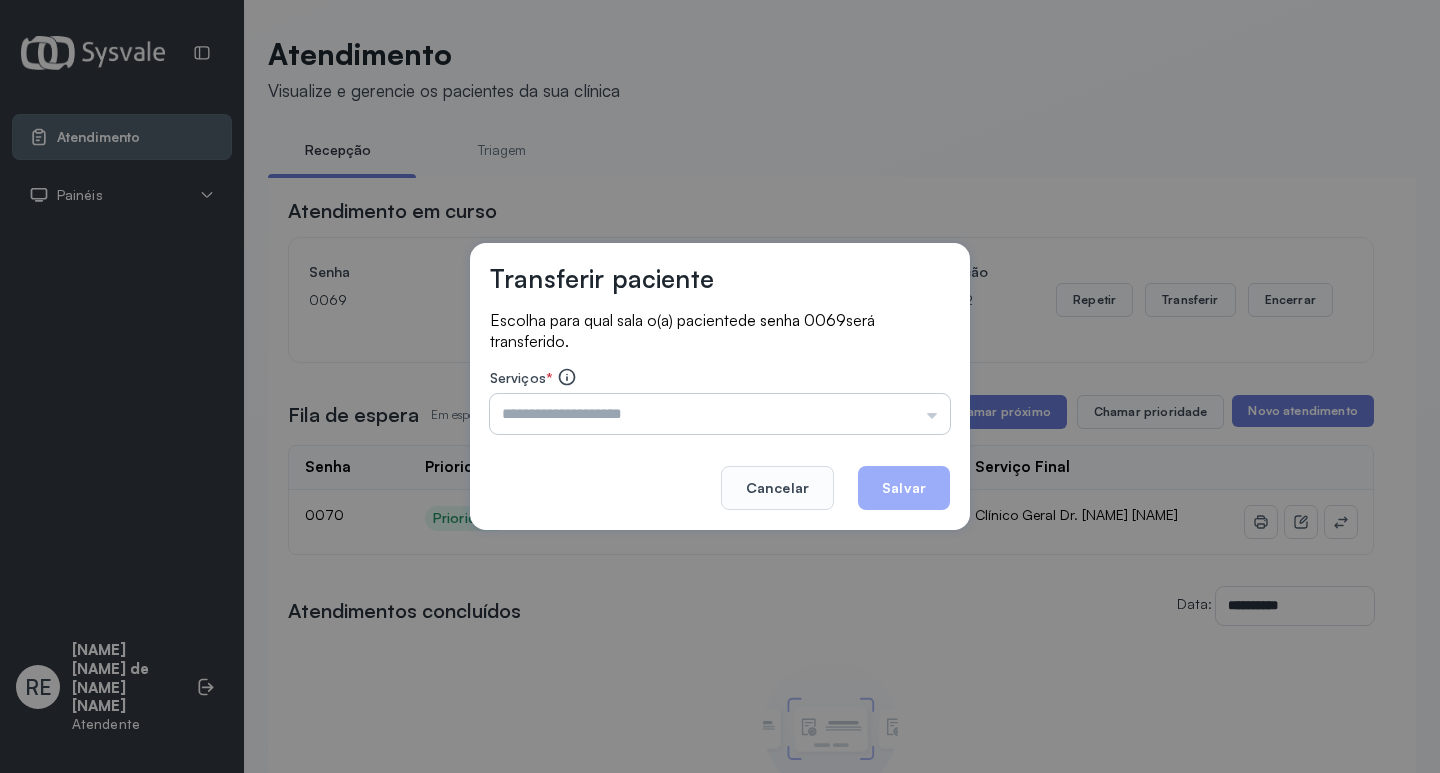 click at bounding box center (720, 414) 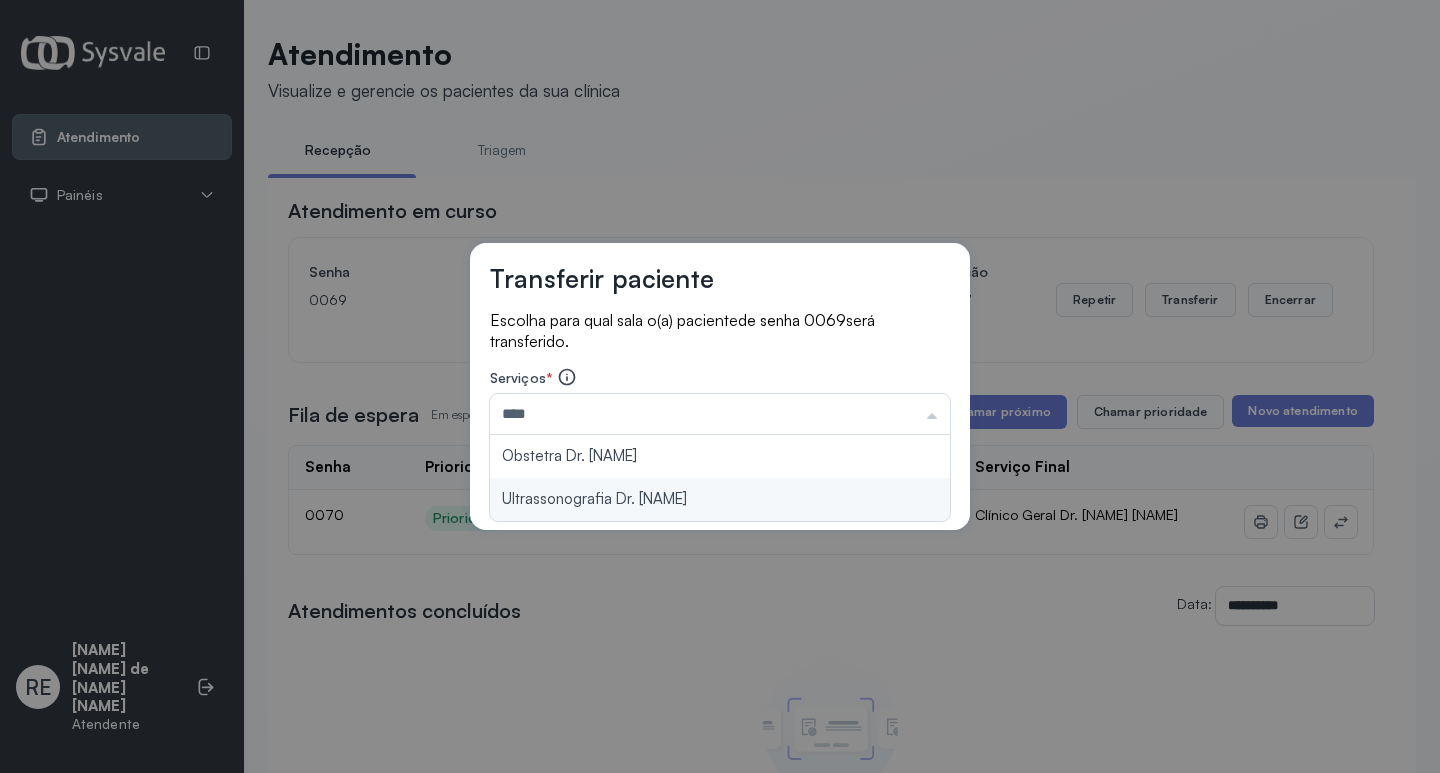 type on "**********" 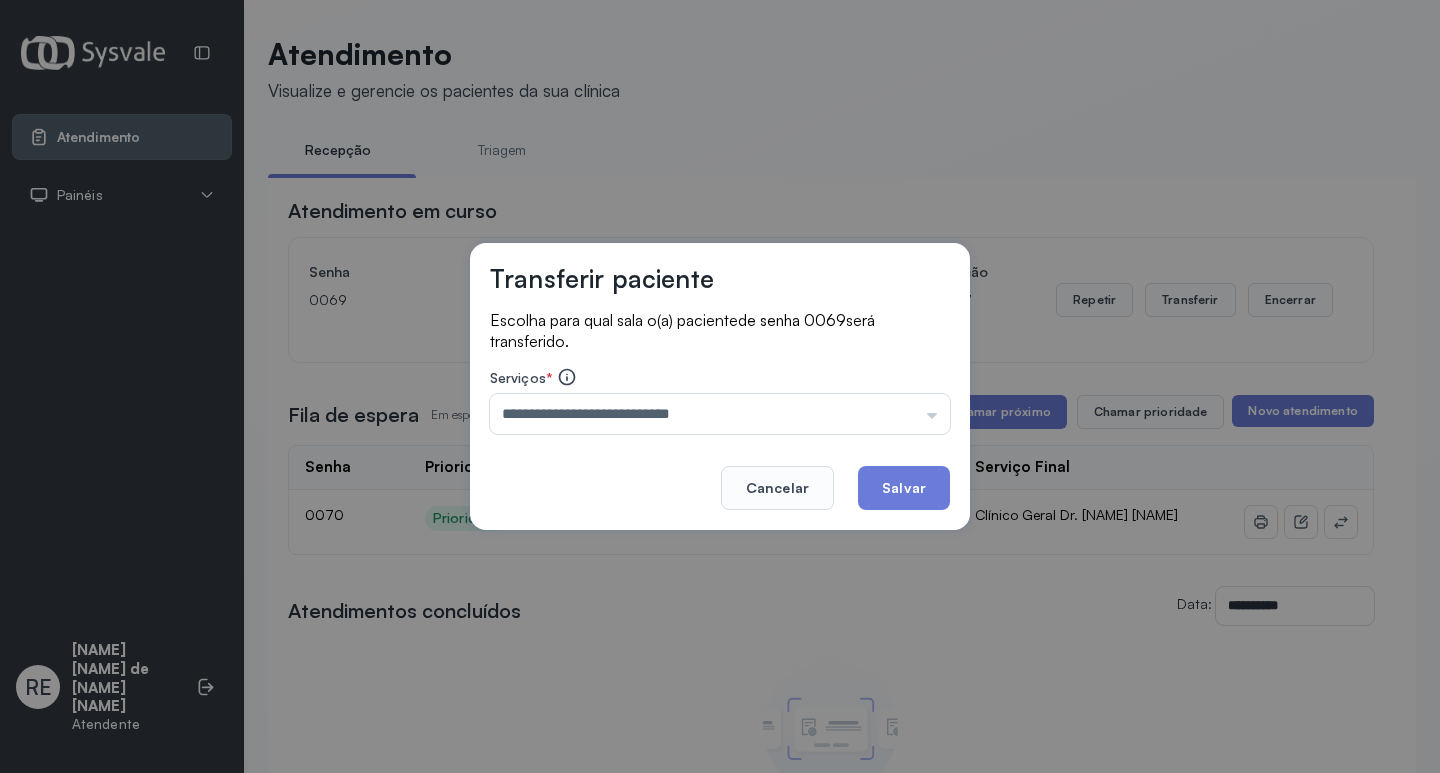 click on "**********" at bounding box center [720, 387] 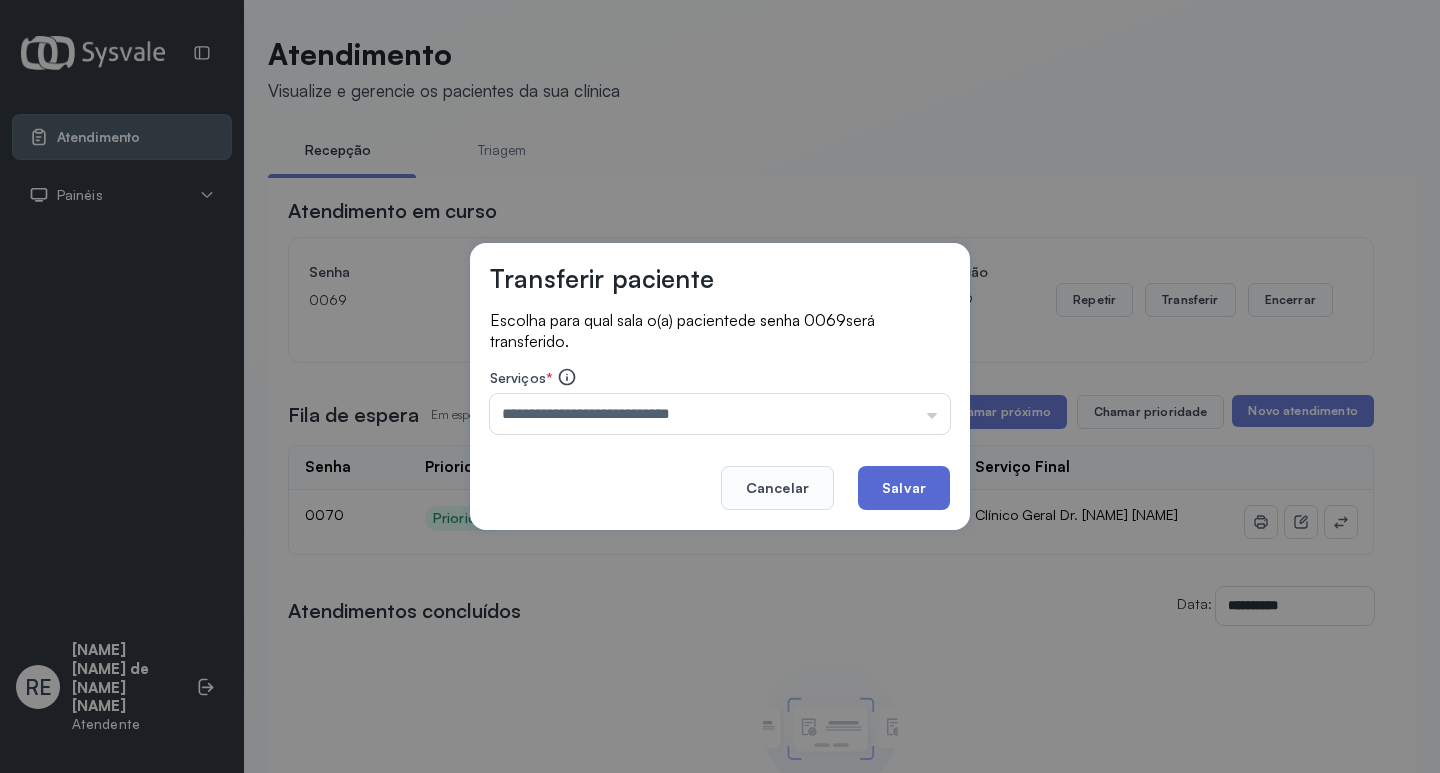 click on "Salvar" 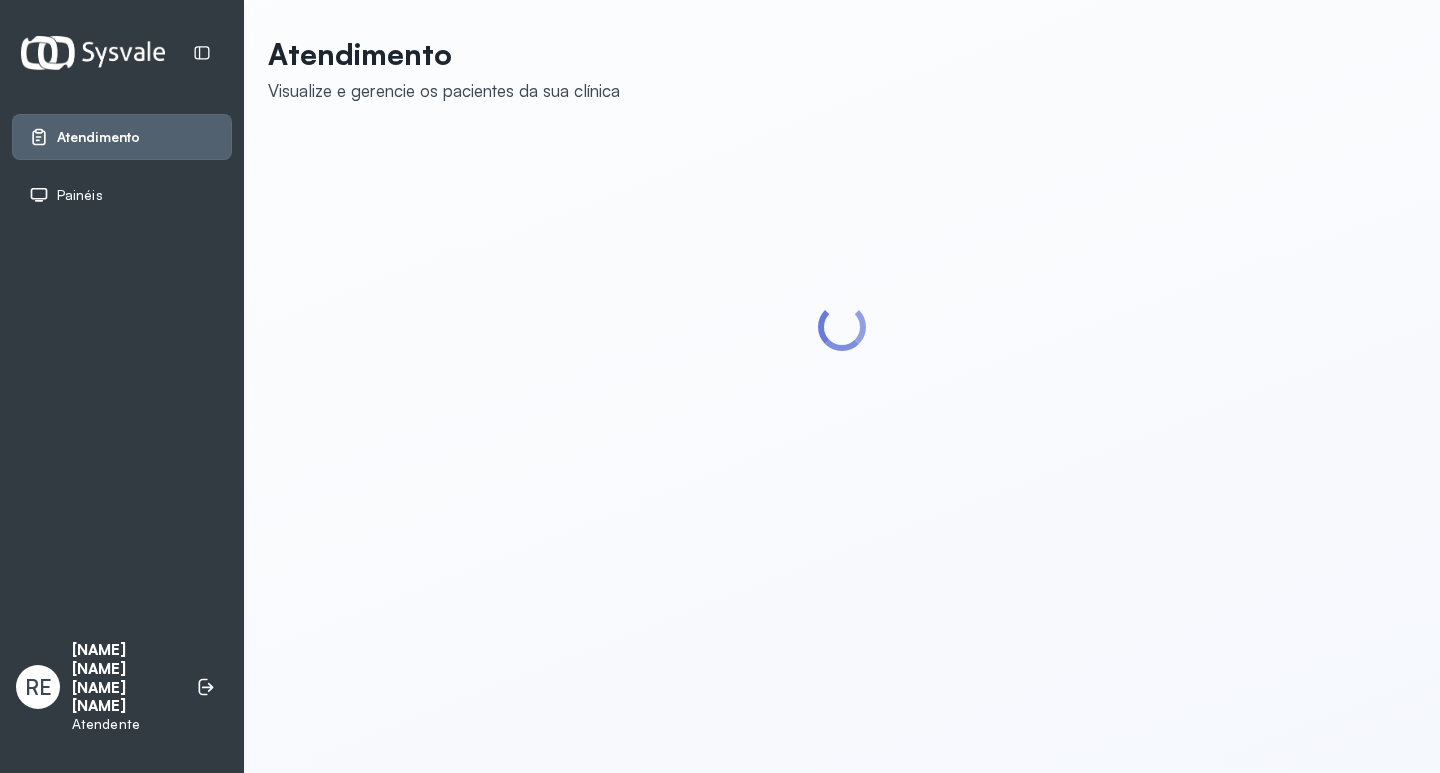 scroll, scrollTop: 0, scrollLeft: 0, axis: both 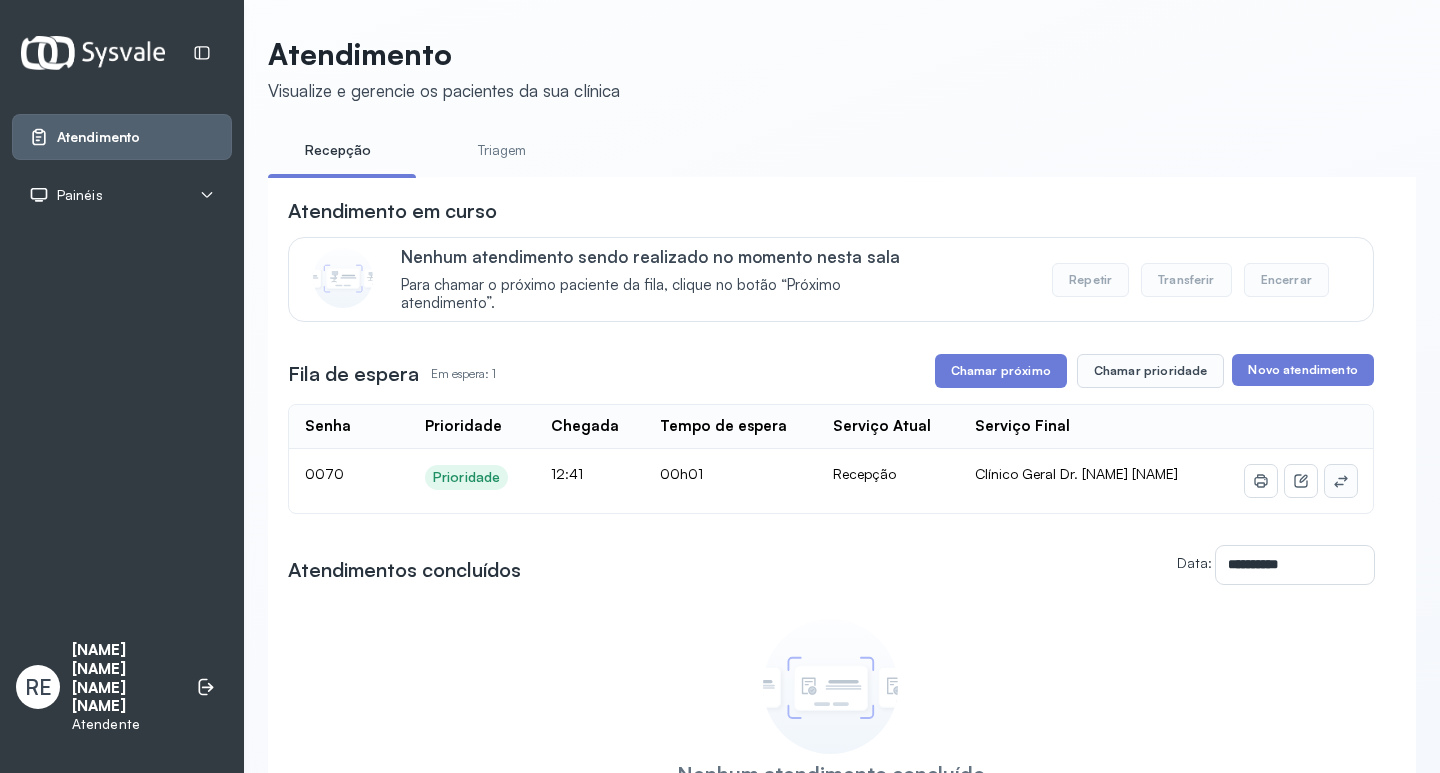 click 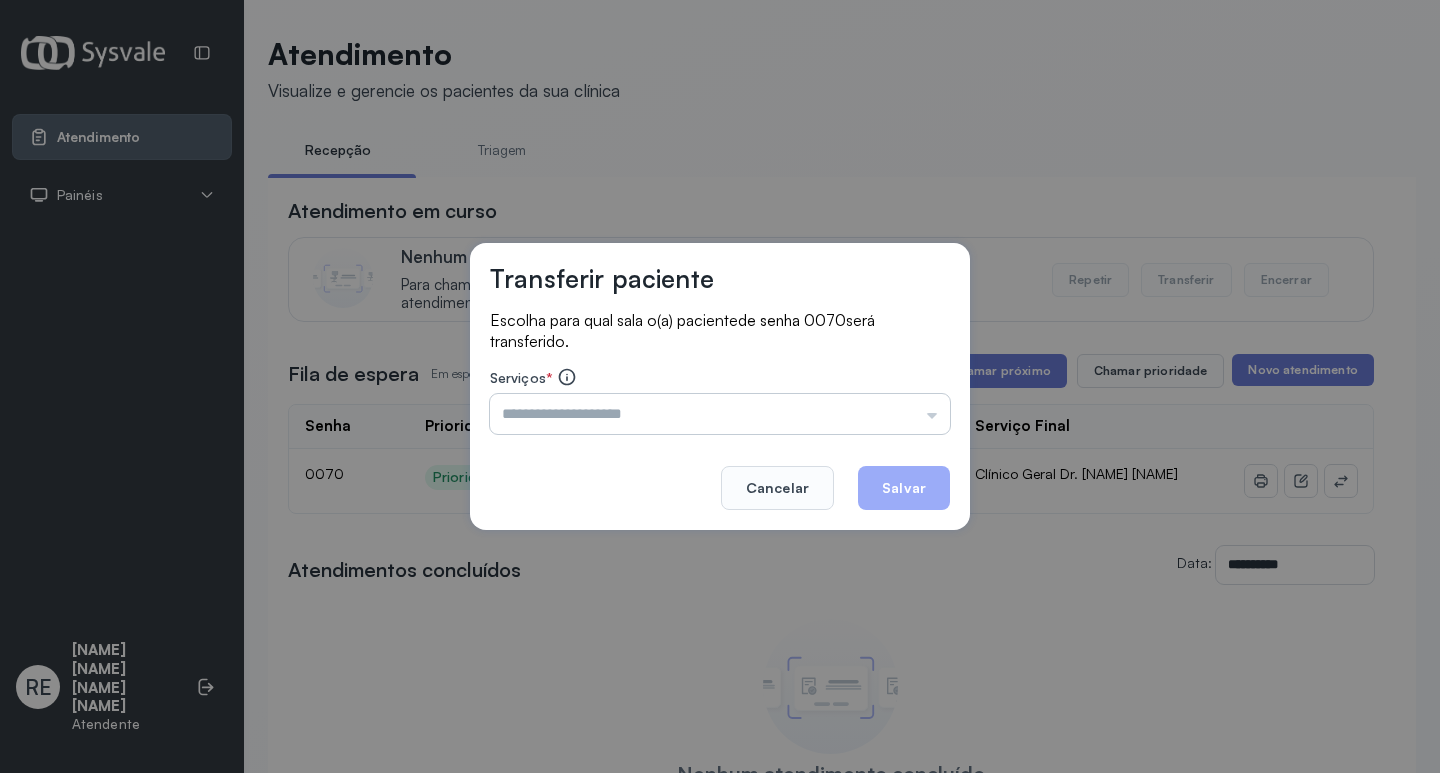 click at bounding box center [720, 414] 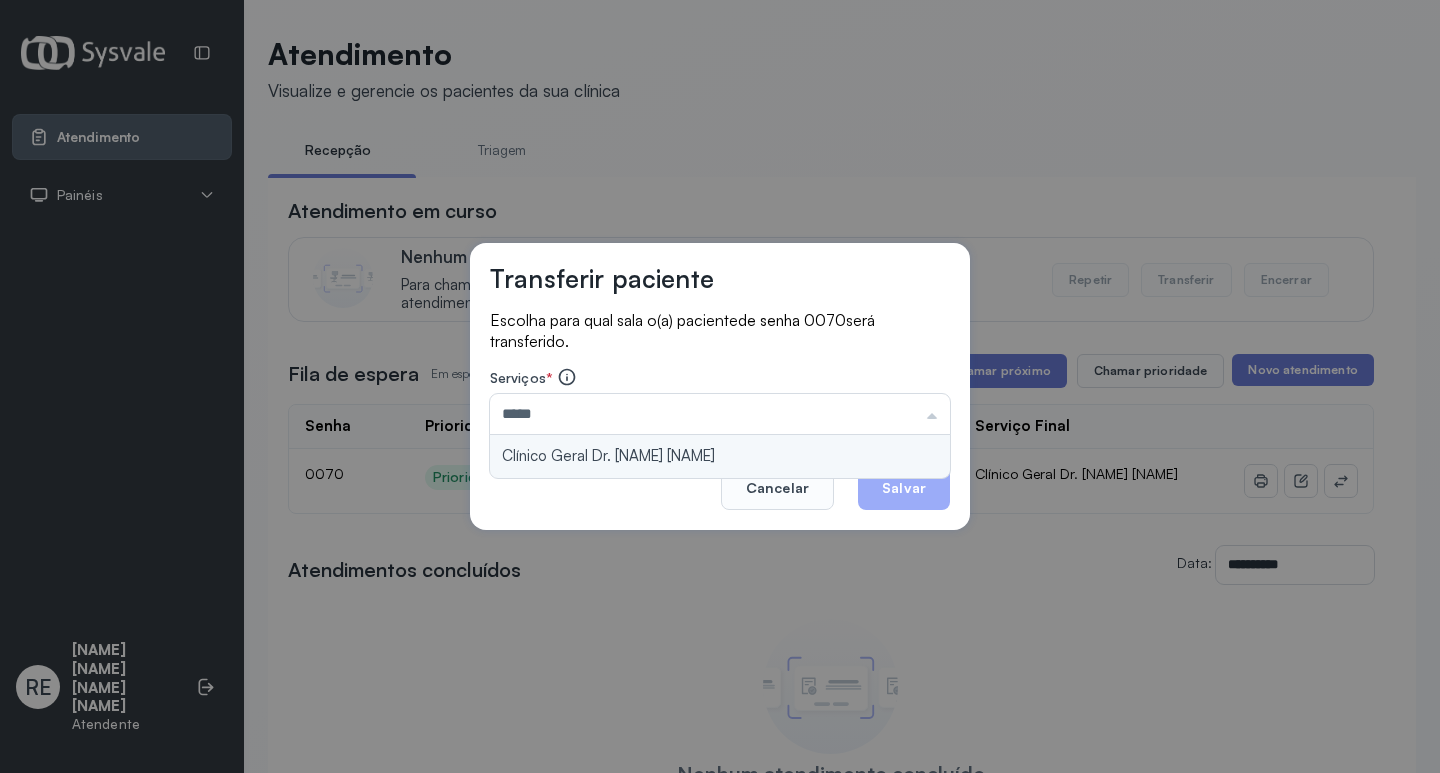 type on "**********" 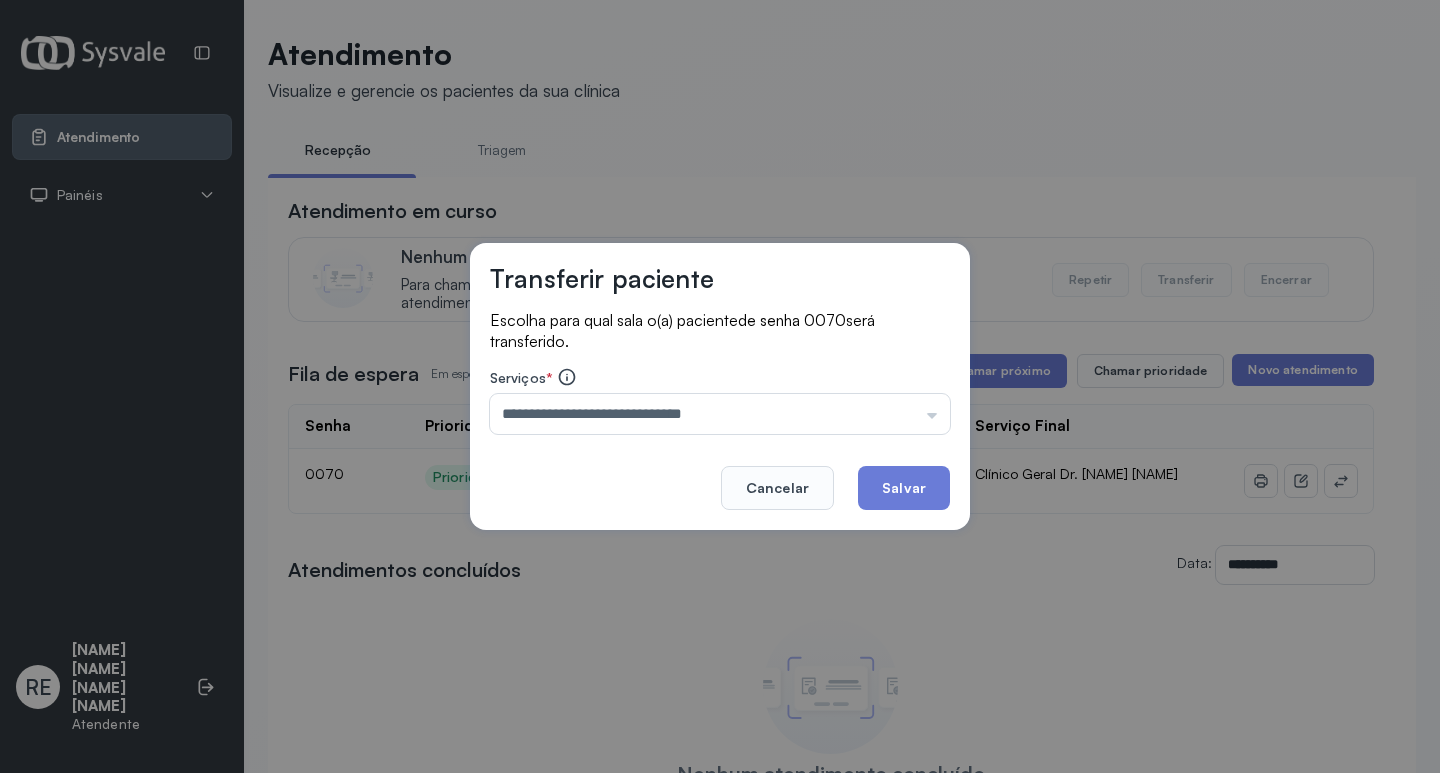 click on "**********" at bounding box center (720, 387) 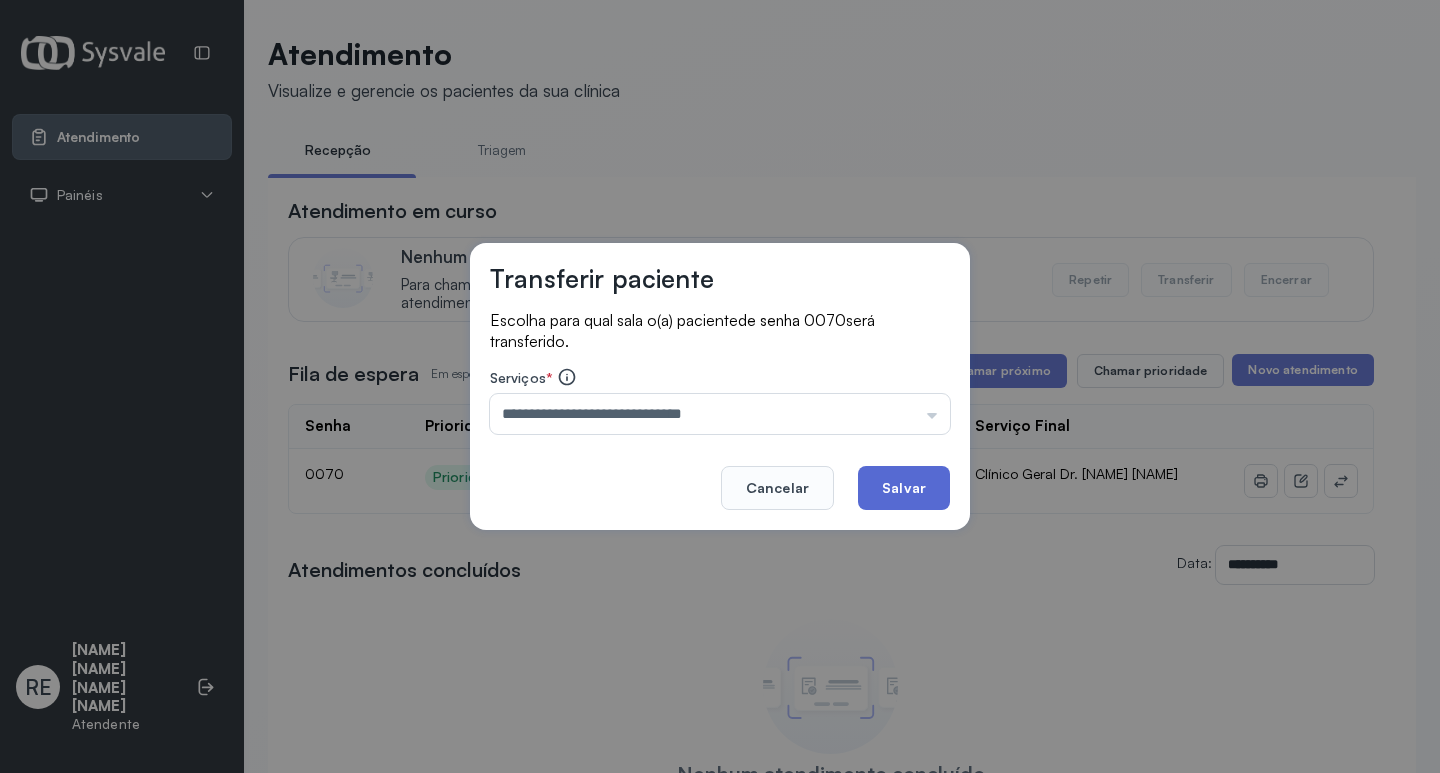 click on "Salvar" 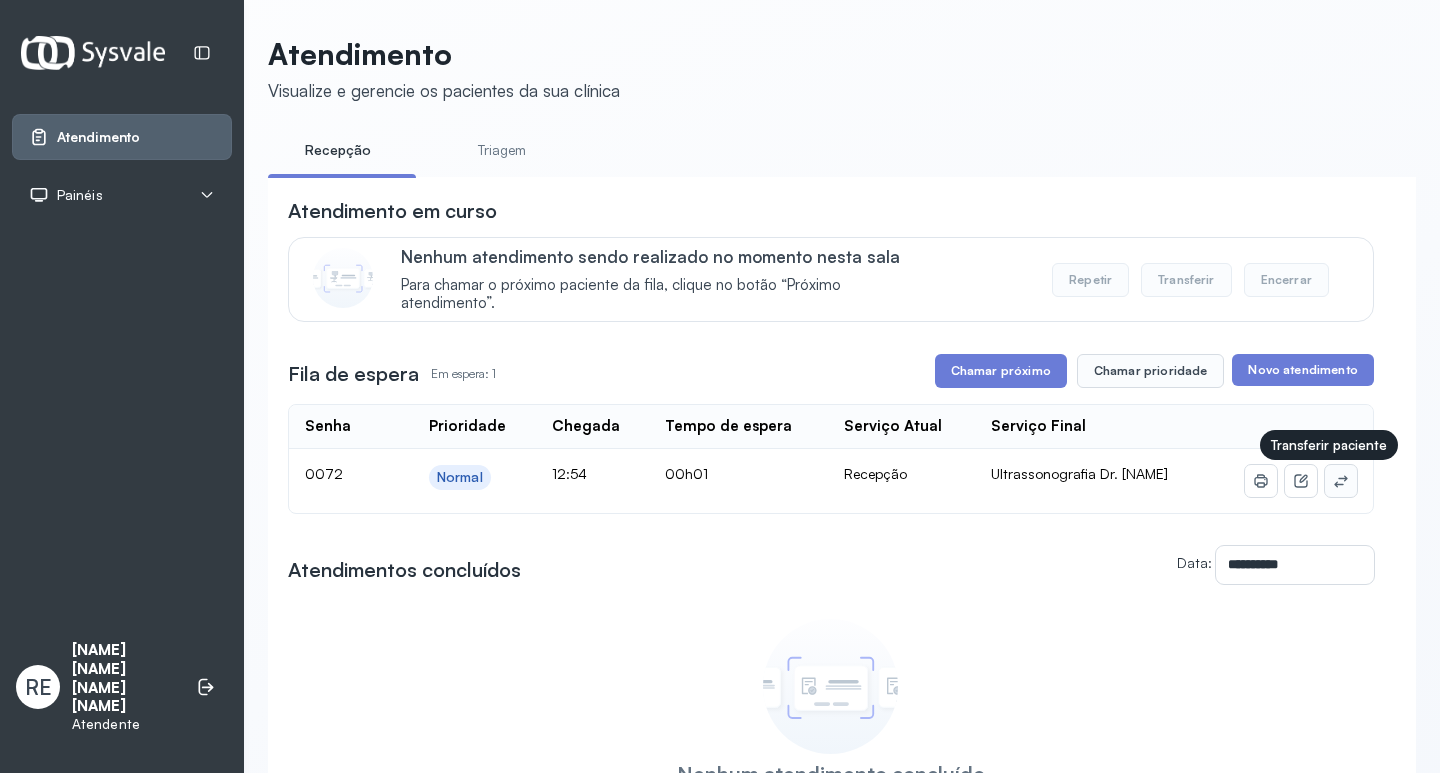 click 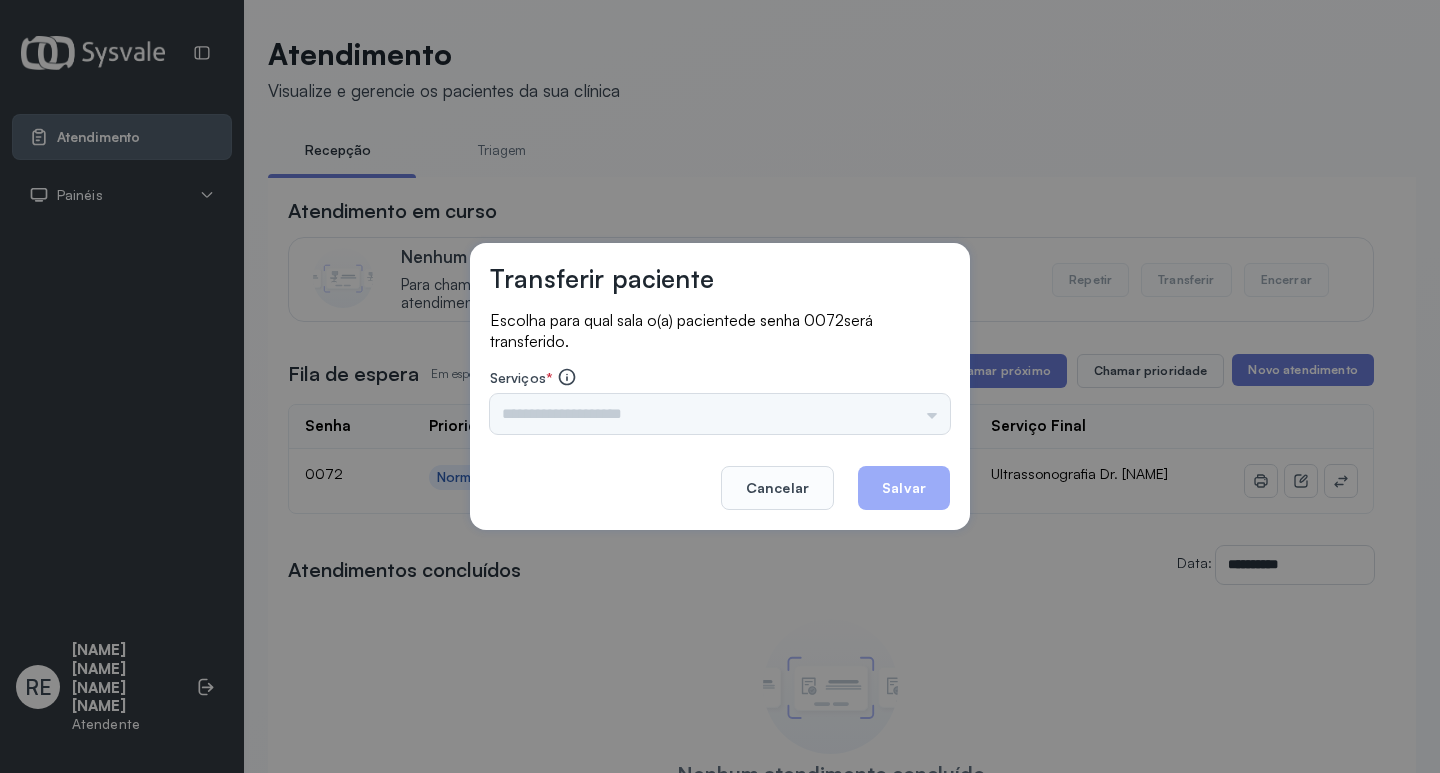 click on "Triagem Ortopedista Dr. [NAME] Ortopedista Dr. [NAME] Ginecologista Dr. [NAME] Ginecologista Dra. [NAME] Obstetra Dr. [NAME] Obstetra Dra. [NAME] Ultrassonografia Dr. [NAME] Ultrassonografia Dr. [NAME] Consulta com Neurologista Dr. [NAME] Reumatologista Dr. [NAME] Endocrinologista [NAME] Dermatologista Dra. [NAME] Nefrologista Dr. [NAME] Geriatra Dra. [NAME] Infectologista Dra. [NAME] Oftalmologista Dra. Consulta Proctologista/Cirurgia Geral Dra. [NAME] Otorrinolaringologista Dr. [NAME] Pequena Cirurgia Dr. [NAME] Pequena Cirurgia Dr. [NAME] ECG Espirometria com Broncodilatador Espirometria sem Broncodilatador Ecocardiograma - Dra. [NAME] [NAME] Exame de PPD Enf. [NAME] [NAME] RETIRADA DE CERUME DR. [NAME] VACINAÇÃO Preventivo Enf. [NAME] Preventivo Enf. [NAME] [NAME] Consulta de Enfermagem Enf. [NAME] Consulta de Enfermagem Enf. [NAME] Consulta Cardiologista Dr. [NAME] Consulta Enf. [NAME] [NAME] Dispensação de Medicação Agendamento Consulta Enf. [NAME] Agendamento consulta Enf. [NAME]" at bounding box center (720, 414) 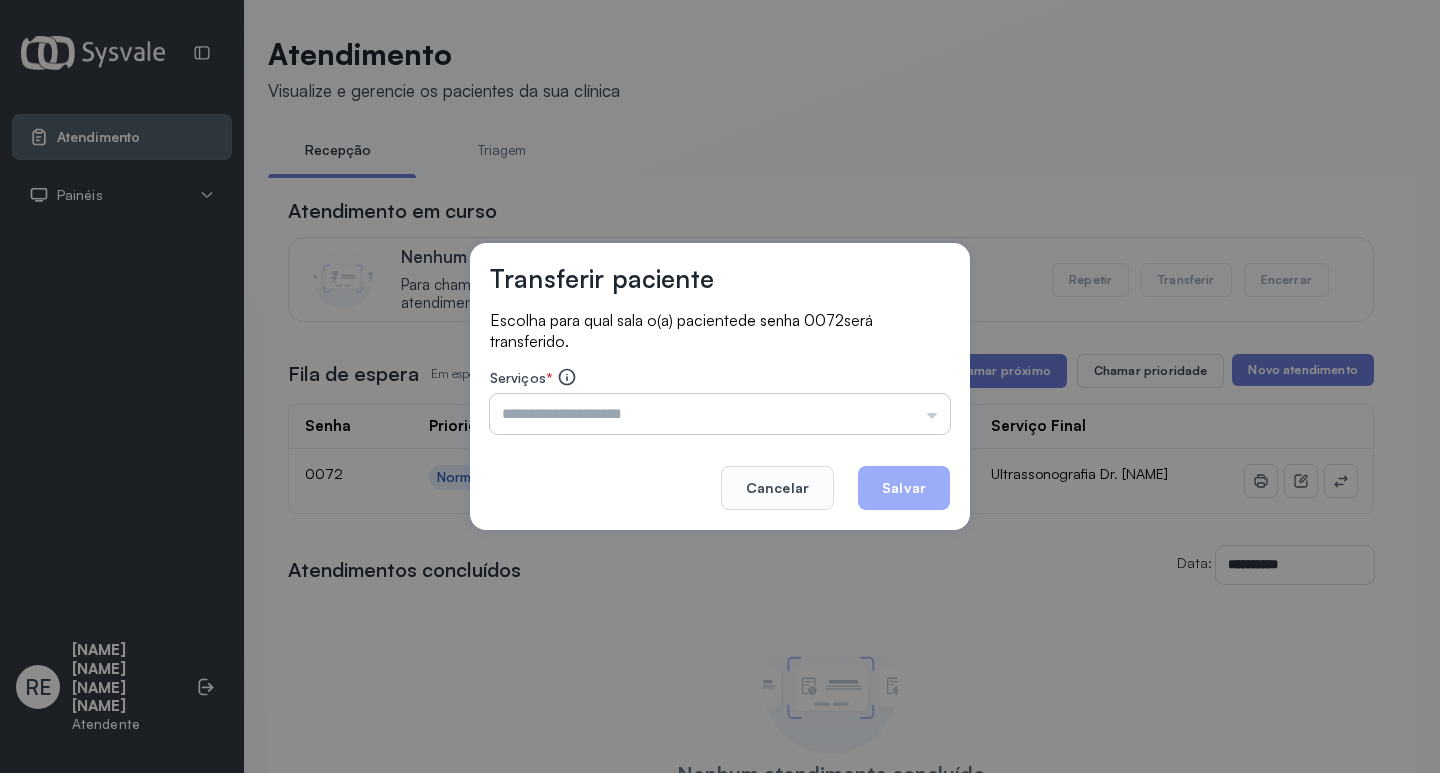 click at bounding box center (720, 414) 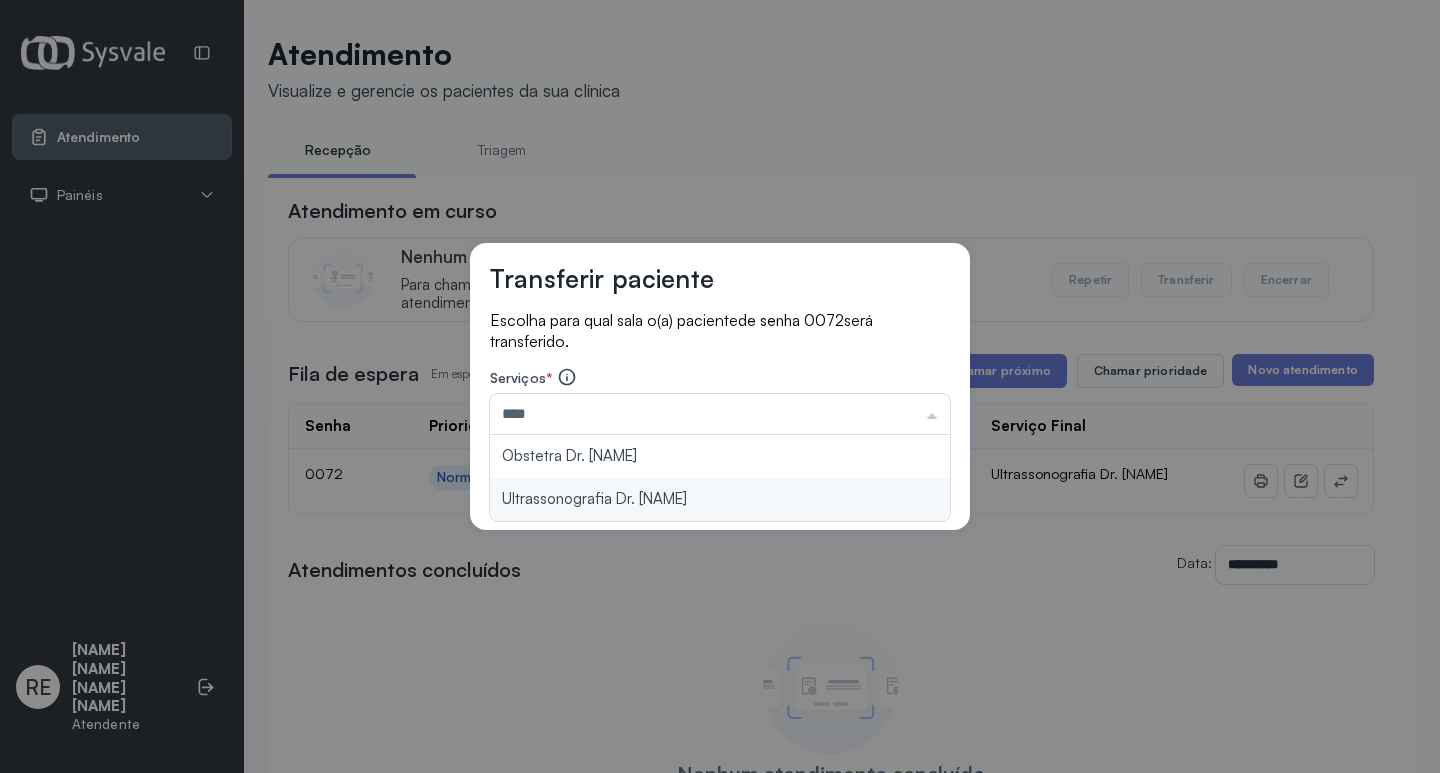 type on "**********" 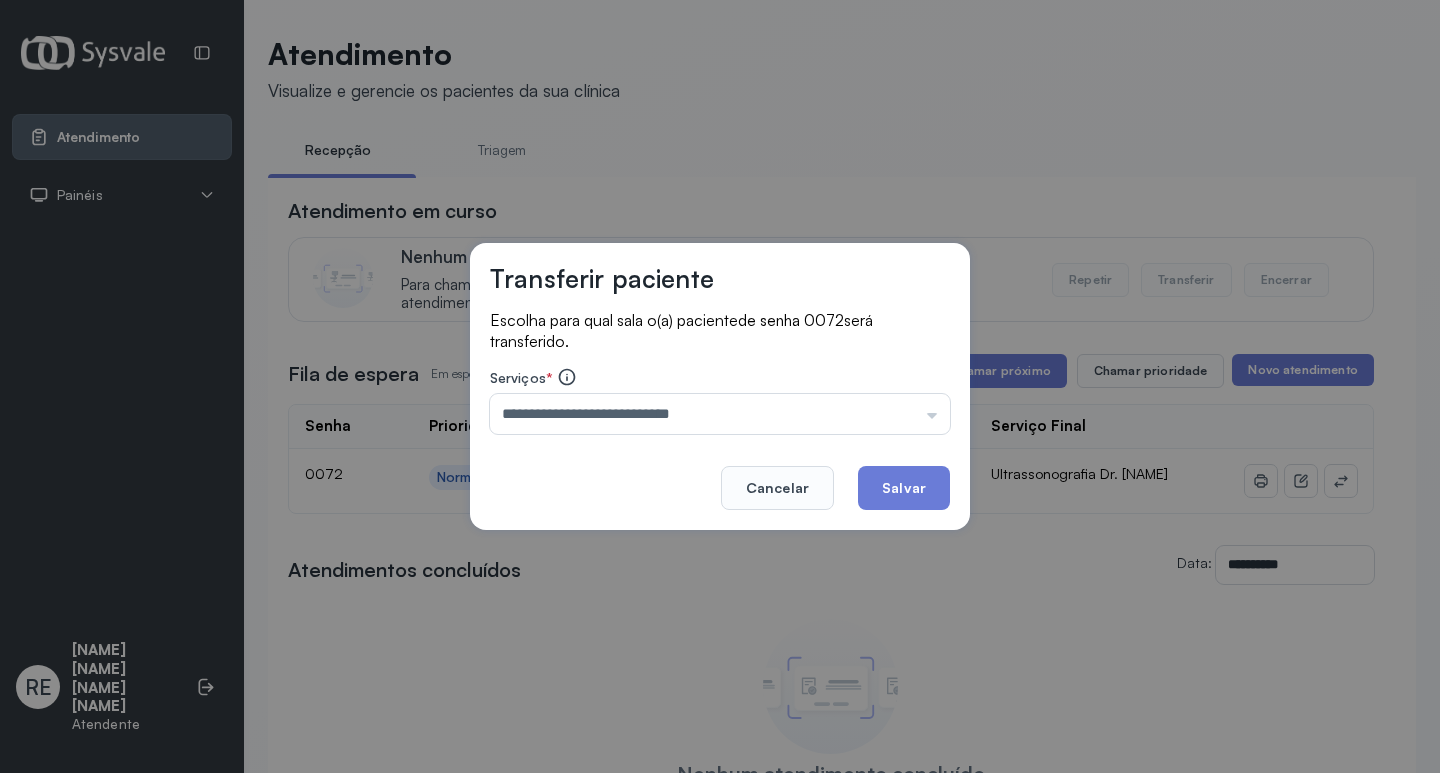 click on "**********" at bounding box center (720, 387) 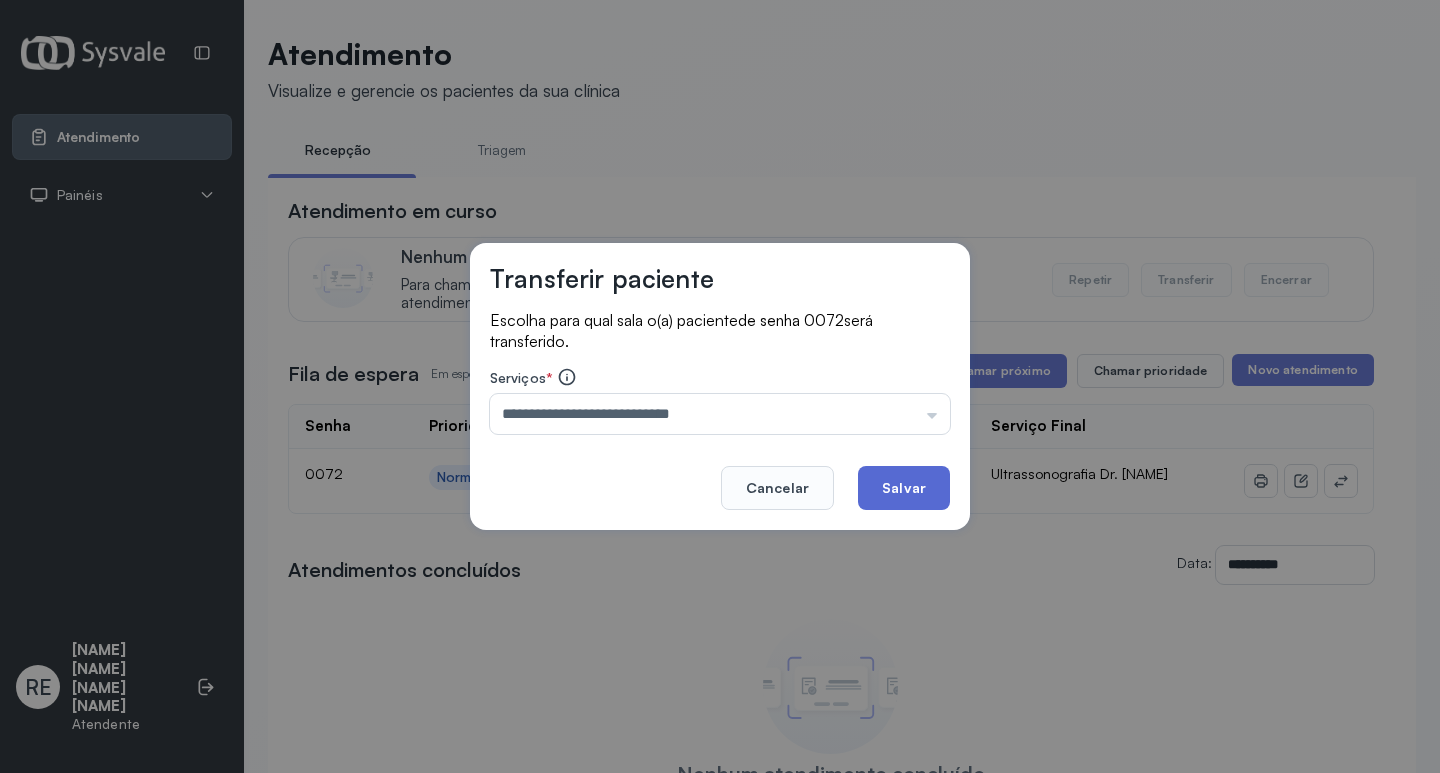 click on "Salvar" 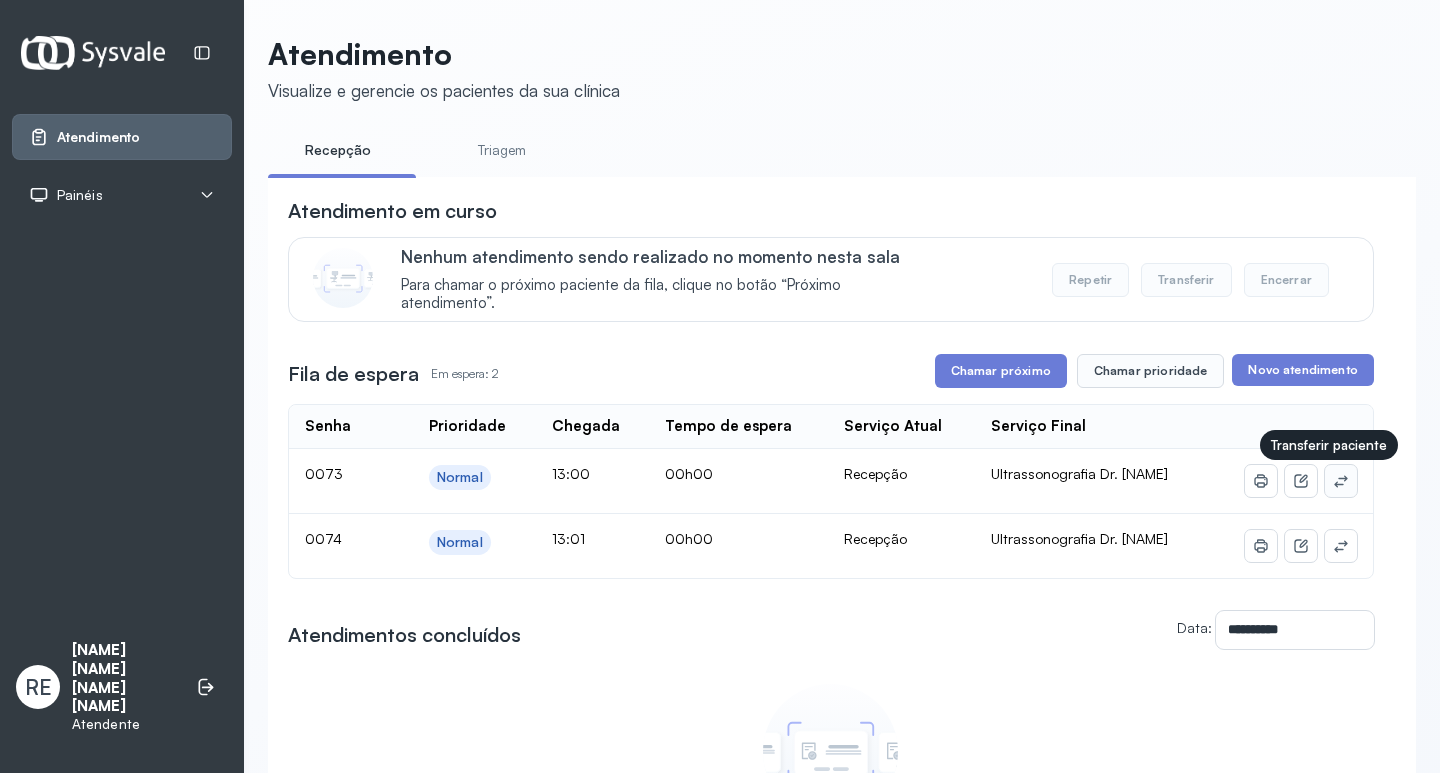 click 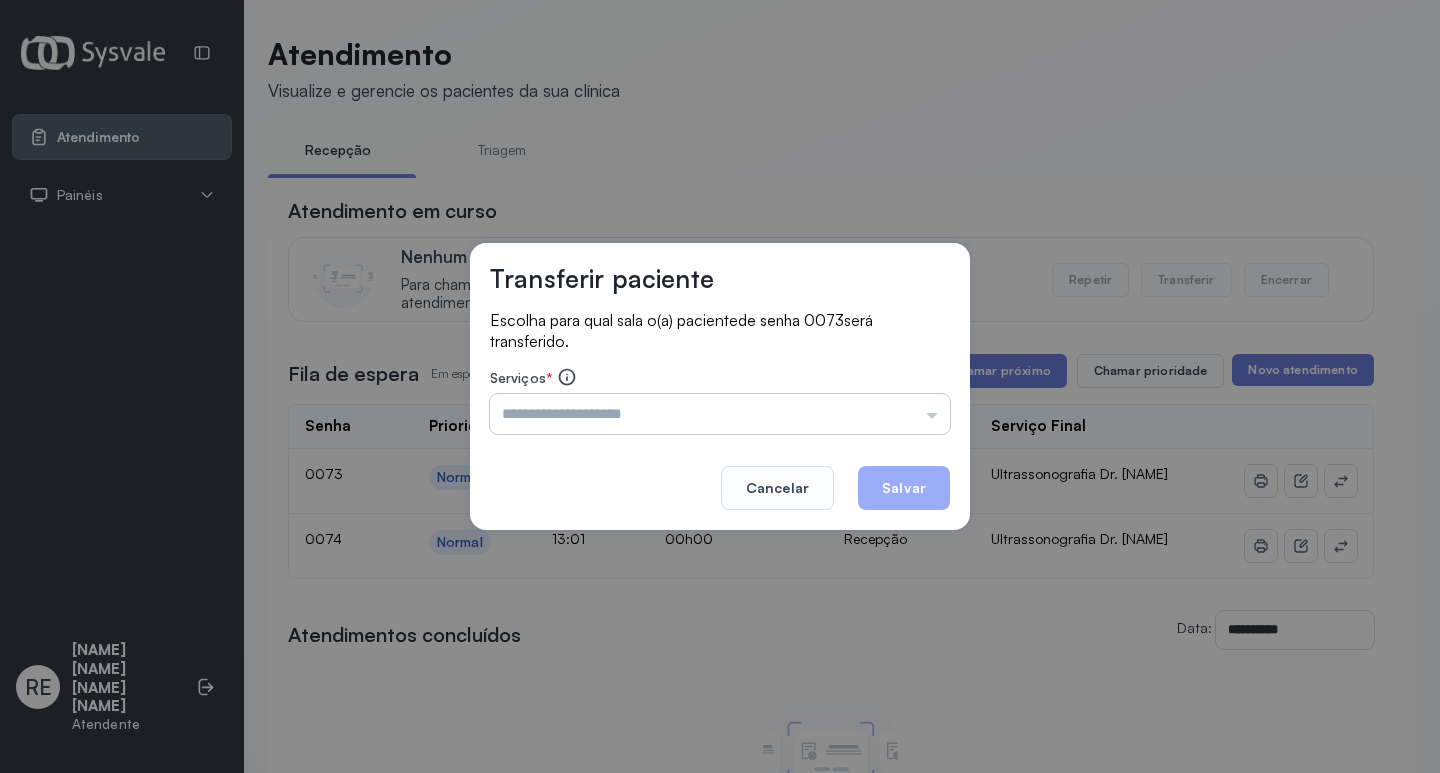 click at bounding box center [720, 414] 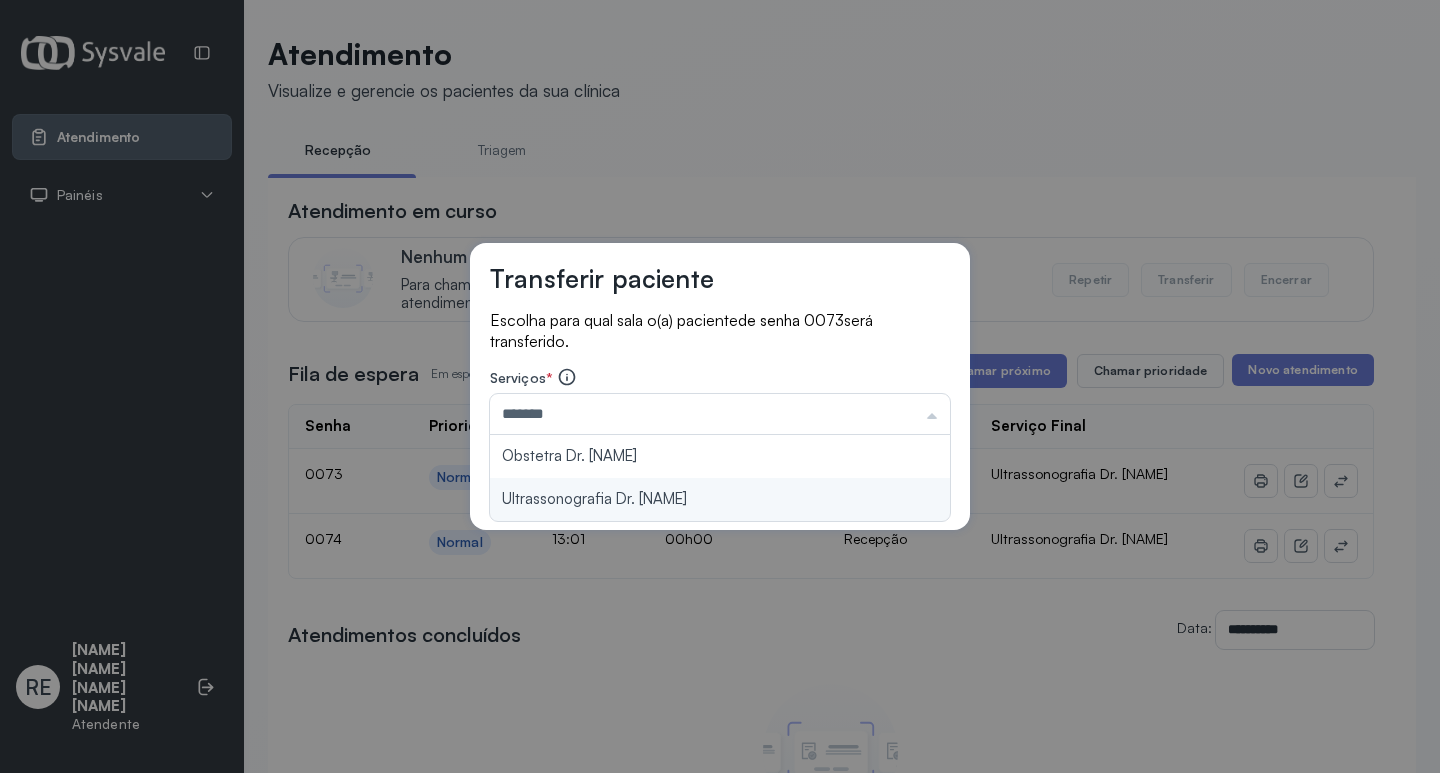 type on "**********" 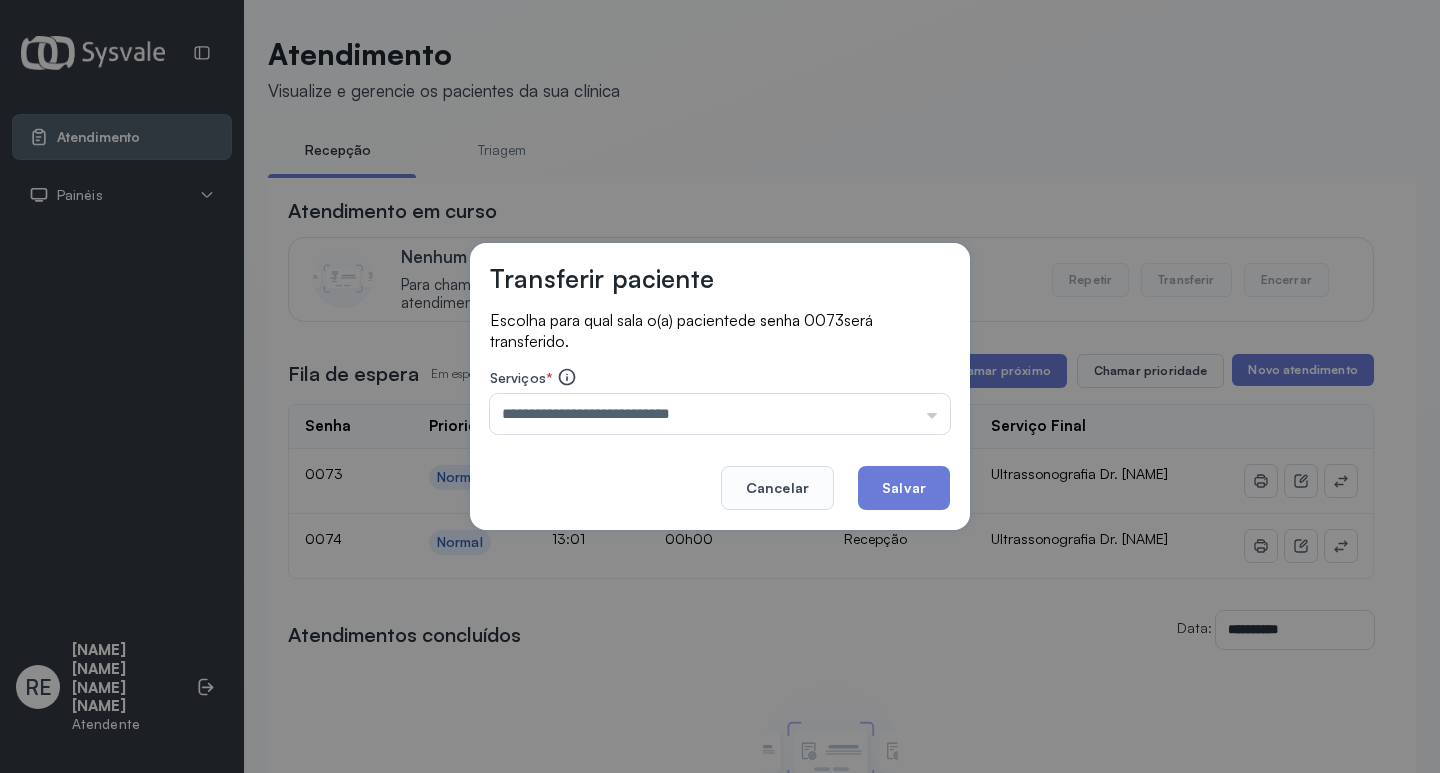 click on "**********" at bounding box center [720, 387] 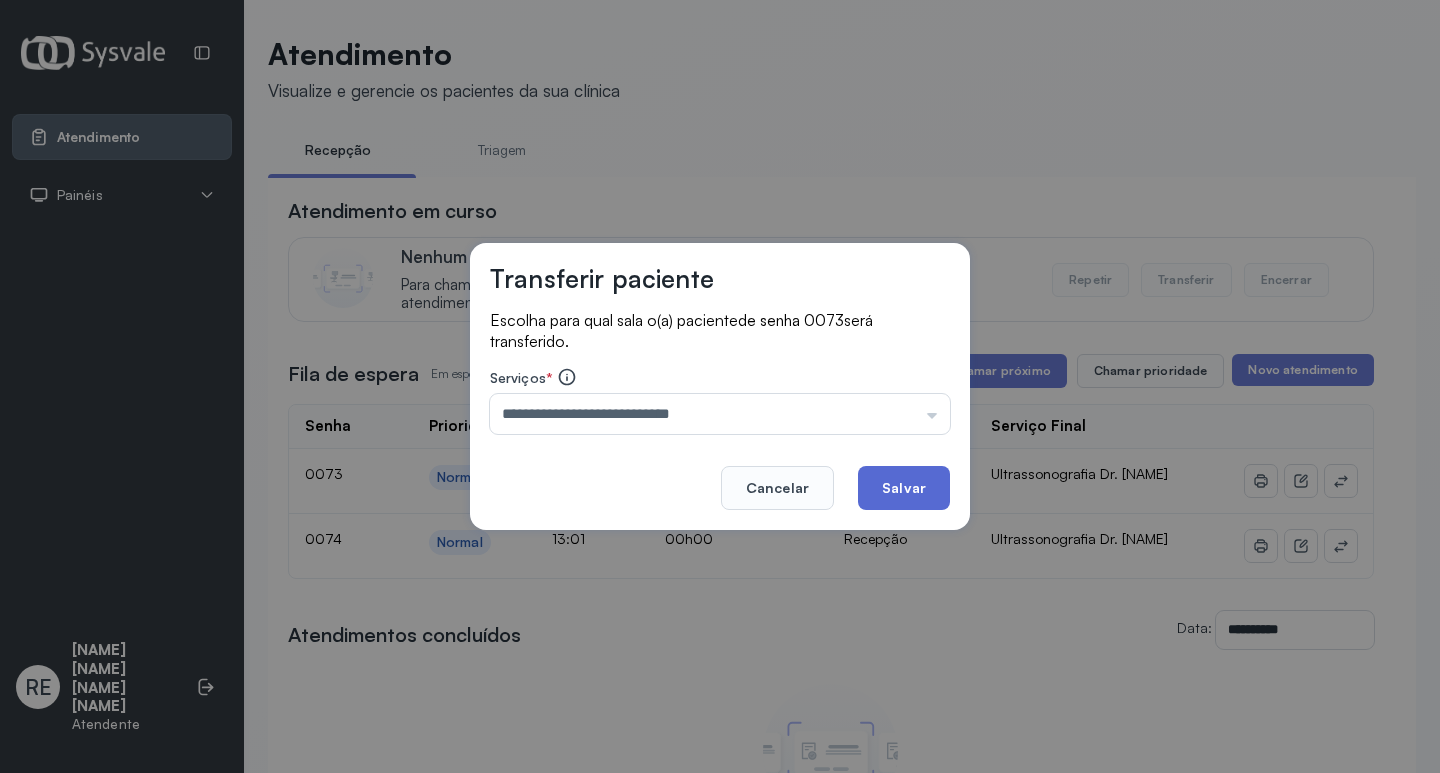 click on "Salvar" 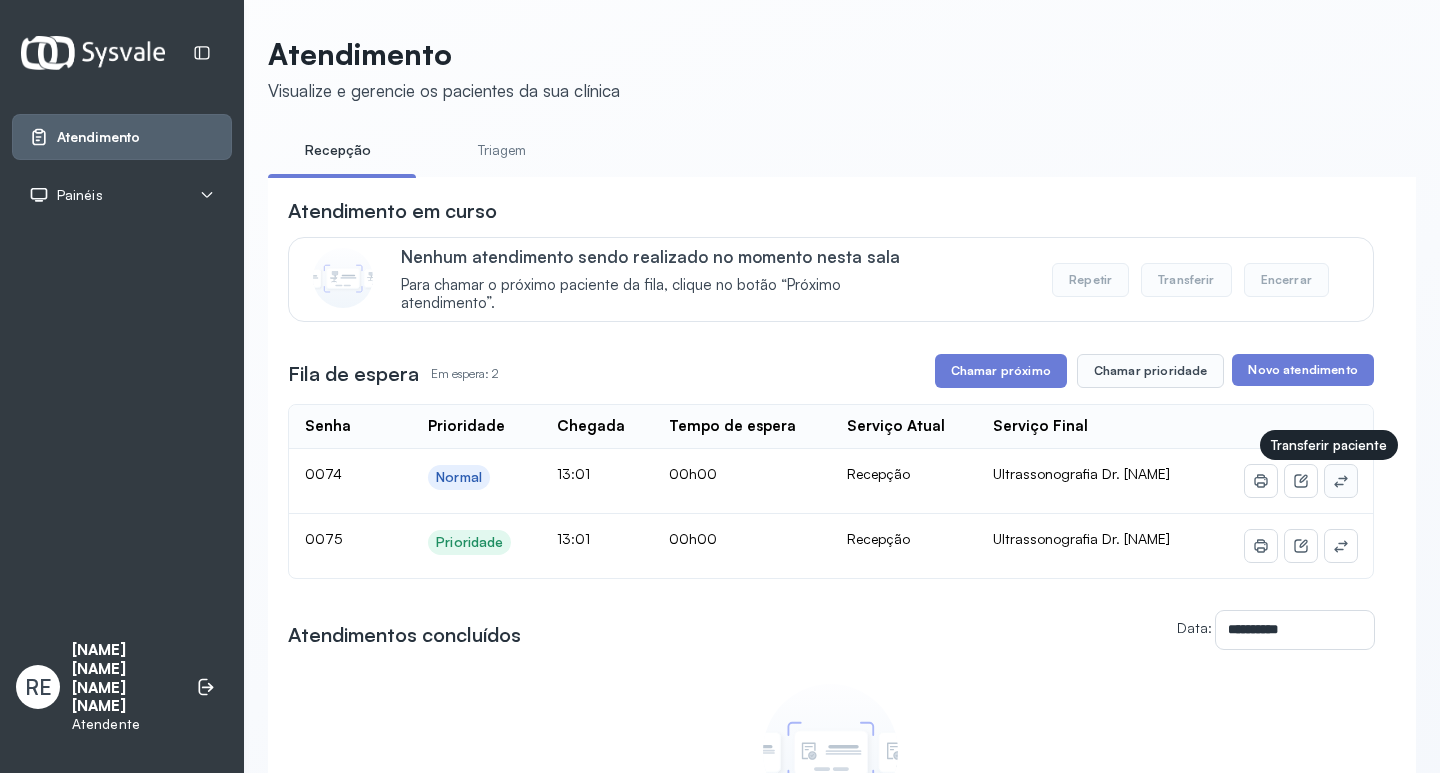 click 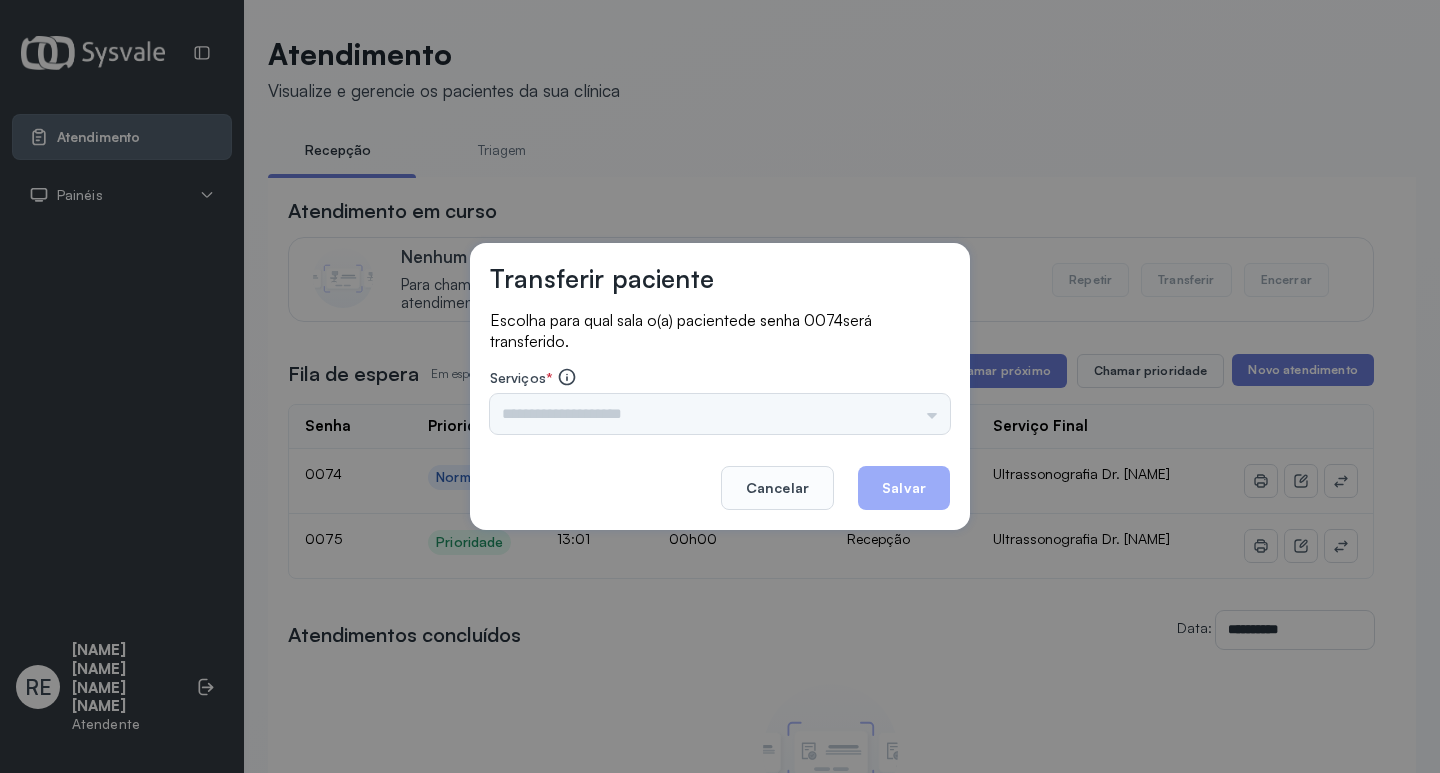 click on "Triagem Ortopedista Dr. [NAME] Ortopedista Dr. [NAME] Ginecologista Dr. [NAME] Ginecologista Dra. [NAME] Obstetra Dr. [NAME] Obstetra Dra. [NAME] Ultrassonografia Dr. [NAME] Ultrassonografia Dr. [NAME] Consulta com Neurologista Dr. [NAME] Reumatologista Dr. [NAME] Endocrinologista [NAME] Dermatologista Dra. [NAME] Nefrologista Dr. [NAME] Geriatra Dra. [NAME] Infectologista Dra. [NAME] Oftalmologista Dra. Consulta Proctologista/Cirurgia Geral Dra. [NAME] Otorrinolaringologista Dr. [NAME] Pequena Cirurgia Dr. [NAME] Pequena Cirurgia Dr. [NAME] ECG Espirometria com Broncodilatador Espirometria sem Broncodilatador Ecocardiograma - Dra. [NAME] [NAME] Exame de PPD Enf. [NAME] [NAME] RETIRADA DE CERUME DR. [NAME] VACINAÇÃO Preventivo Enf. [NAME] Preventivo Enf. [NAME] [NAME] Consulta de Enfermagem Enf. [NAME] Consulta de Enfermagem Enf. [NAME] Consulta Cardiologista Dr. [NAME] Consulta Enf. [NAME] [NAME] Dispensação de Medicação Agendamento Consulta Enf. [NAME] Agendamento consulta Enf. [NAME]" at bounding box center (720, 414) 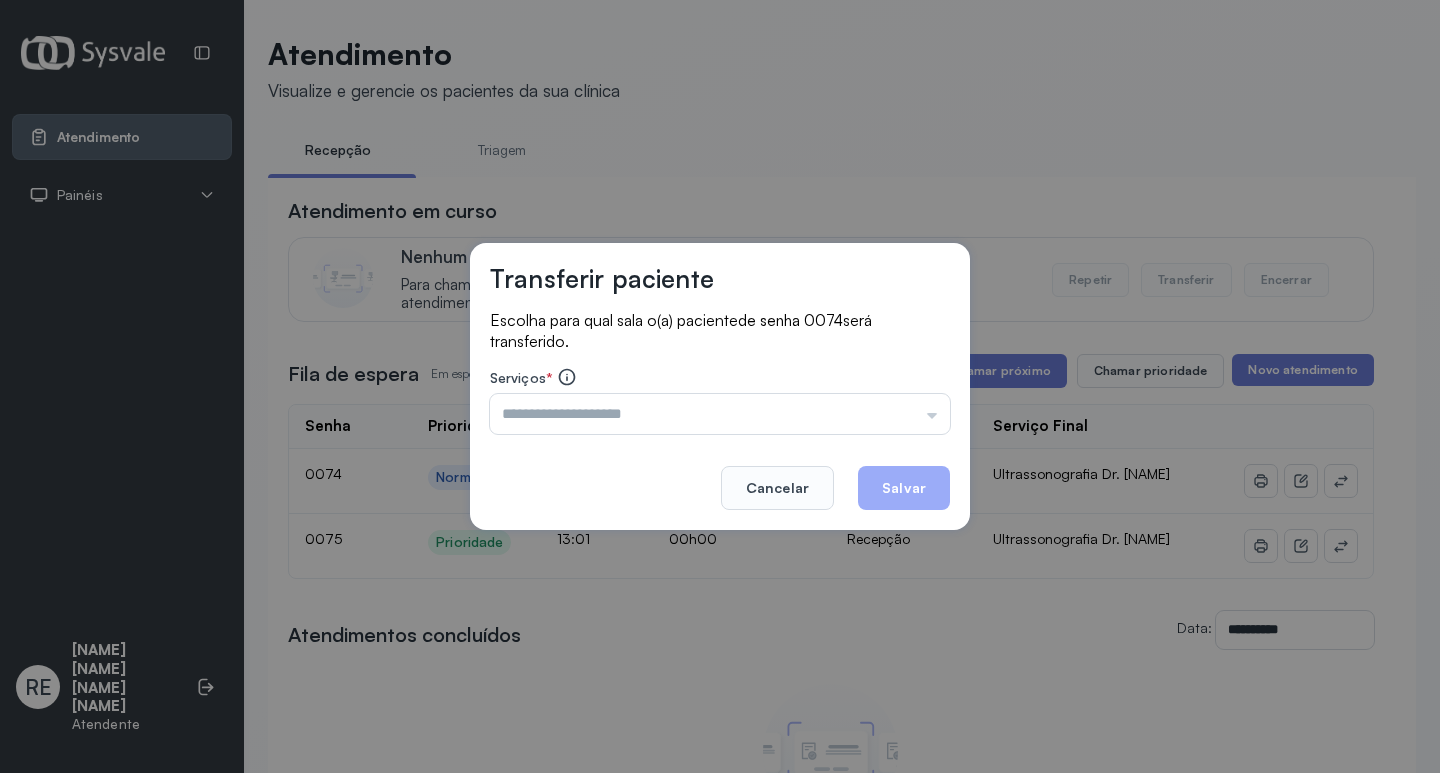 click at bounding box center (720, 414) 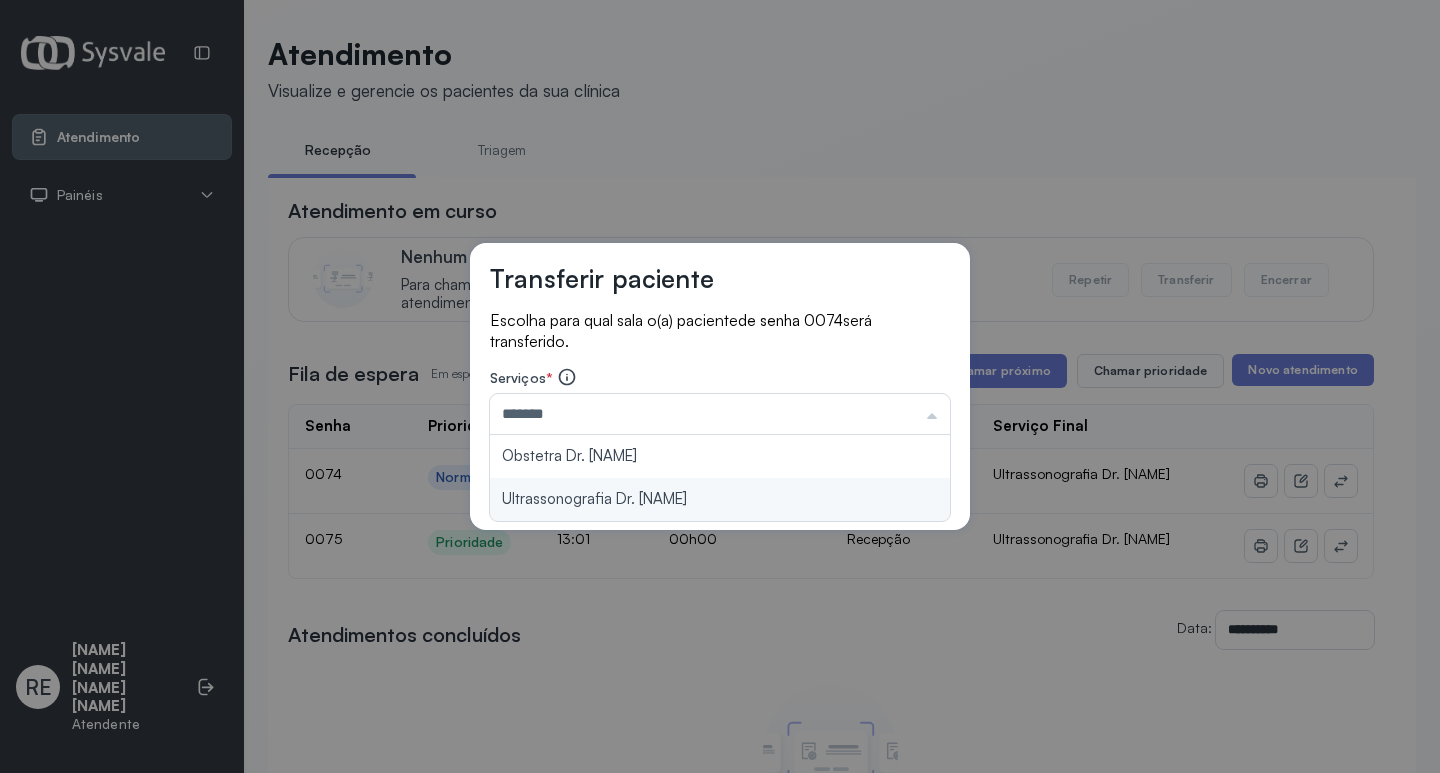 type on "**********" 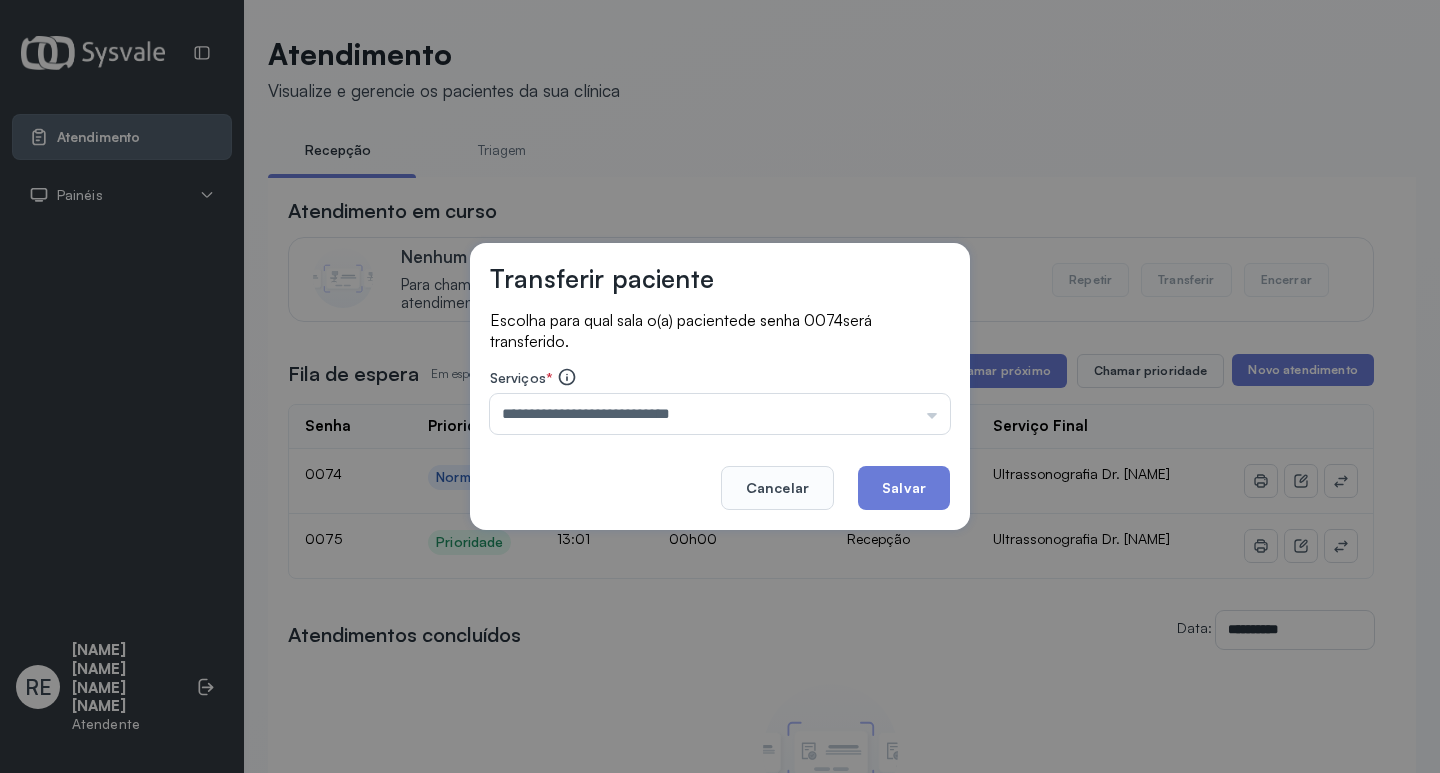 click on "**********" at bounding box center [720, 387] 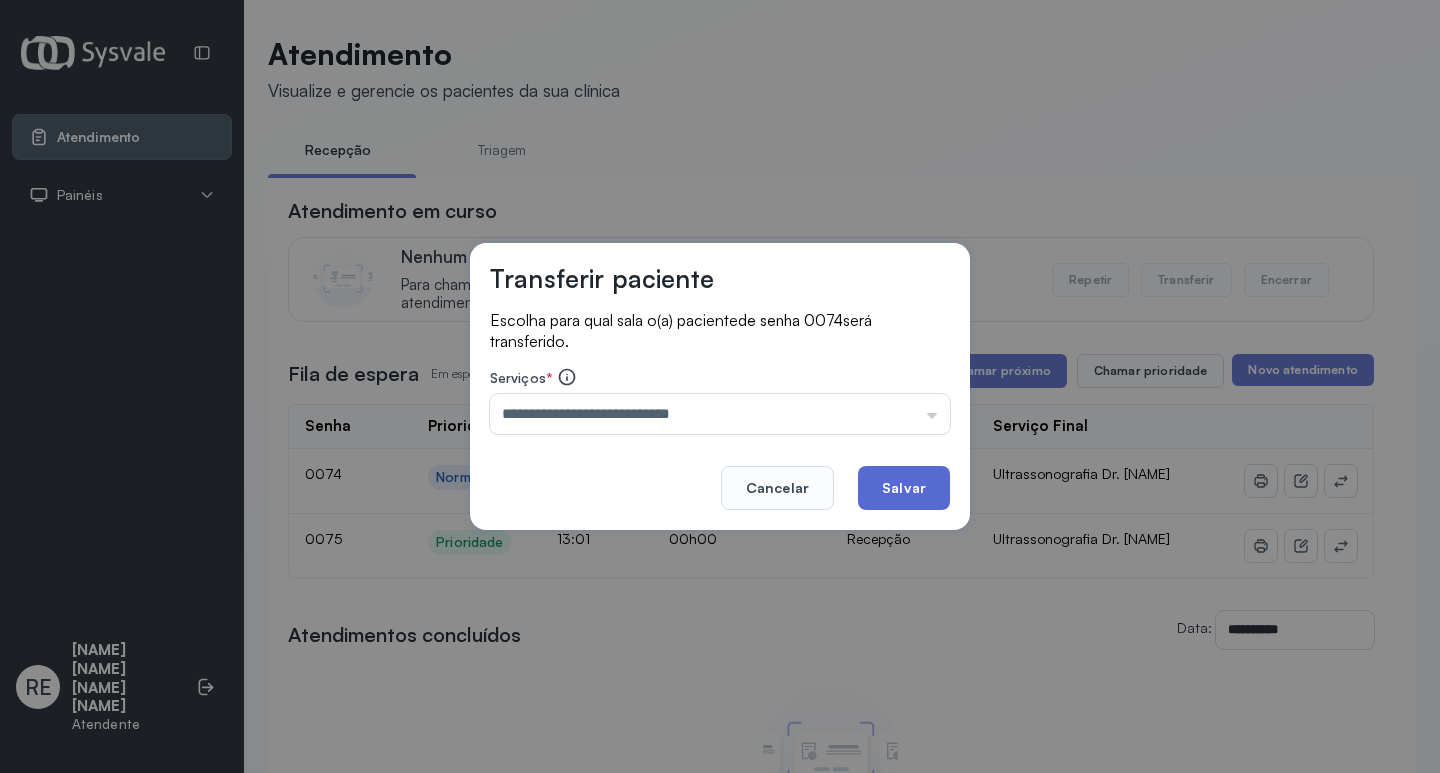 click on "Salvar" 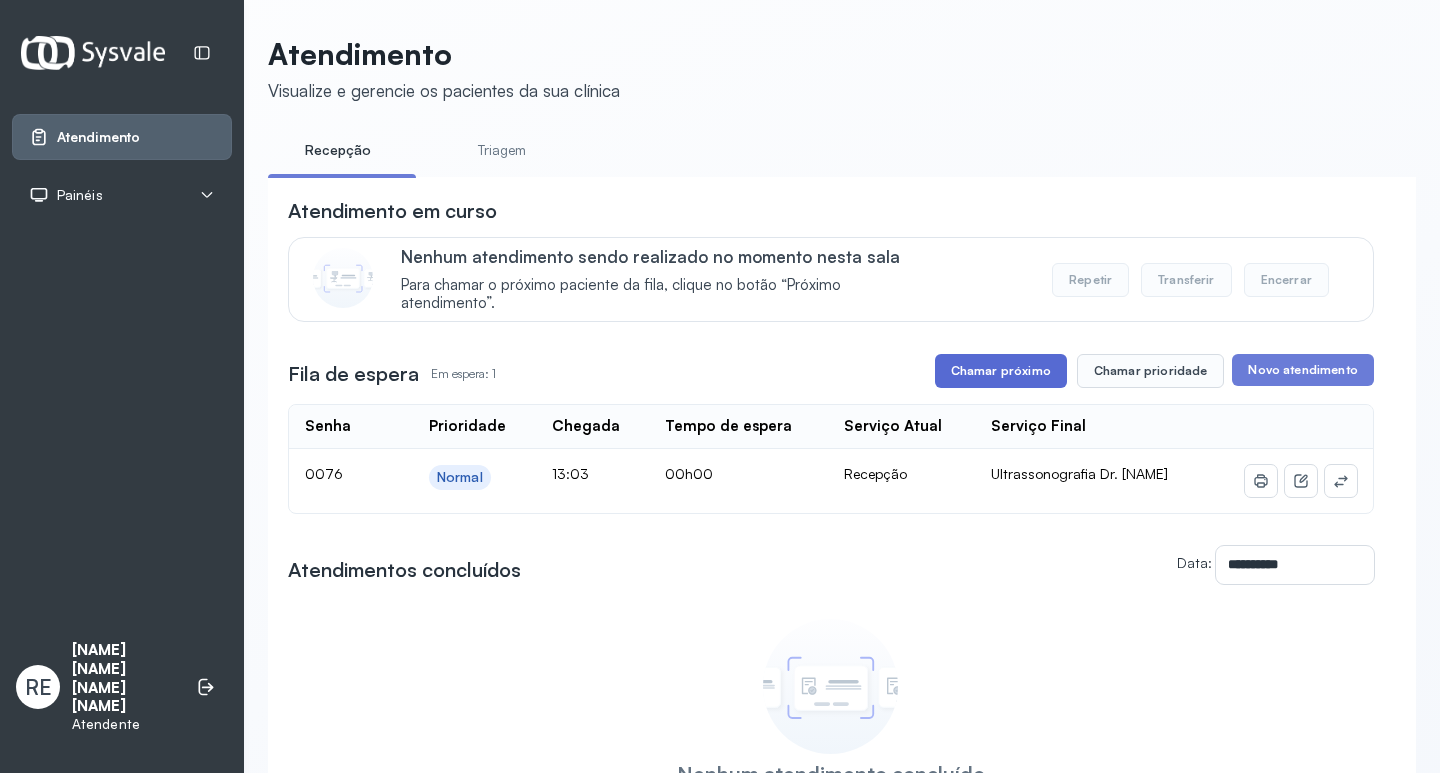 click on "Chamar próximo" at bounding box center [1001, 371] 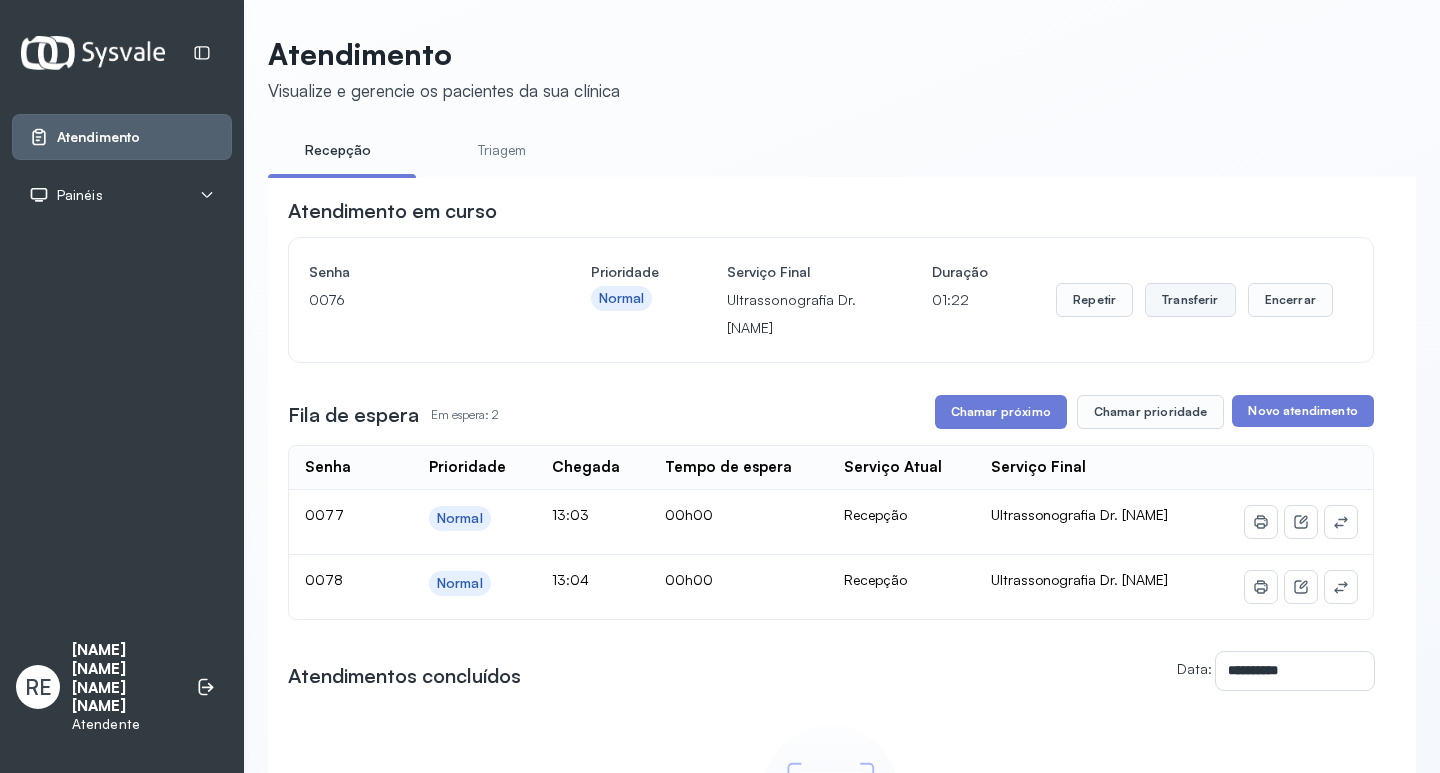 click on "Transferir" at bounding box center (1190, 300) 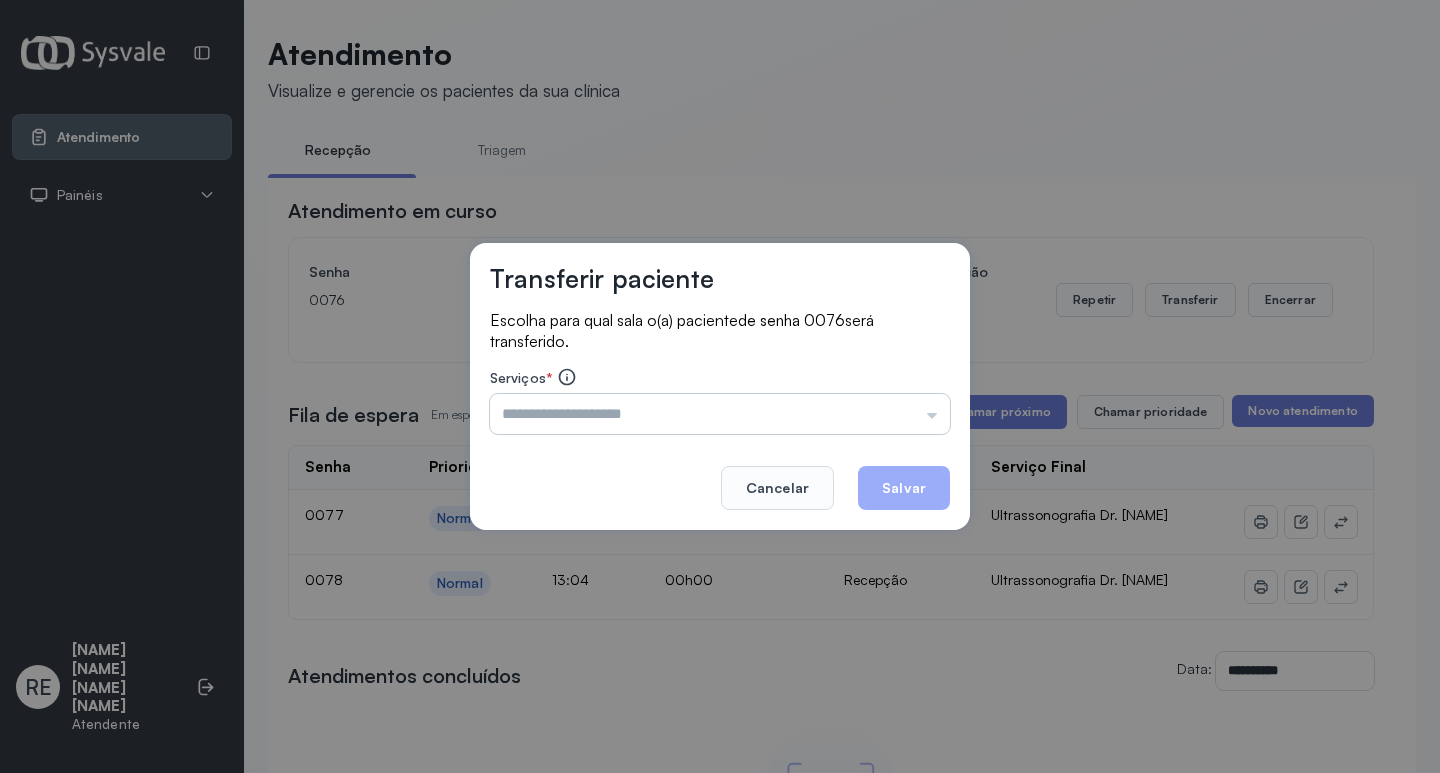 click at bounding box center [720, 414] 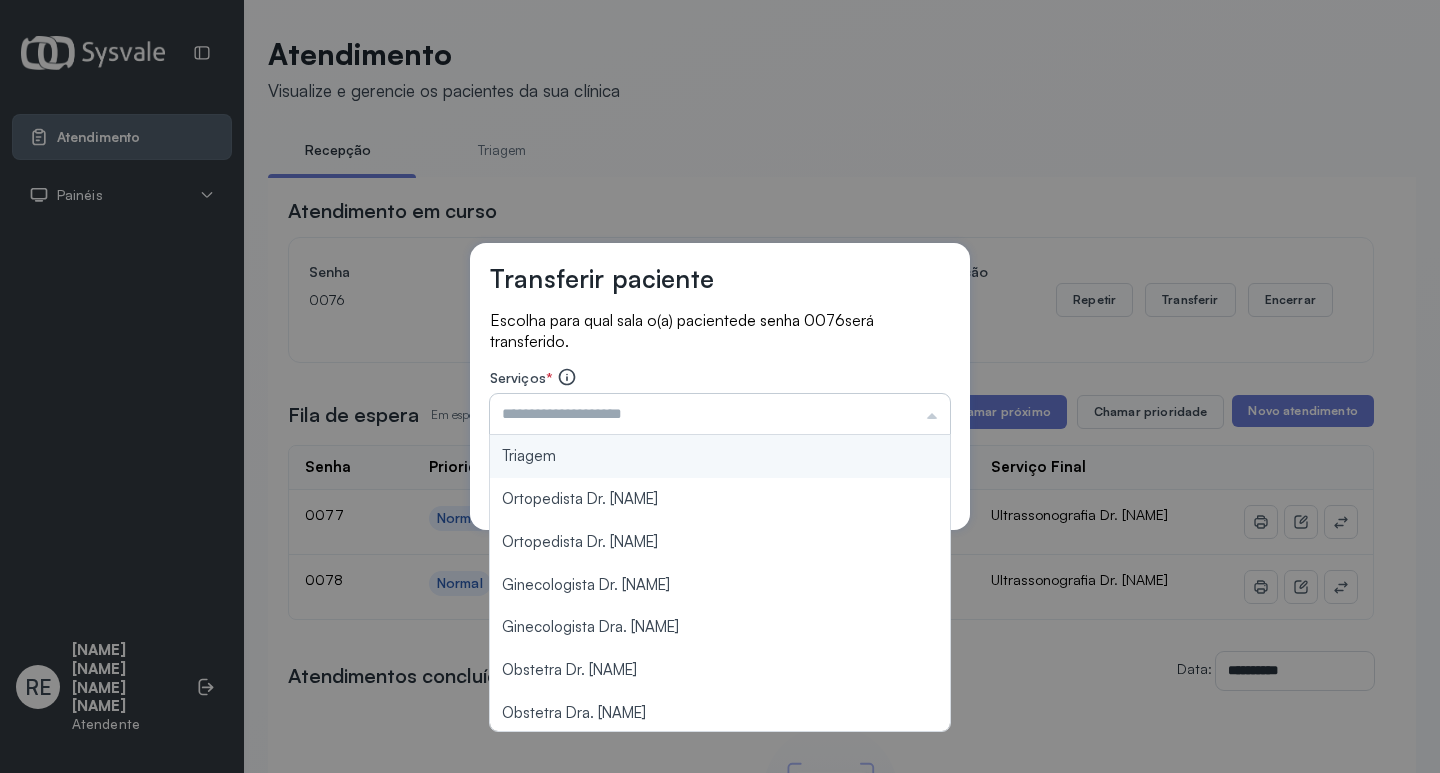 click at bounding box center (720, 414) 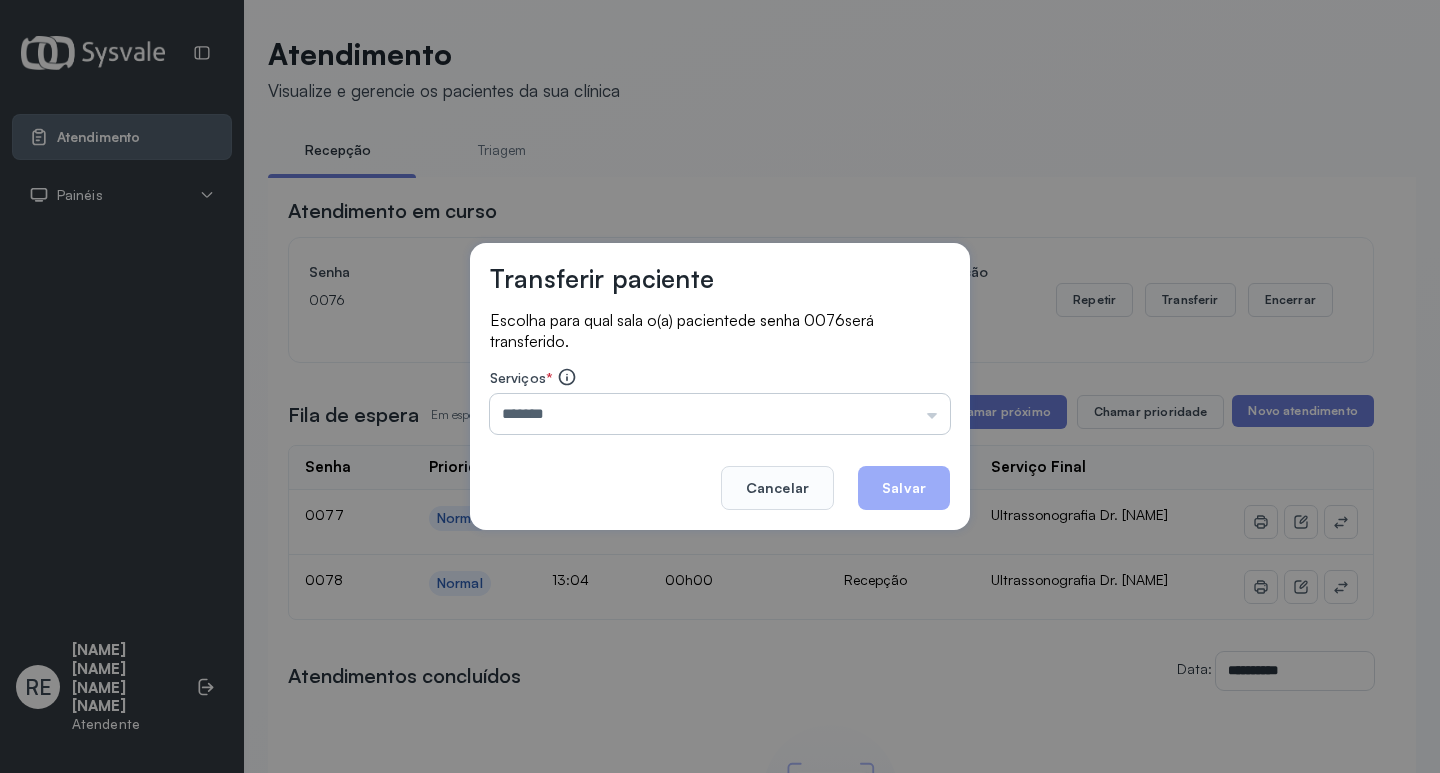 click on "*******" at bounding box center (720, 414) 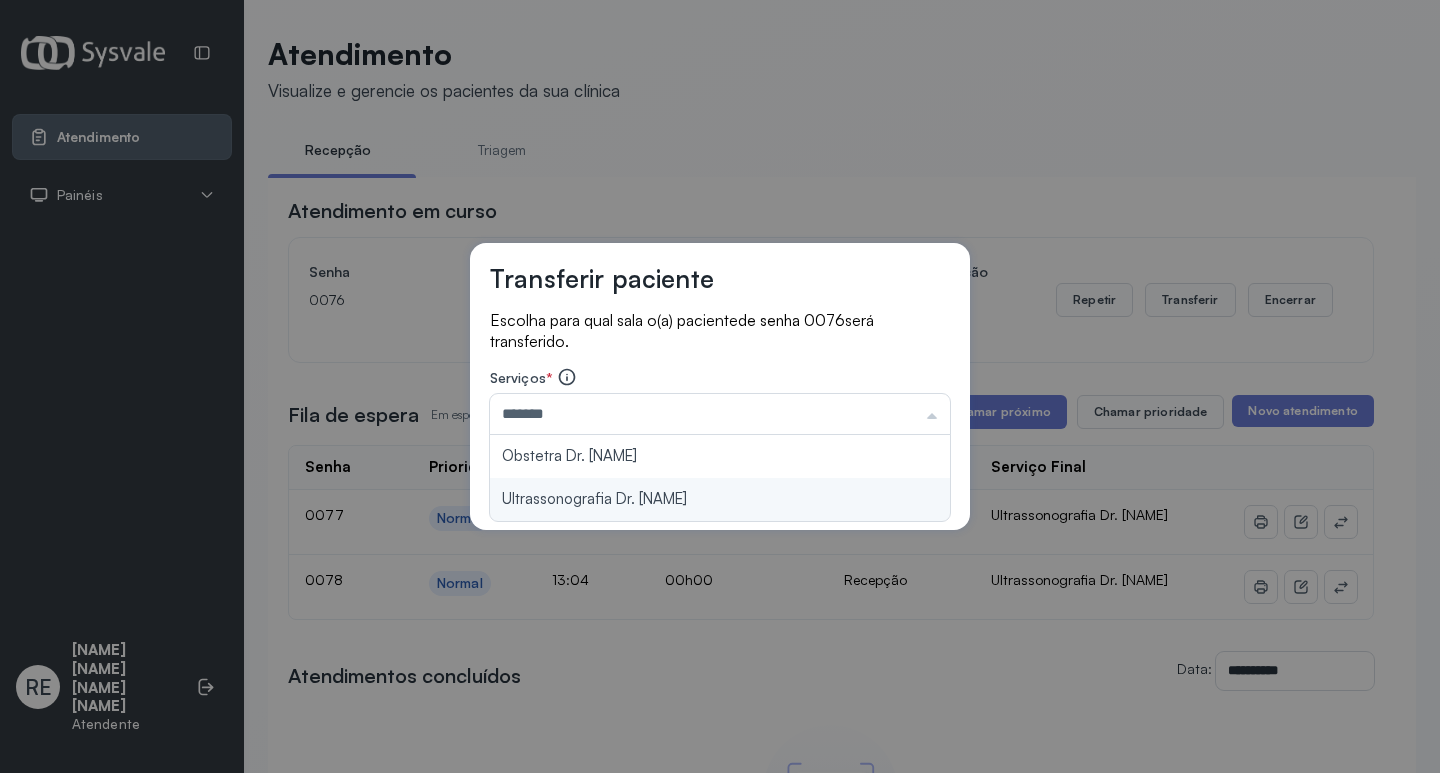 type on "**********" 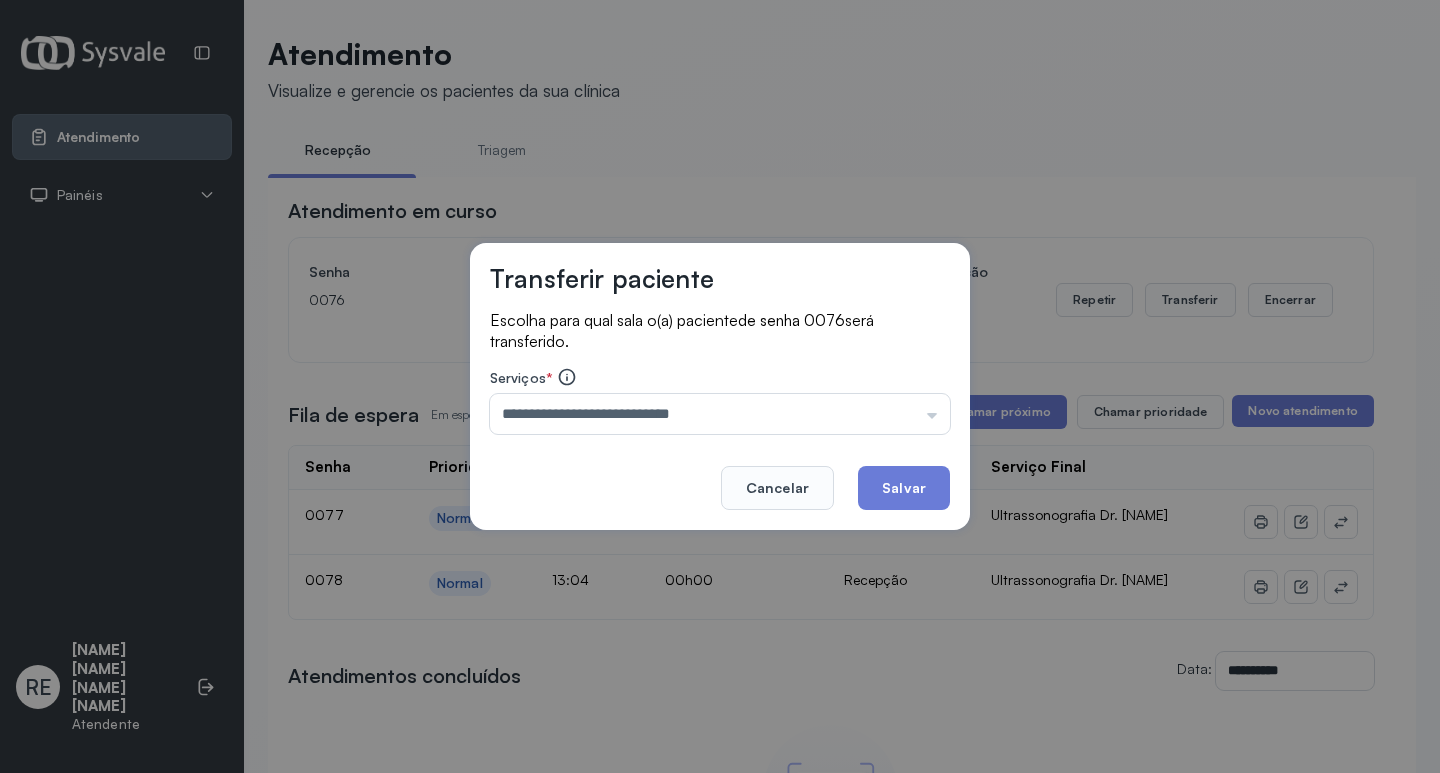 click on "**********" at bounding box center (720, 387) 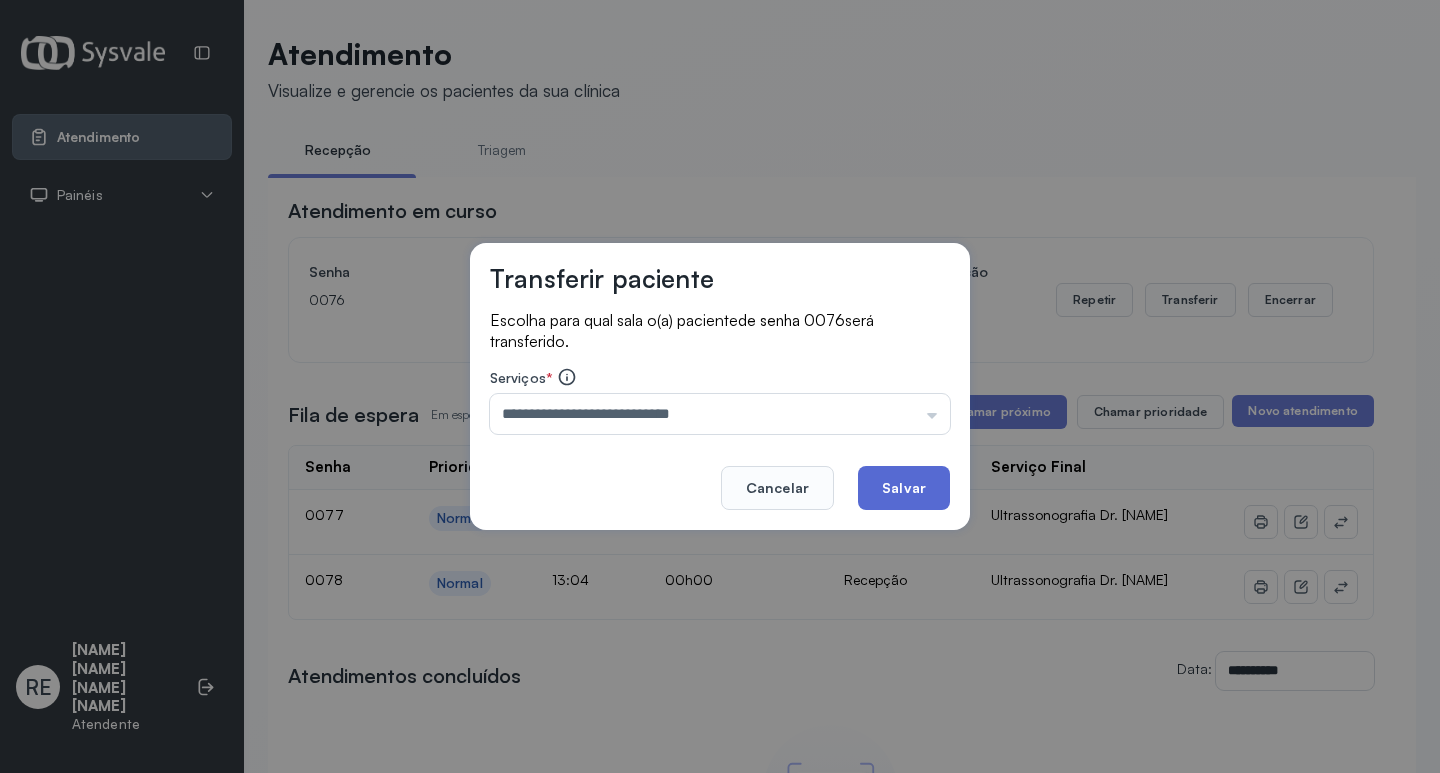 click on "Salvar" 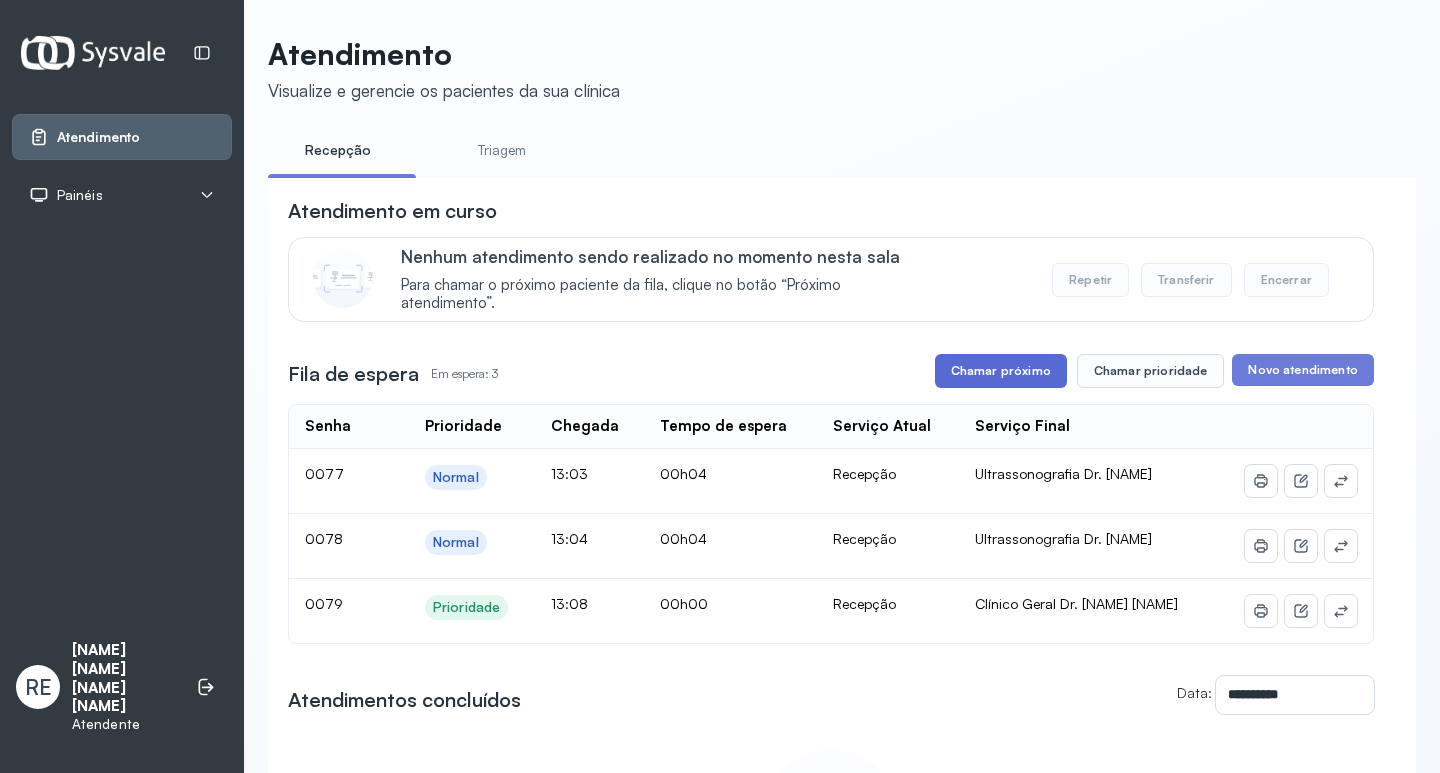 click on "Chamar próximo" at bounding box center [1001, 371] 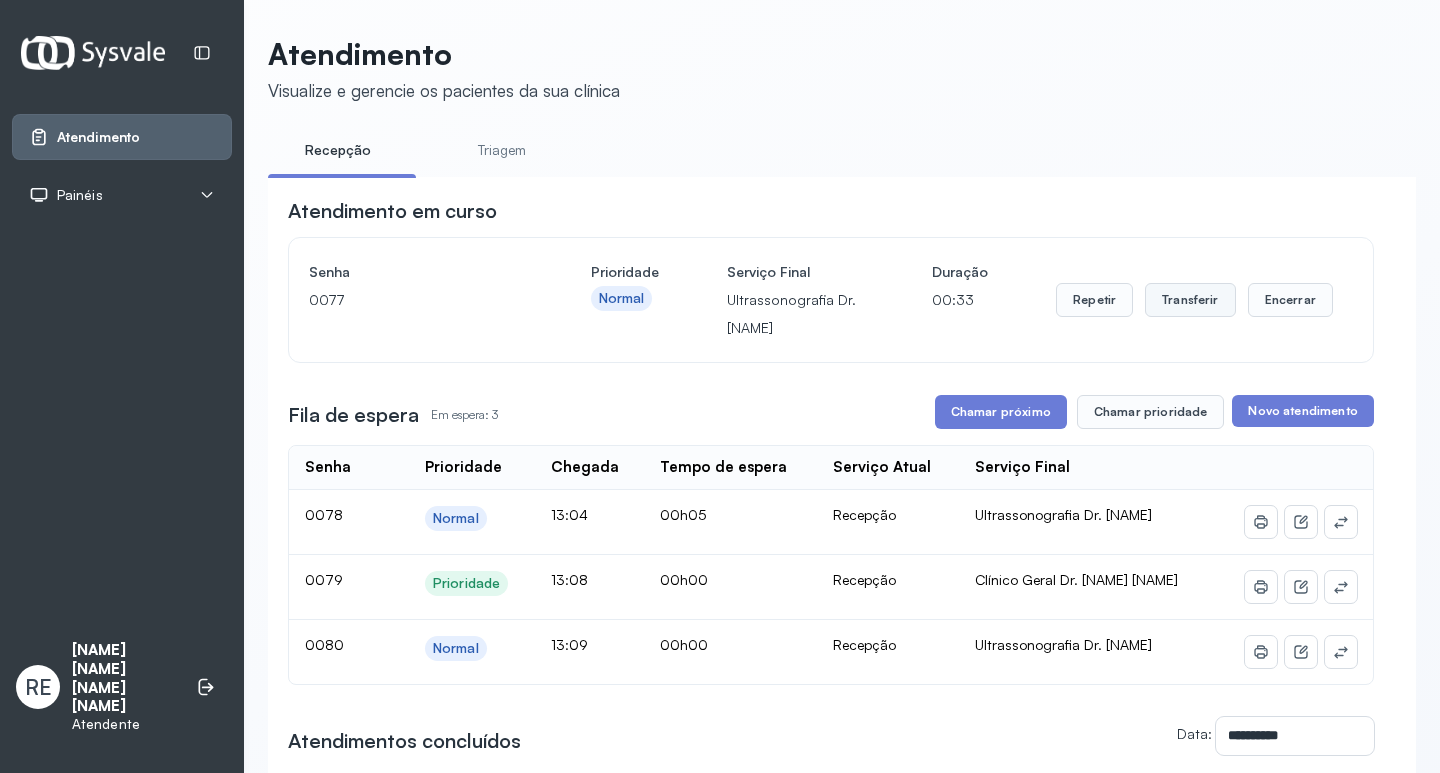 click on "Transferir" at bounding box center [1190, 300] 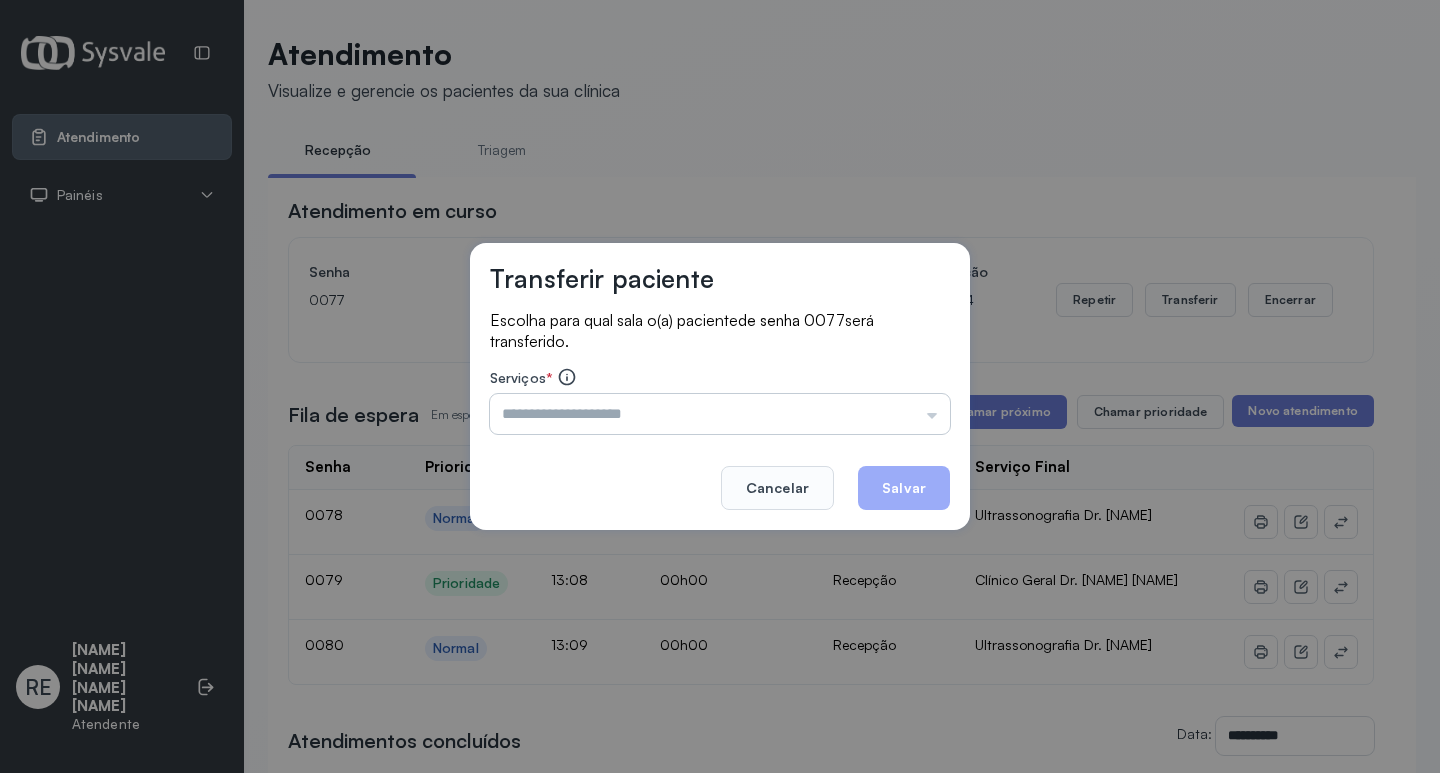 click at bounding box center (720, 414) 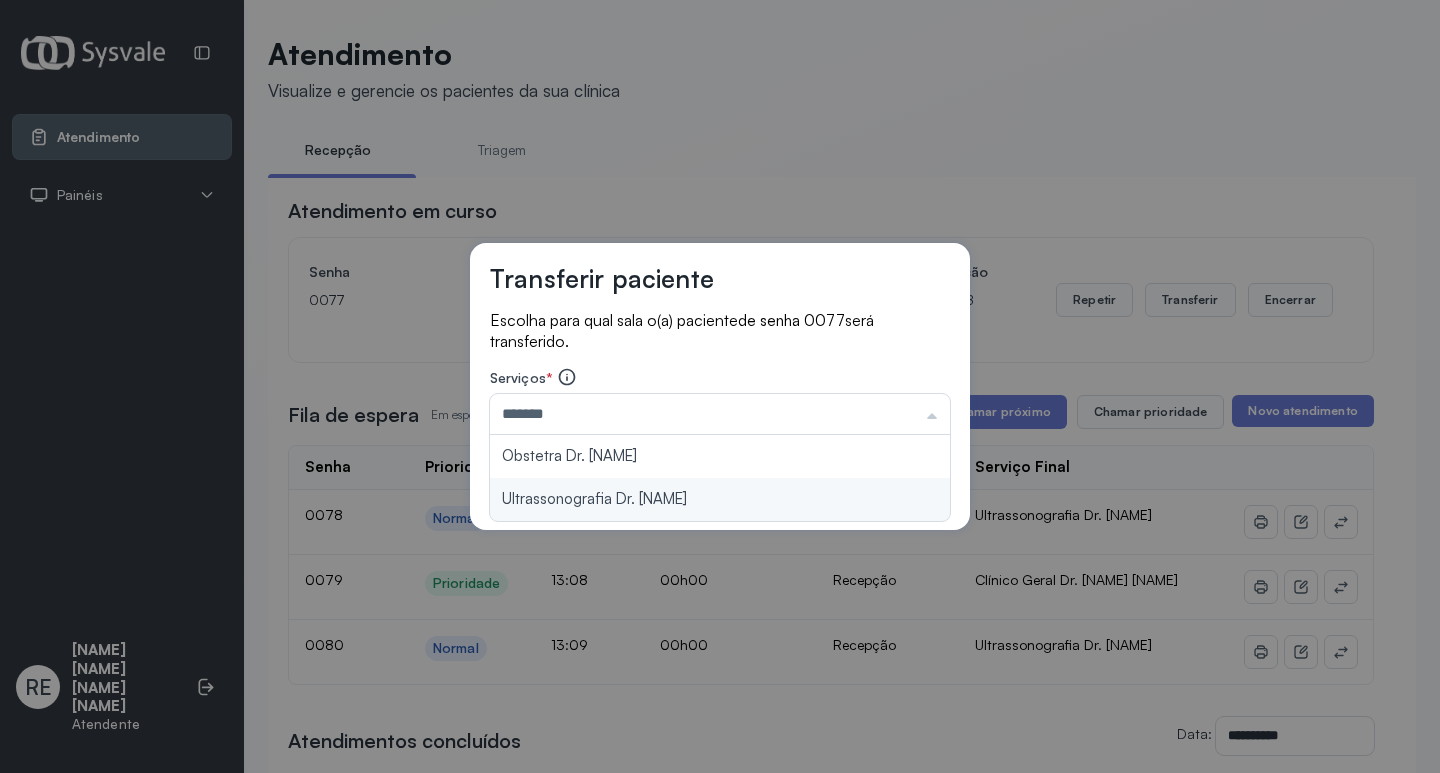 type on "**********" 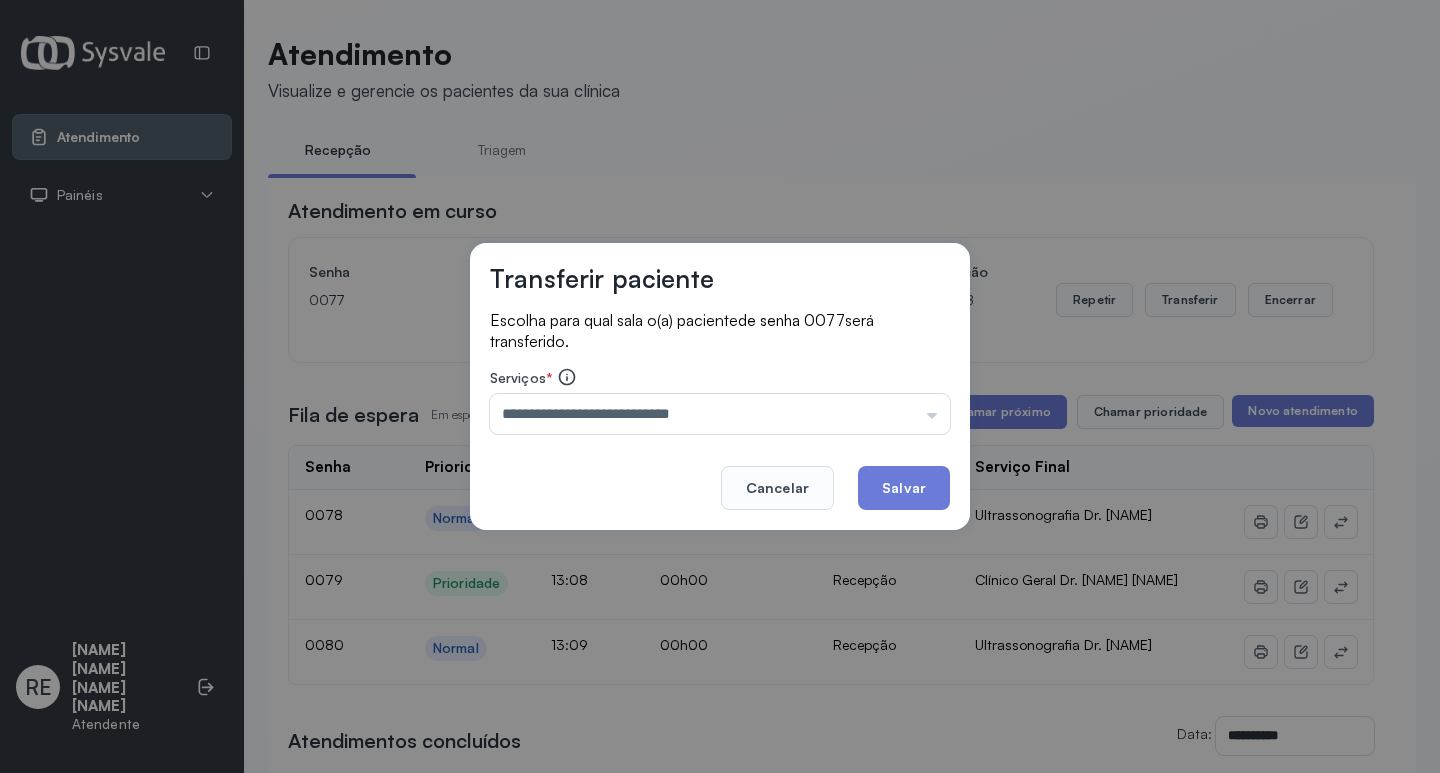 click on "**********" at bounding box center [720, 387] 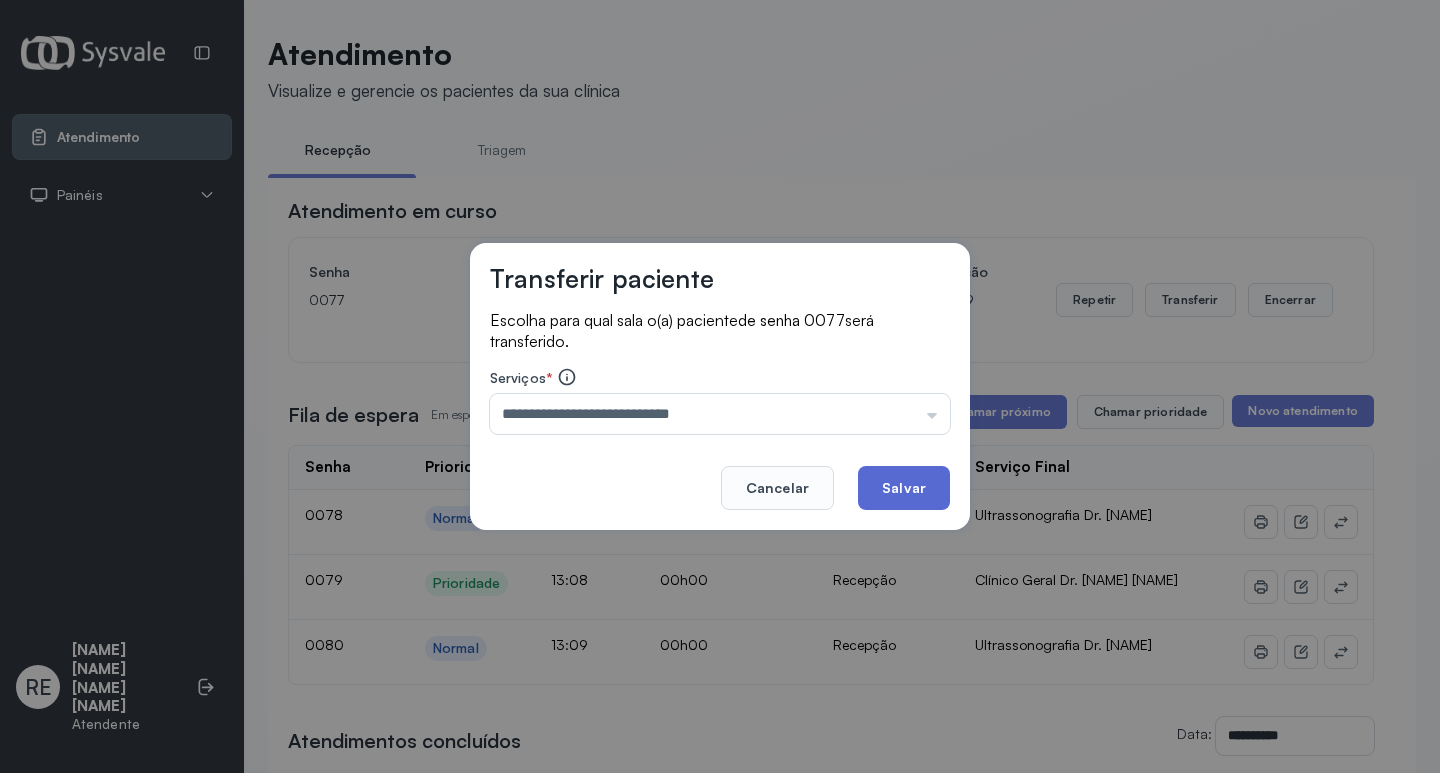 click on "Salvar" 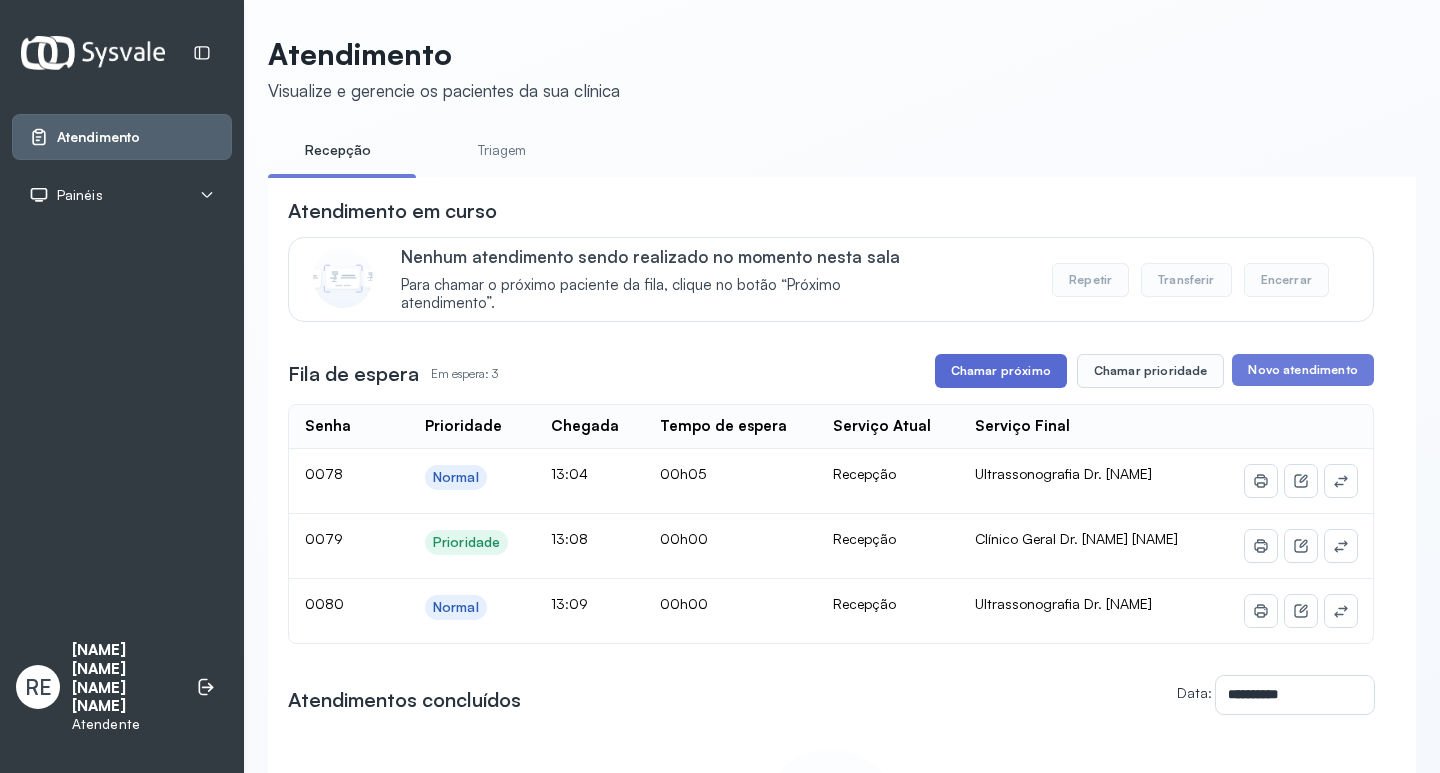 click on "Chamar próximo" at bounding box center [1001, 371] 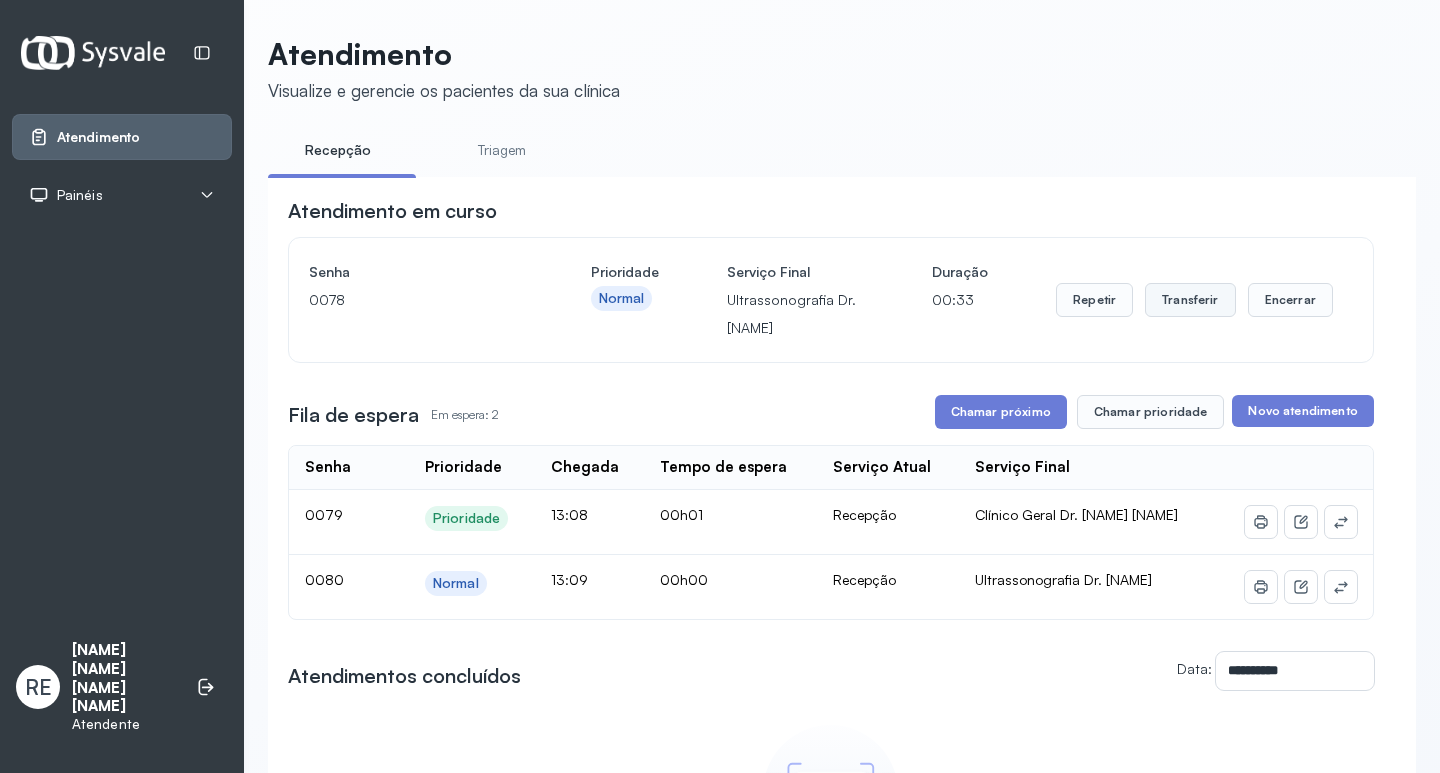click on "Transferir" at bounding box center [1190, 300] 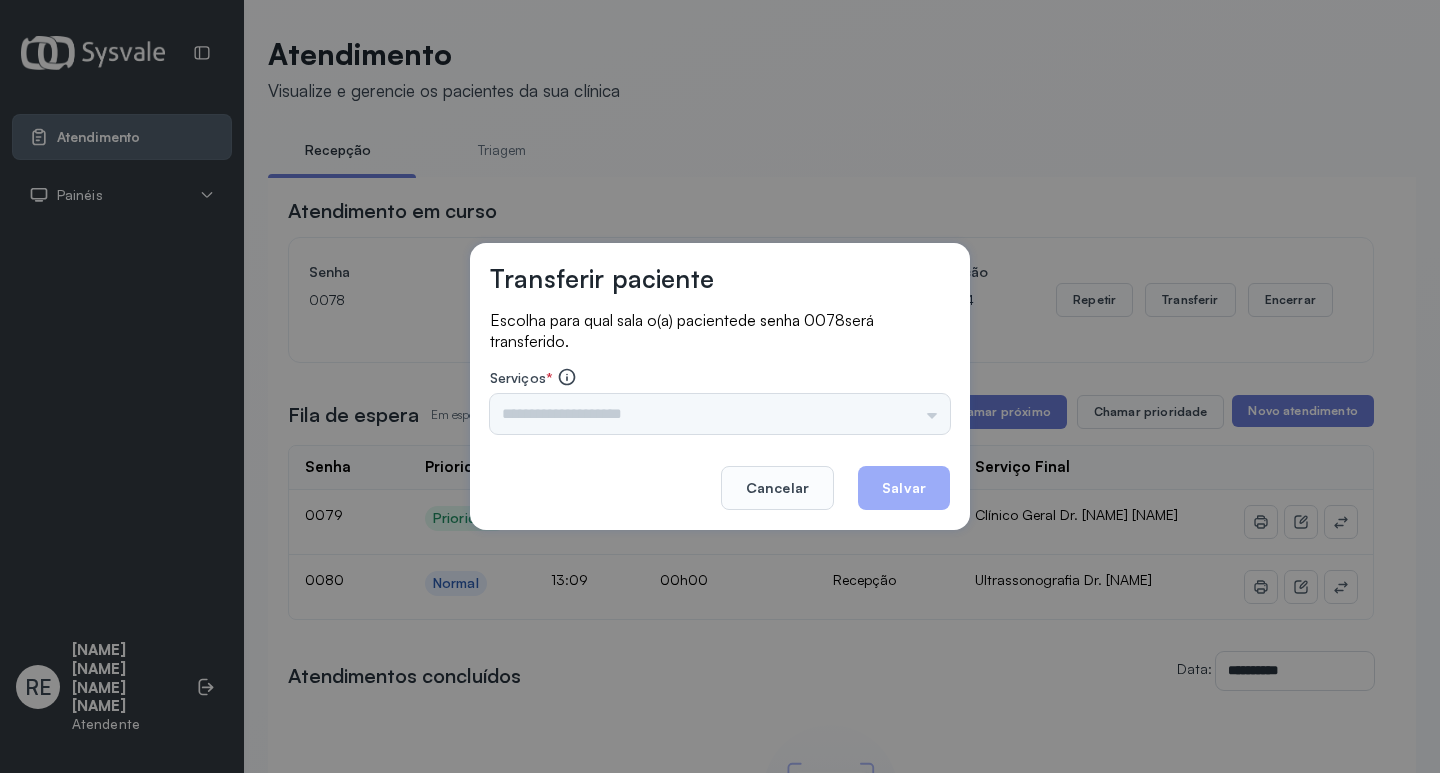 click on "Triagem Ortopedista Dr. [NAME] Ortopedista Dr. [NAME] Ginecologista Dr. [NAME] Ginecologista Dra. [NAME] Obstetra Dr. [NAME] Obstetra Dra. [NAME] Ultrassonografia Dr. [NAME] Ultrassonografia Dr. [NAME] Consulta com Neurologista Dr. [NAME] Reumatologista Dr. [NAME] Endocrinologista [NAME] Dermatologista Dra. [NAME] Nefrologista Dr. [NAME] Geriatra Dra. [NAME] Infectologista Dra. [NAME] Oftalmologista Dra. Consulta Proctologista/Cirurgia Geral Dra. [NAME] Otorrinolaringologista Dr. [NAME] Pequena Cirurgia Dr. [NAME] Pequena Cirurgia Dr. [NAME] ECG Espirometria com Broncodilatador Espirometria sem Broncodilatador Ecocardiograma - Dra. [NAME] [NAME] Exame de PPD Enf. [NAME] [NAME] RETIRADA DE CERUME DR. [NAME] VACINAÇÃO Preventivo Enf. [NAME] Preventivo Enf. [NAME] [NAME] Consulta de Enfermagem Enf. [NAME] Consulta de Enfermagem Enf. [NAME] Consulta Cardiologista Dr. [NAME] Consulta Enf. [NAME] [NAME] Dispensação de Medicação Agendamento Consulta Enf. [NAME] Agendamento consulta Enf. [NAME]" at bounding box center [720, 414] 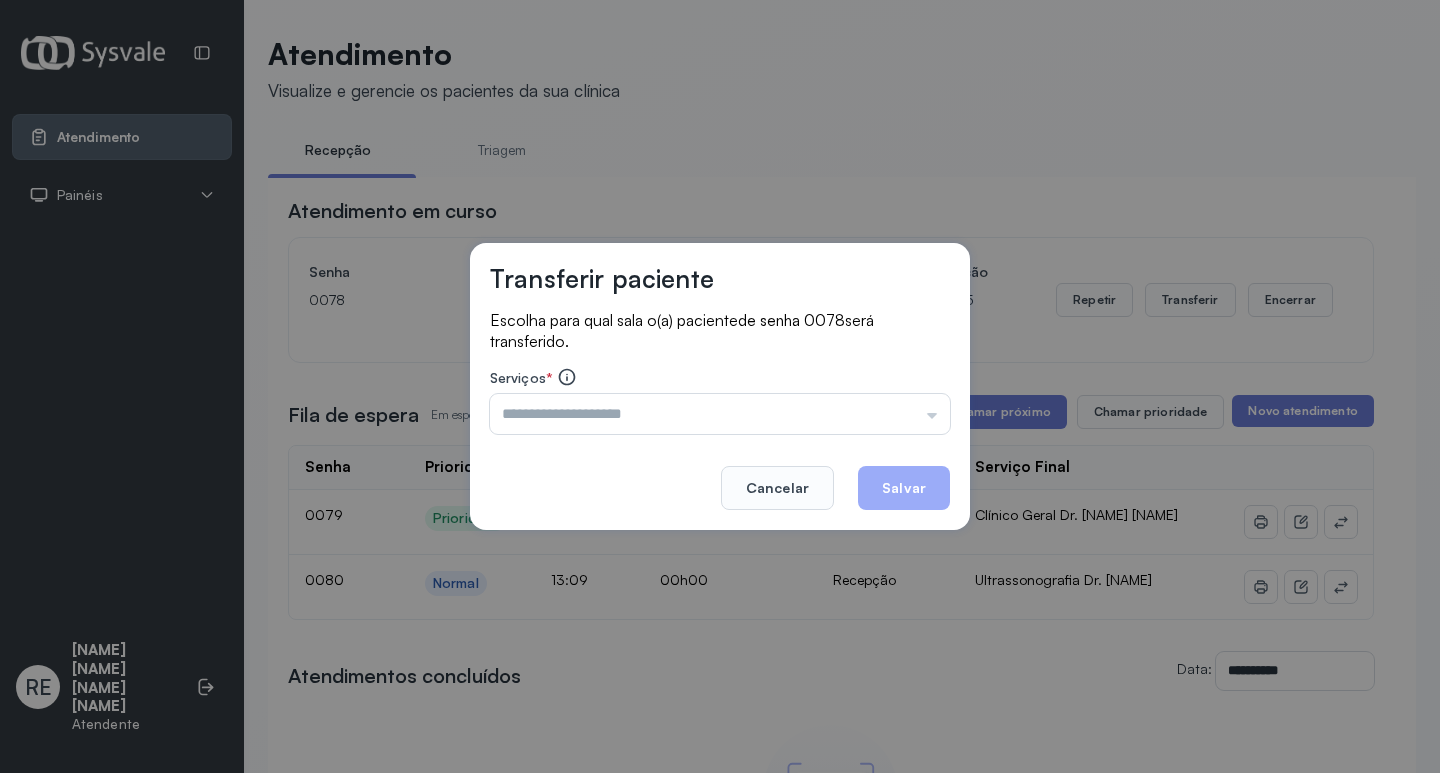 click at bounding box center (720, 414) 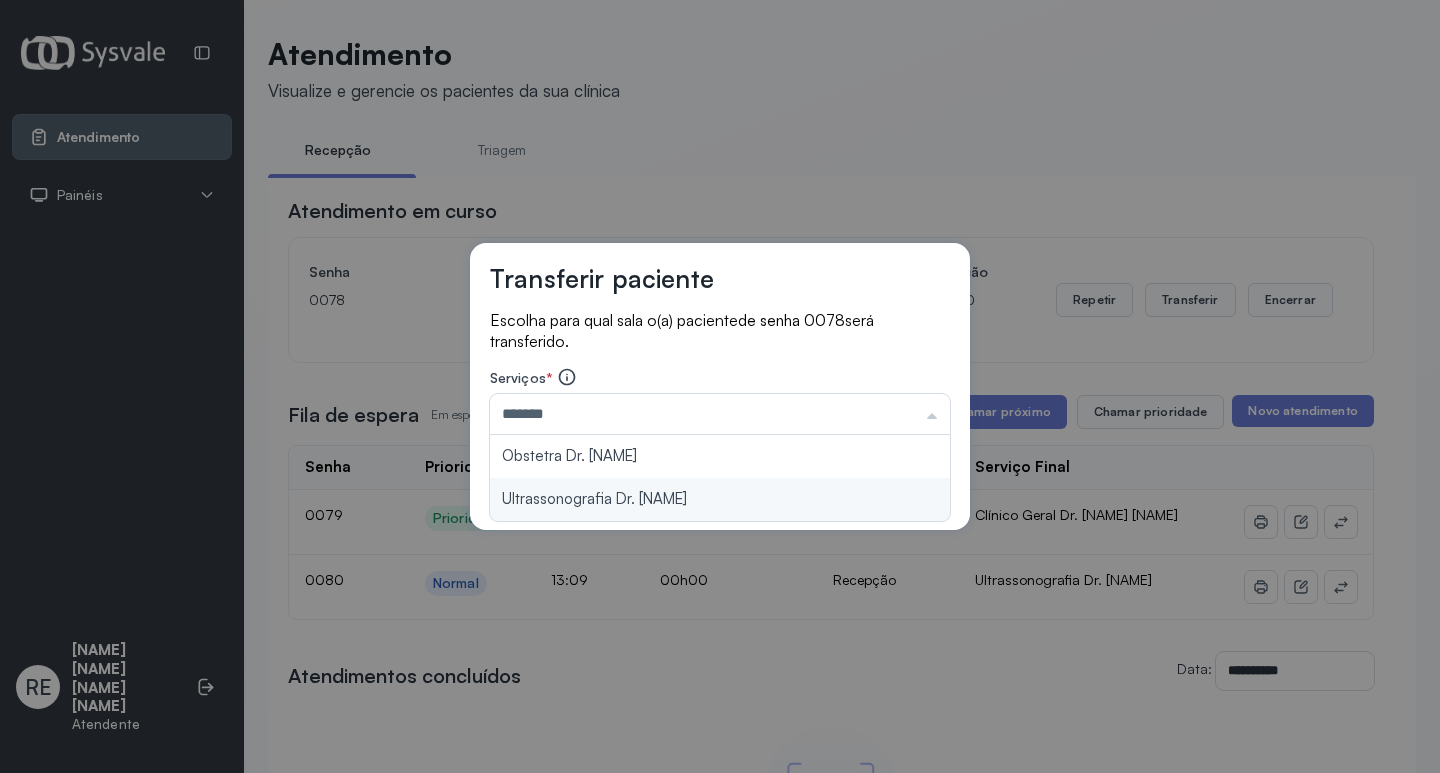 type on "**********" 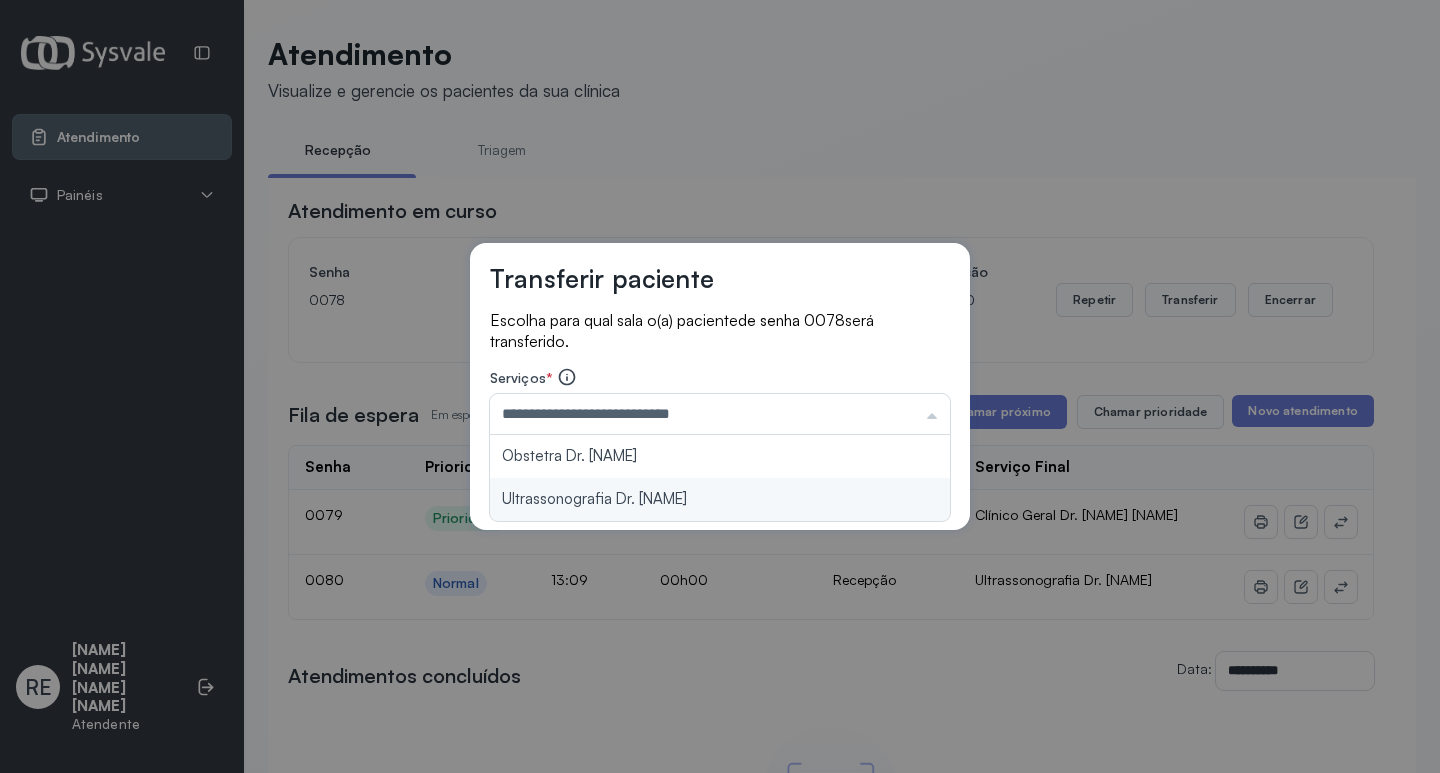 click on "**********" at bounding box center [720, 387] 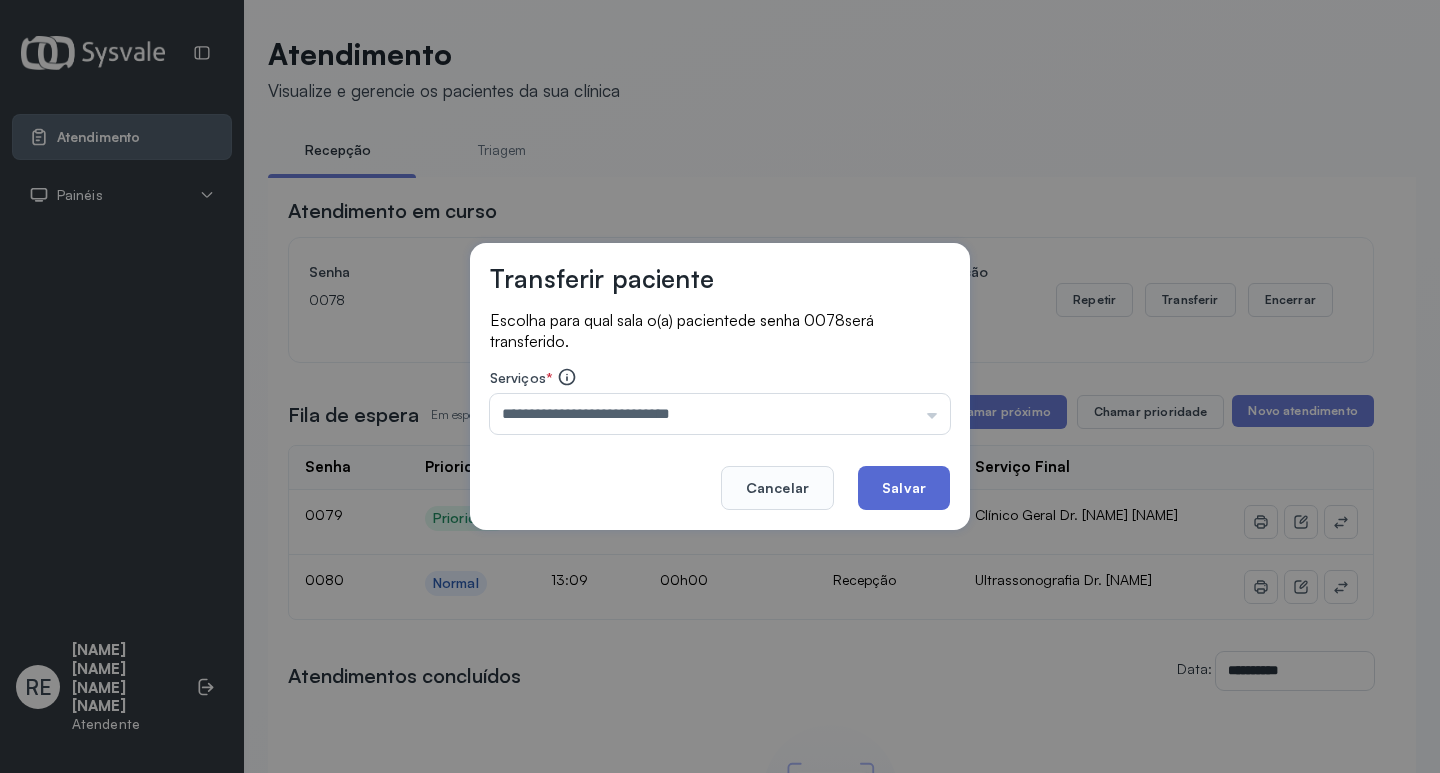 click on "Salvar" 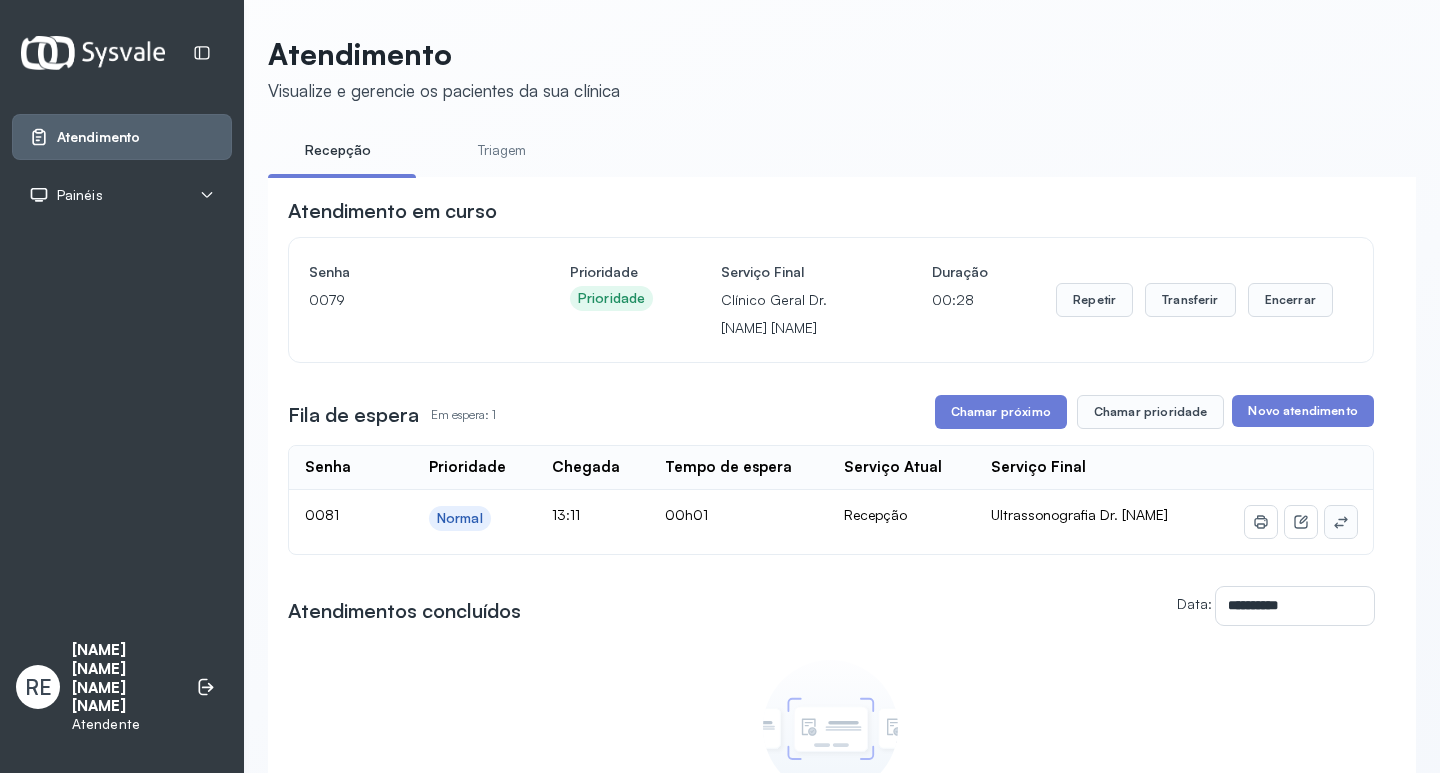 click 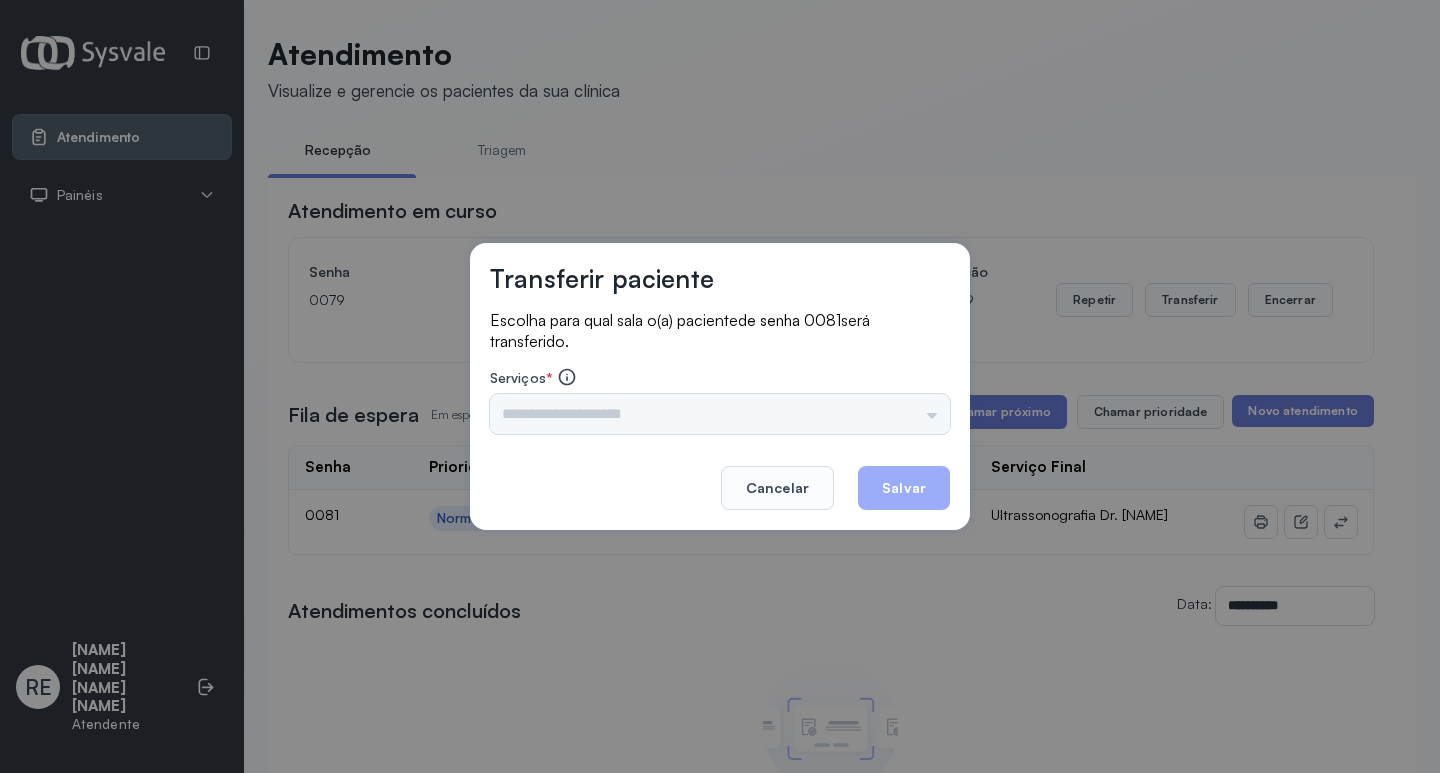click on "Triagem Ortopedista Dr. [NAME] Ortopedista Dr. [NAME] Ginecologista Dr. [NAME] Ginecologista Dra. [NAME] Obstetra Dr. [NAME] Obstetra Dra. [NAME] Ultrassonografia Dr. [NAME] Ultrassonografia Dr. [NAME] Consulta com Neurologista Dr. [NAME] Reumatologista Dr. [NAME] Endocrinologista [NAME] Dermatologista Dra. [NAME] Nefrologista Dr. [NAME] Geriatra Dra. [NAME] Infectologista Dra. [NAME] Oftalmologista Dra. Consulta Proctologista/Cirurgia Geral Dra. [NAME] Otorrinolaringologista Dr. [NAME] Pequena Cirurgia Dr. [NAME] Pequena Cirurgia Dr. [NAME] ECG Espirometria com Broncodilatador Espirometria sem Broncodilatador Ecocardiograma - Dra. [NAME] [NAME] Exame de PPD Enf. [NAME] [NAME] RETIRADA DE CERUME DR. [NAME] VACINAÇÃO Preventivo Enf. [NAME] Preventivo Enf. [NAME] [NAME] Consulta de Enfermagem Enf. [NAME] Consulta de Enfermagem Enf. [NAME] Consulta Cardiologista Dr. [NAME] Consulta Enf. [NAME] [NAME] Dispensação de Medicação Agendamento Consulta Enf. [NAME] Agendamento consulta Enf. [NAME]" at bounding box center (720, 414) 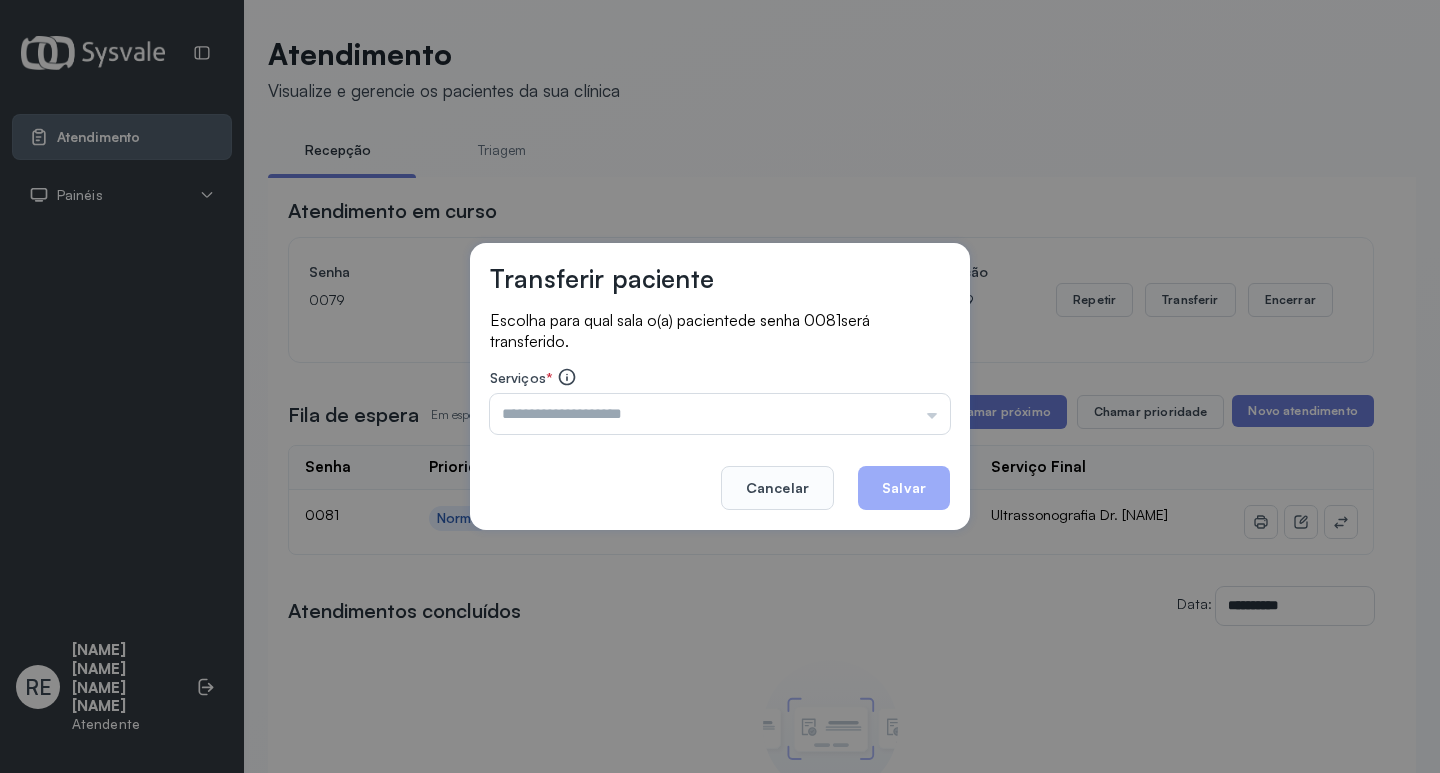 click at bounding box center (720, 414) 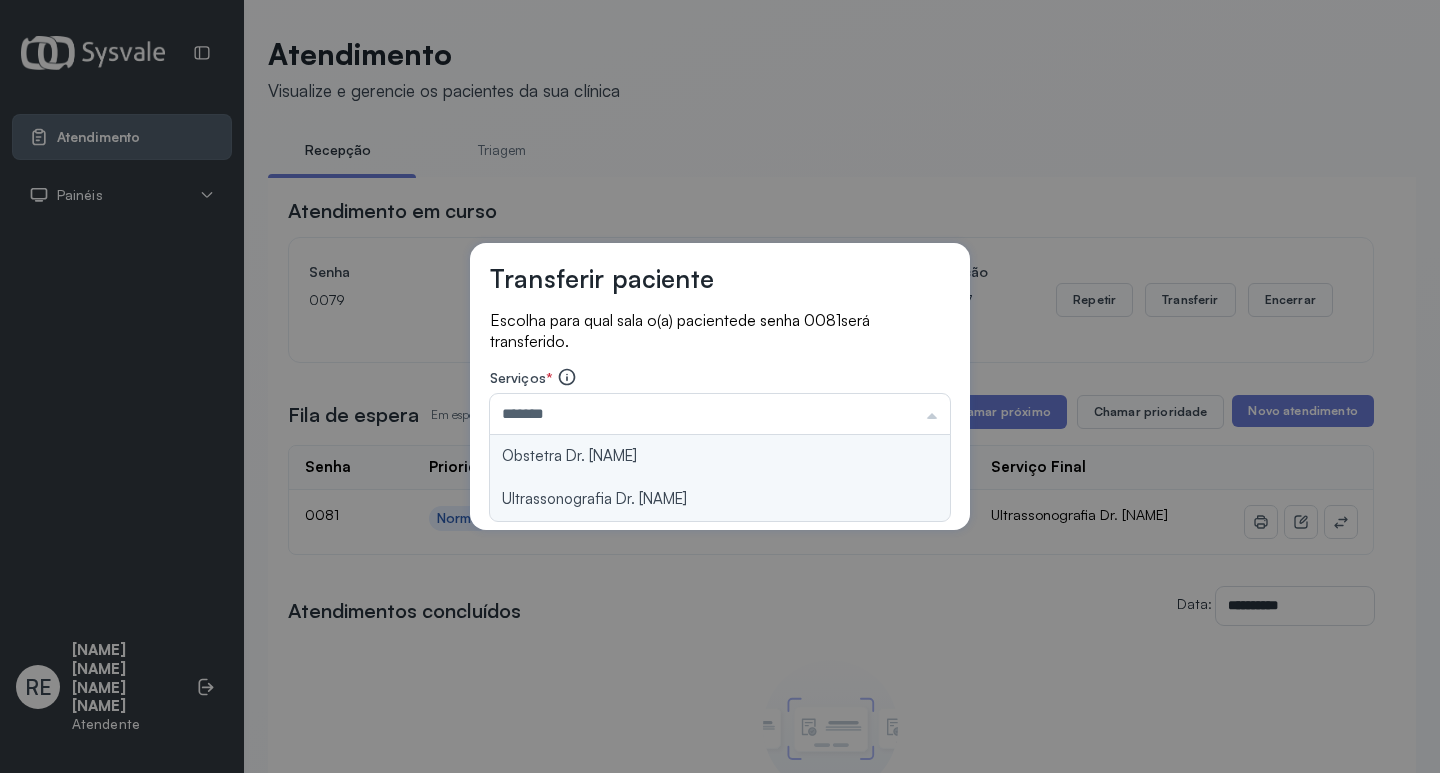 type on "**********" 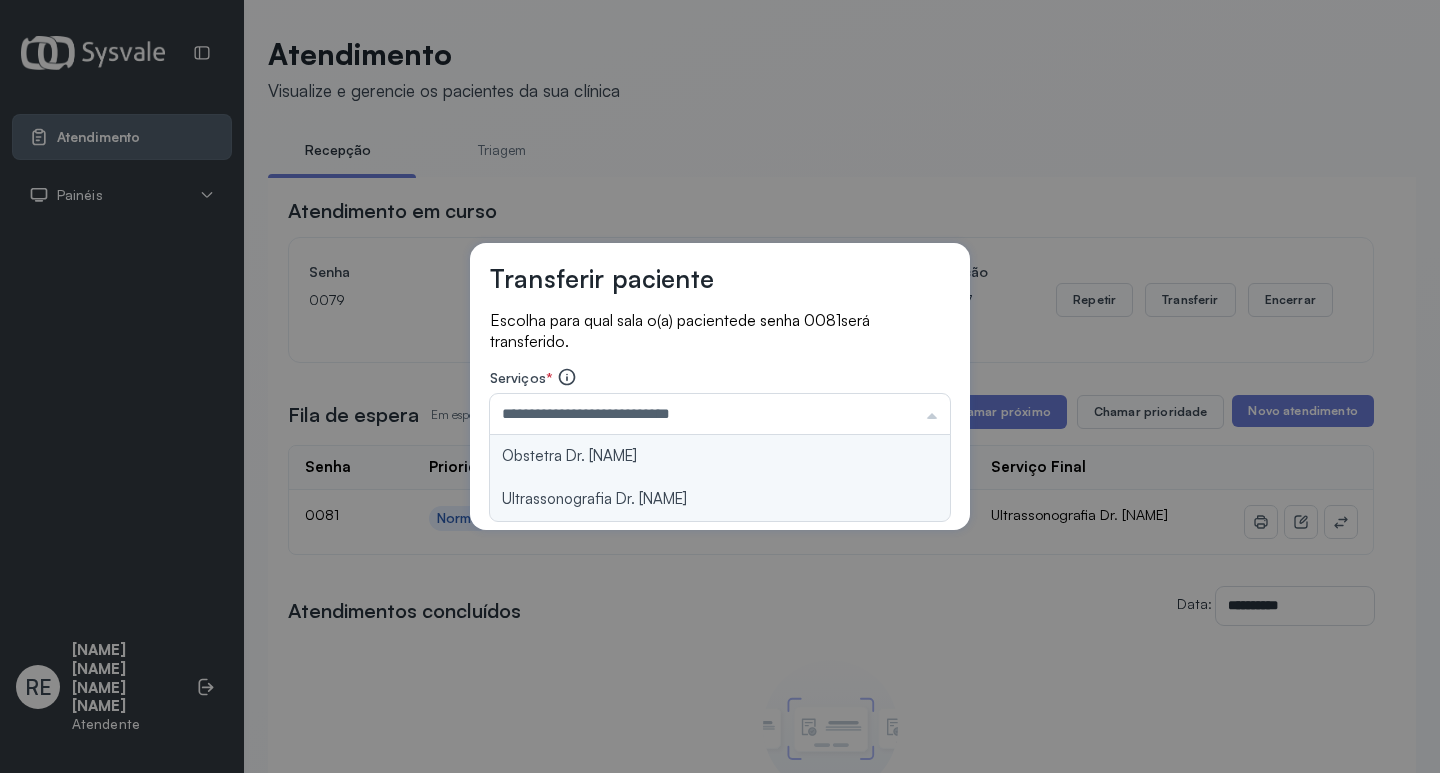 click on "**********" at bounding box center [720, 387] 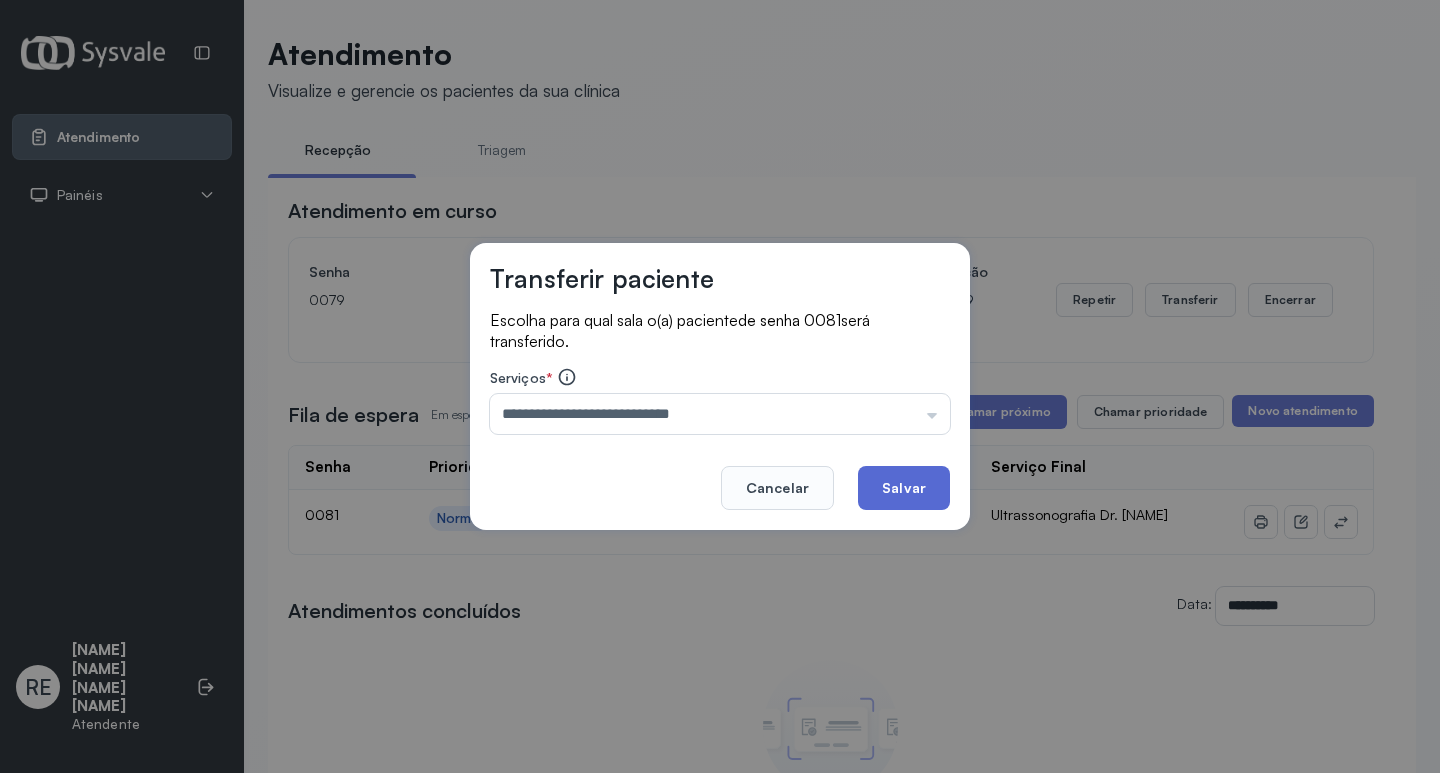 click on "Salvar" 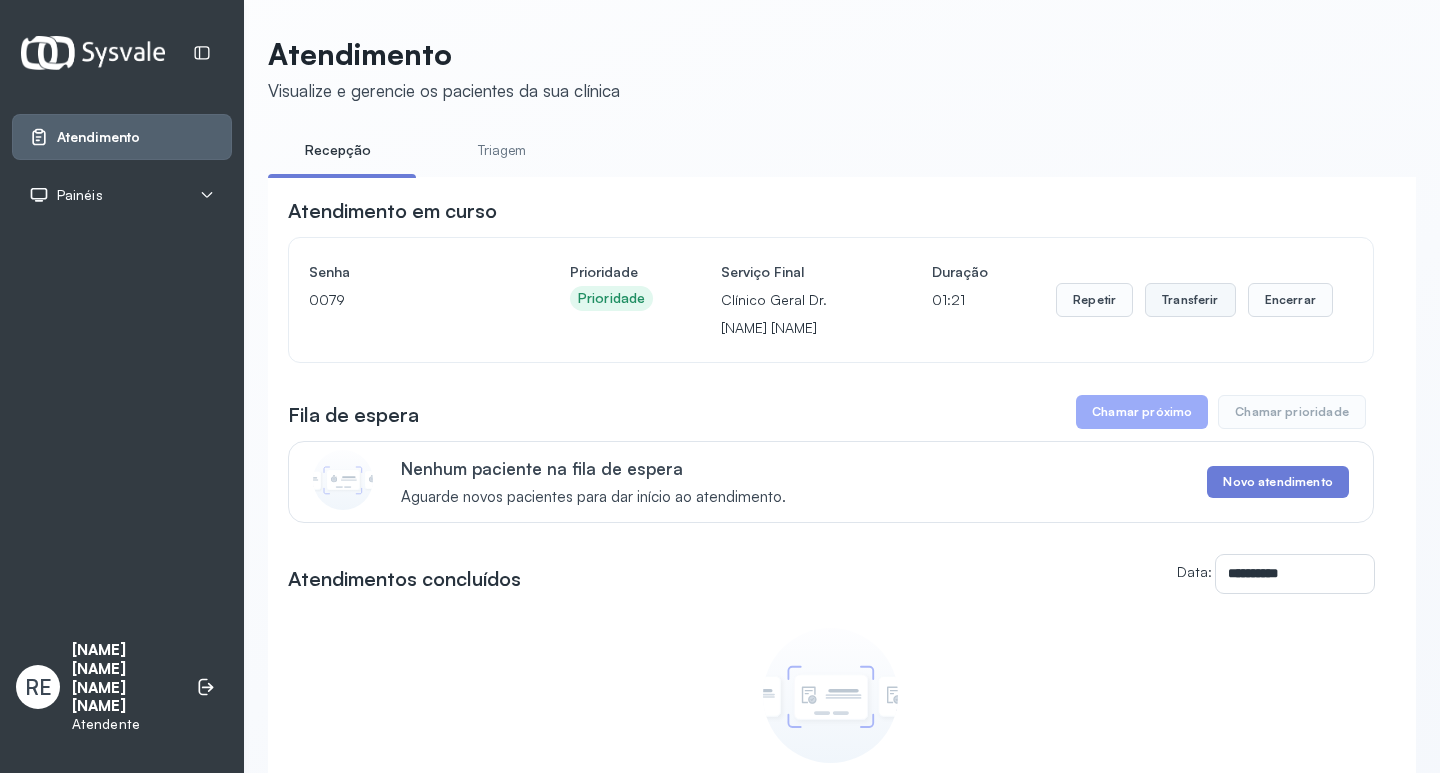 click on "Transferir" at bounding box center [1190, 300] 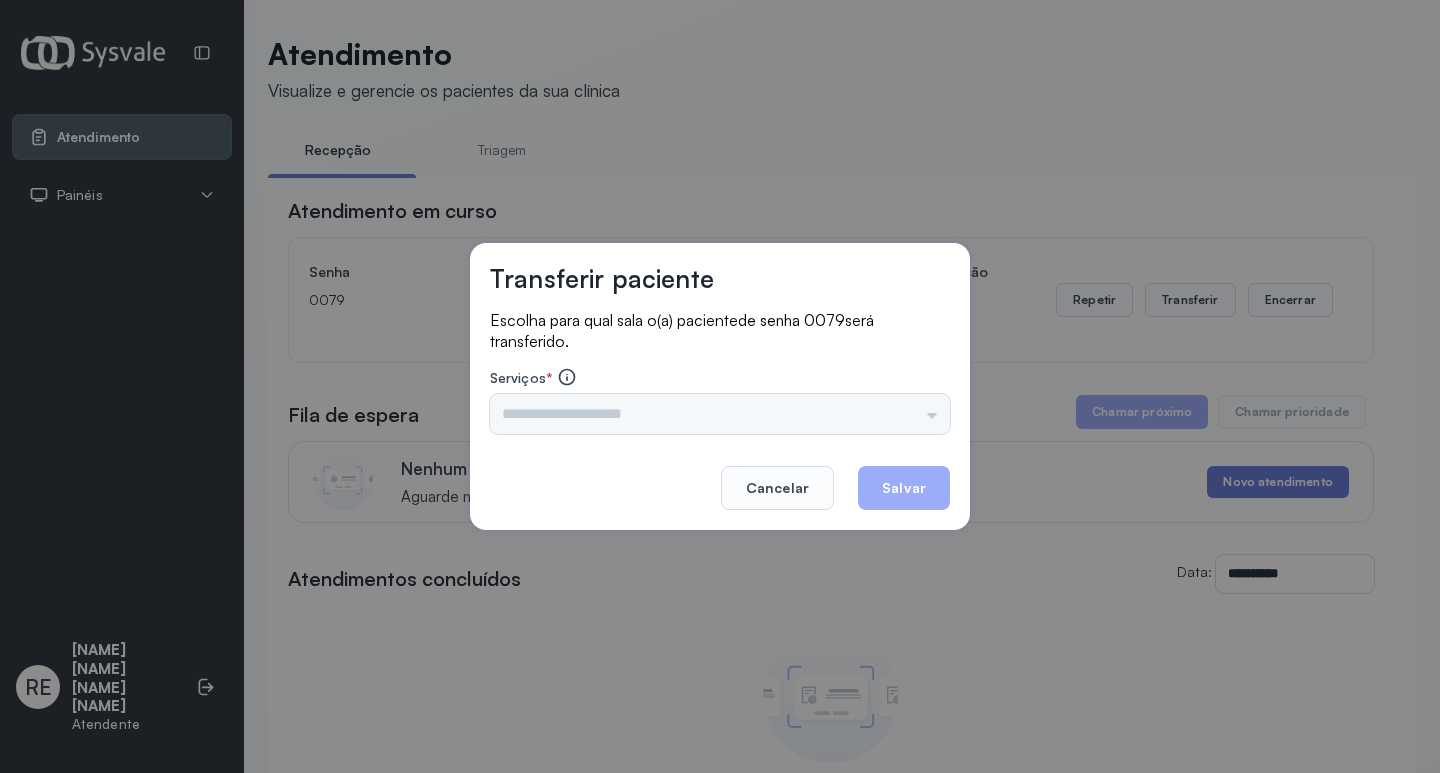click on "Triagem Ortopedista Dr. [NAME] Ortopedista Dr. [NAME] Ginecologista Dr. [NAME] Ginecologista Dra. [NAME] Obstetra Dr. [NAME] Obstetra Dra. [NAME] Ultrassonografia Dr. [NAME] Ultrassonografia Dr. [NAME] Consulta com Neurologista Dr. [NAME] Reumatologista Dr. [NAME] Endocrinologista [NAME] Dermatologista Dra. [NAME] Nefrologista Dr. [NAME] Geriatra Dra. [NAME] Infectologista Dra. [NAME] Oftalmologista Dra. Consulta Proctologista/Cirurgia Geral Dra. [NAME] Otorrinolaringologista Dr. [NAME] Pequena Cirurgia Dr. [NAME] Pequena Cirurgia Dr. [NAME] ECG Espirometria com Broncodilatador Espirometria sem Broncodilatador Ecocardiograma - Dra. [NAME] [NAME] Exame de PPD Enf. [NAME] [NAME] RETIRADA DE CERUME DR. [NAME] VACINAÇÃO Preventivo Enf. [NAME] Preventivo Enf. [NAME] [NAME] Consulta de Enfermagem Enf. [NAME] Consulta de Enfermagem Enf. [NAME] Consulta Cardiologista Dr. [NAME] Consulta Enf. [NAME] [NAME] Dispensação de Medicação Agendamento Consulta Enf. [NAME] Agendamento consulta Enf. [NAME]" at bounding box center [720, 414] 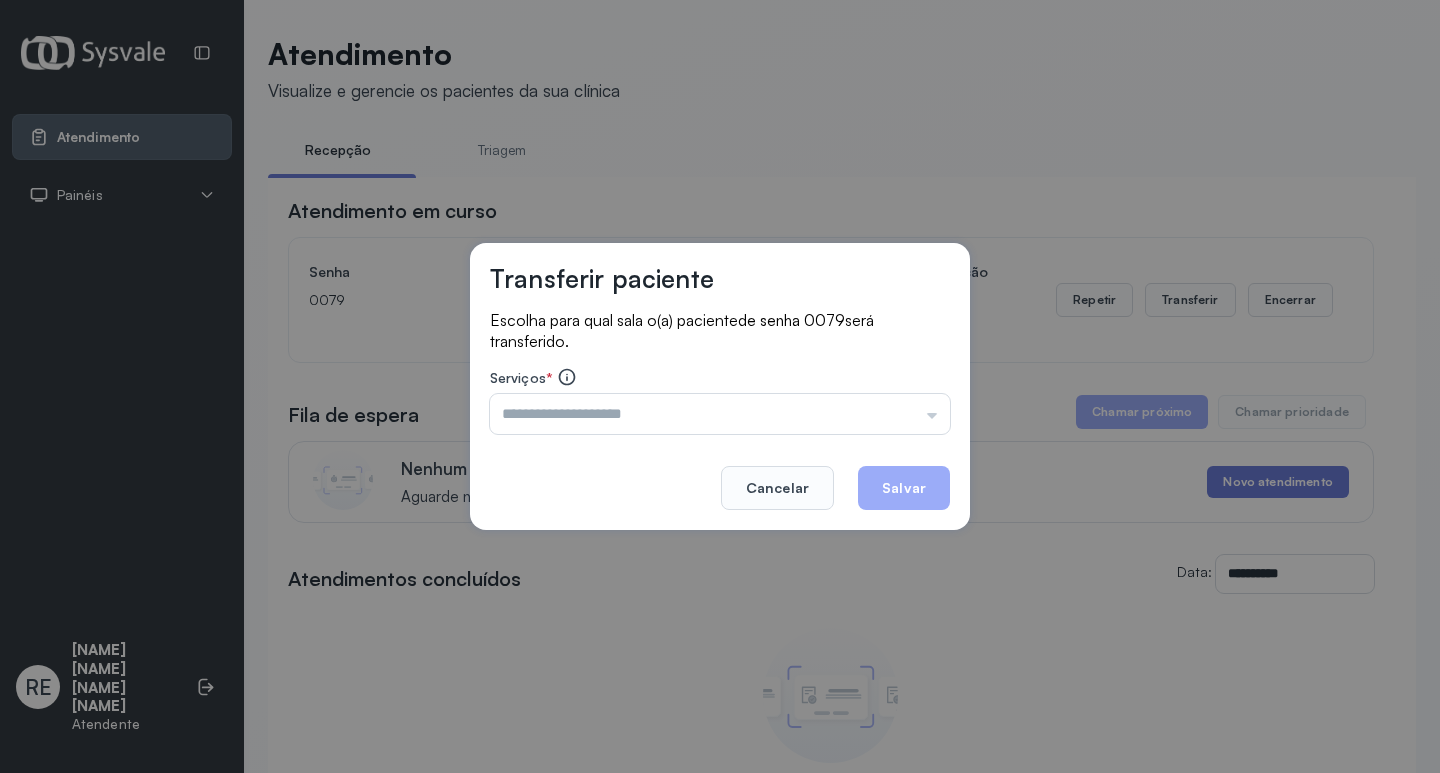 click at bounding box center [720, 414] 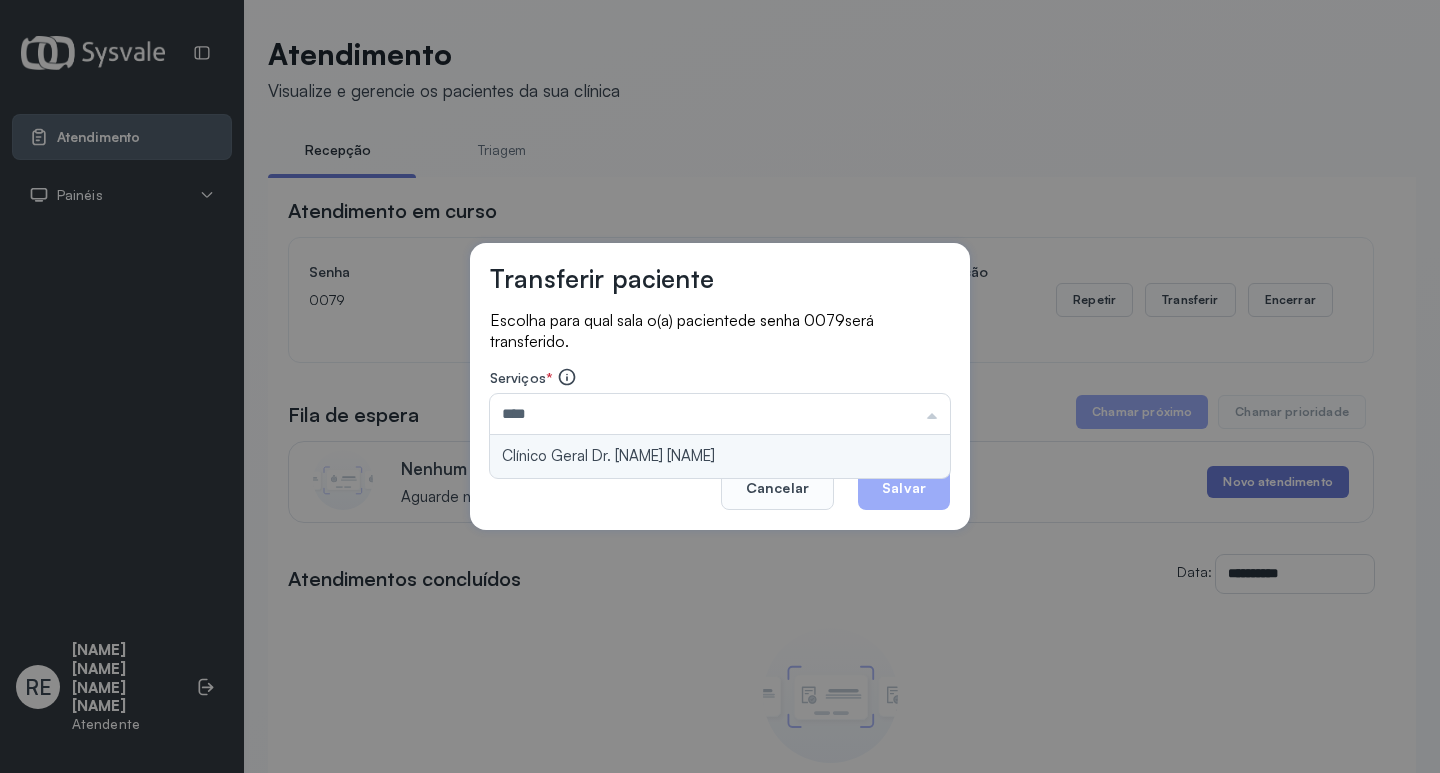 type on "**********" 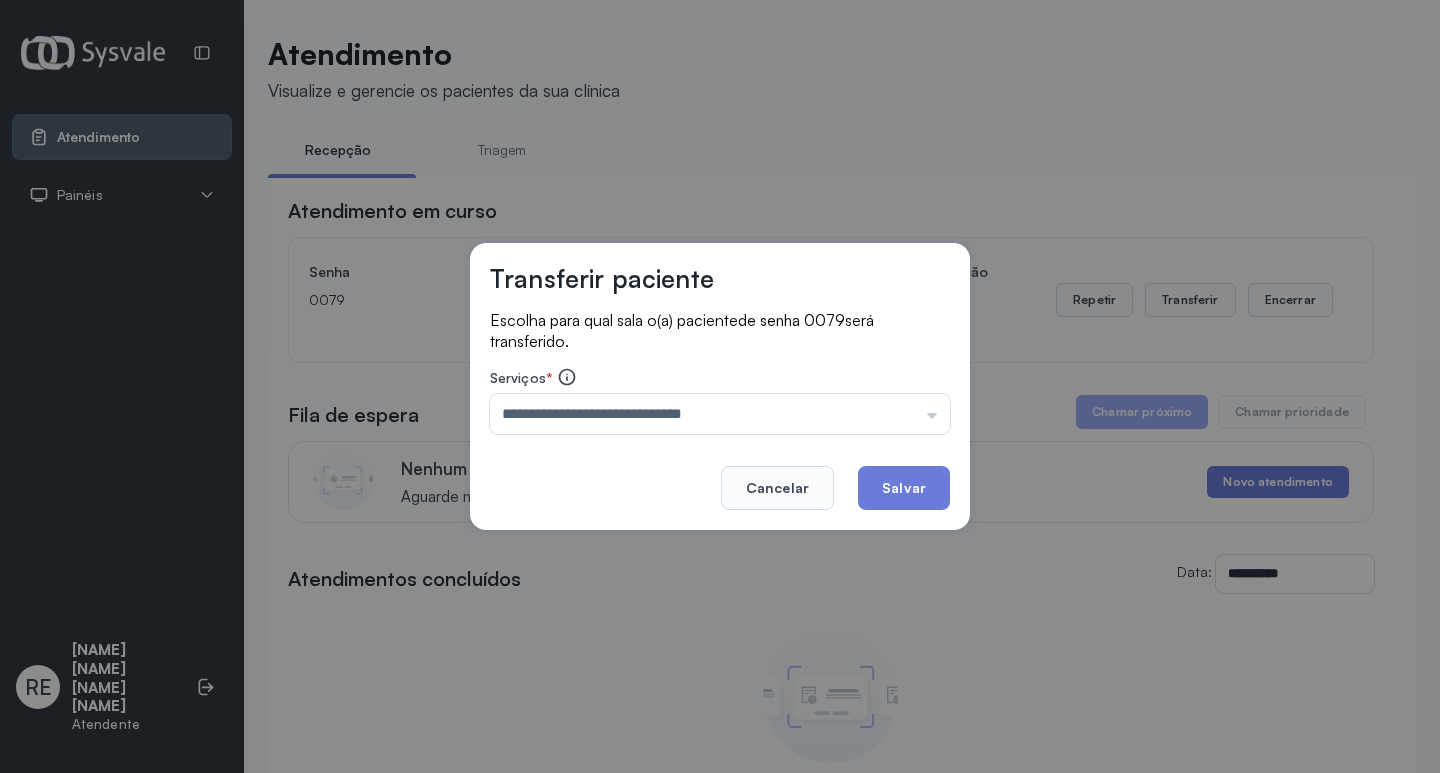 click on "**********" at bounding box center [720, 387] 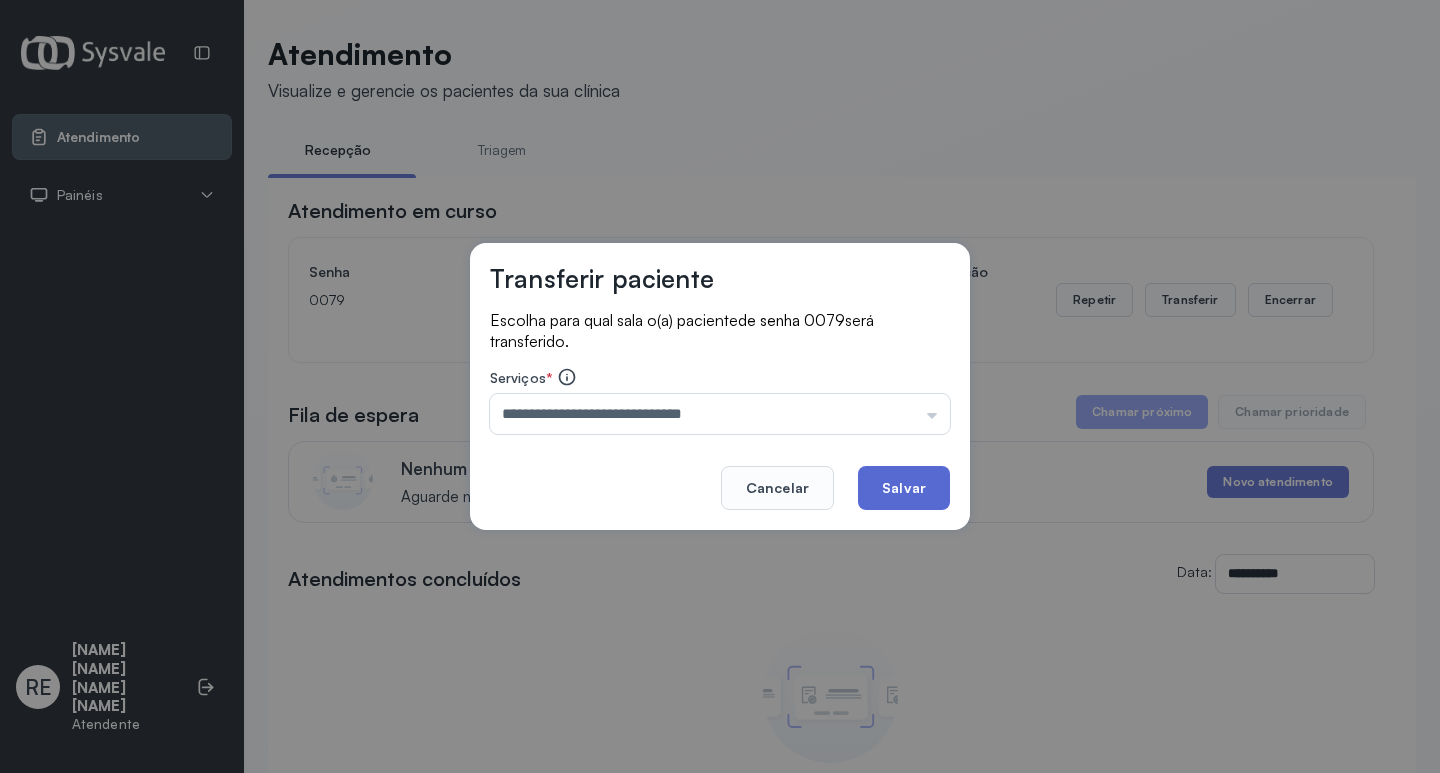 click on "Salvar" 